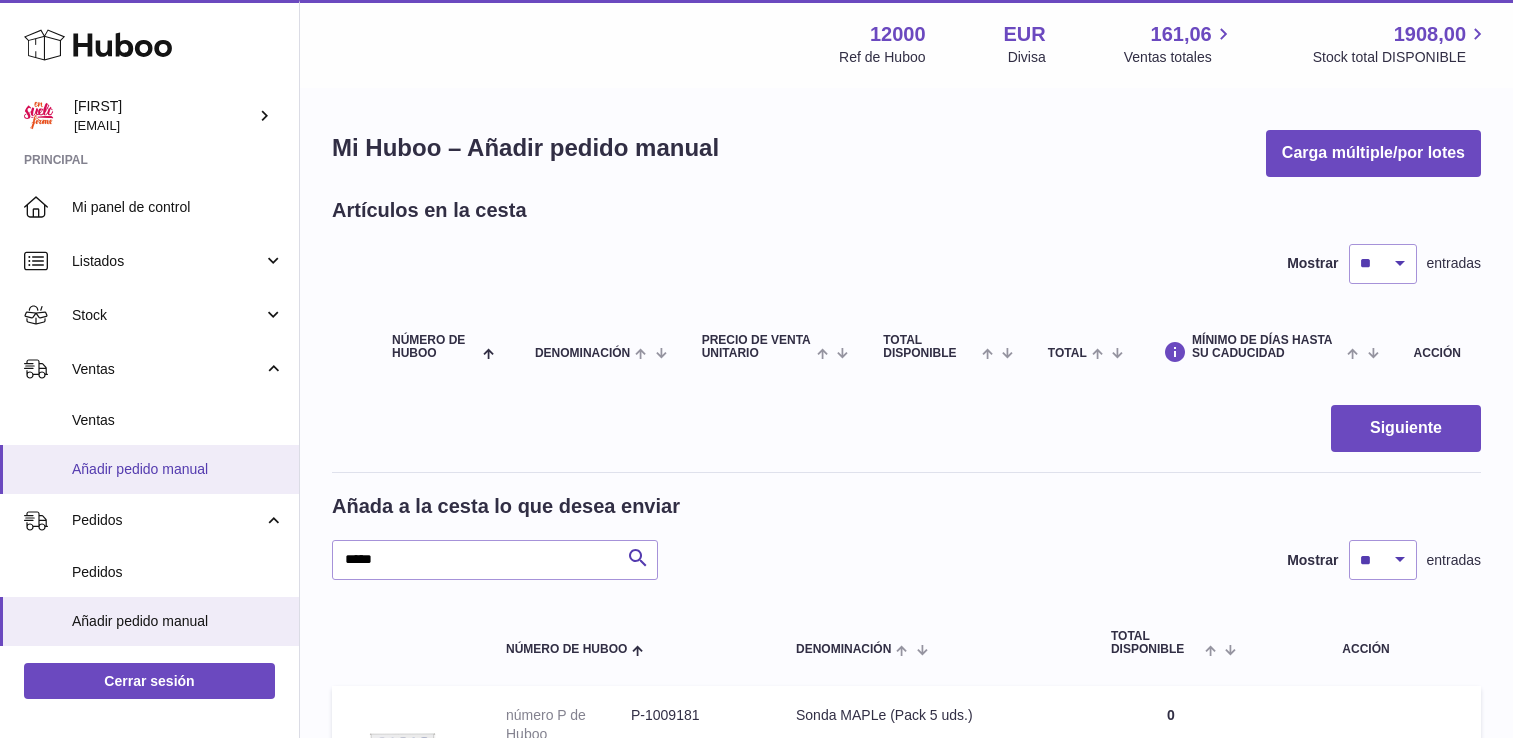 scroll, scrollTop: 0, scrollLeft: 0, axis: both 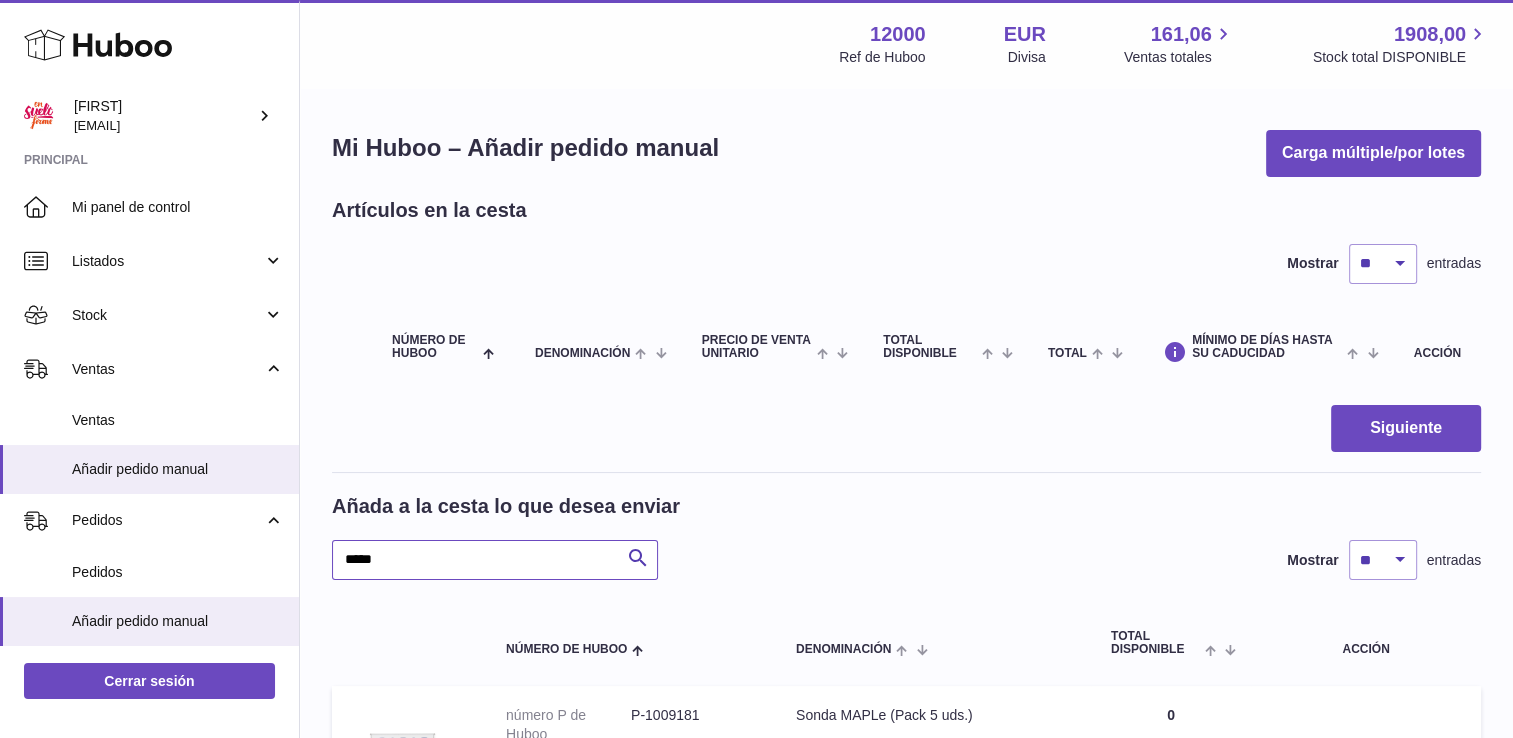 click on "*****" at bounding box center (495, 560) 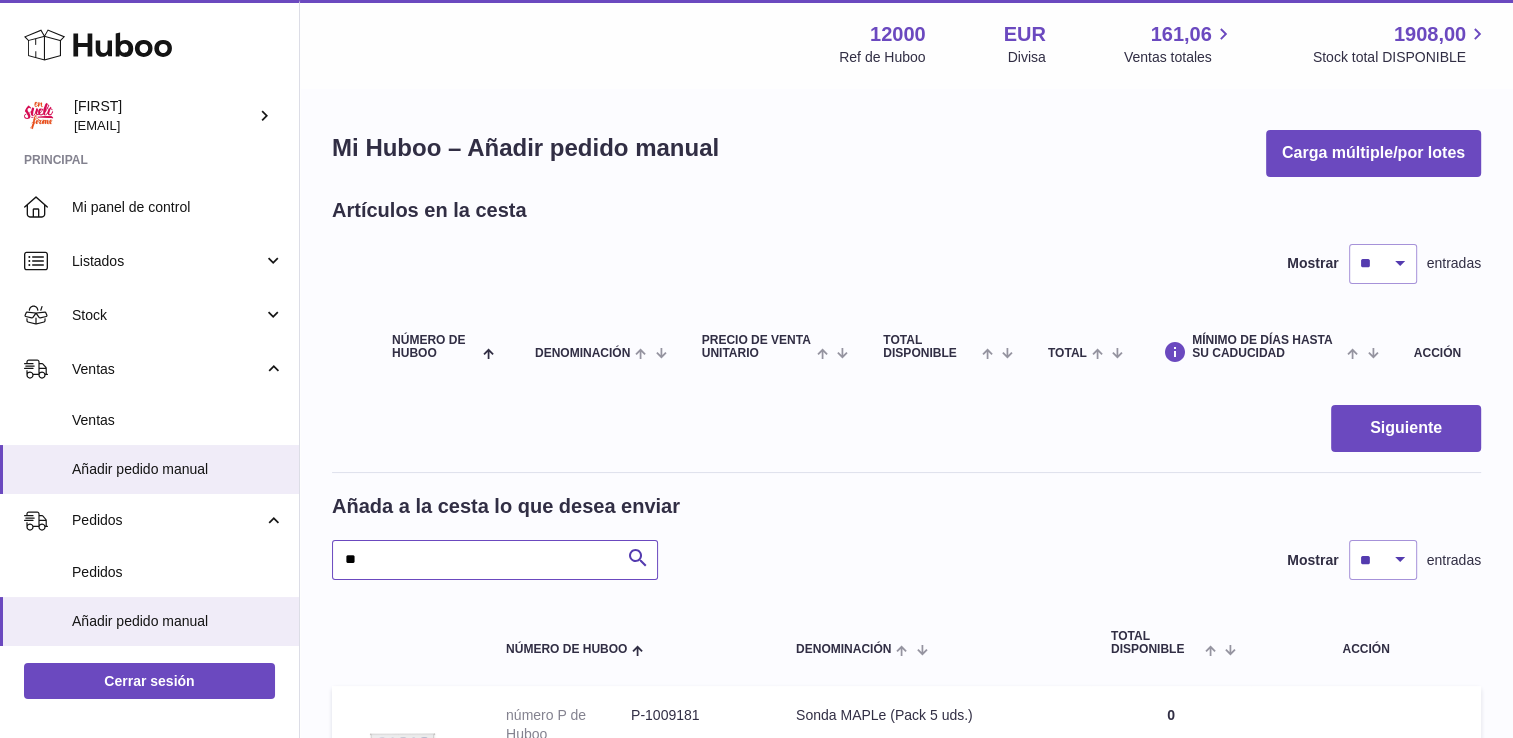 type on "*" 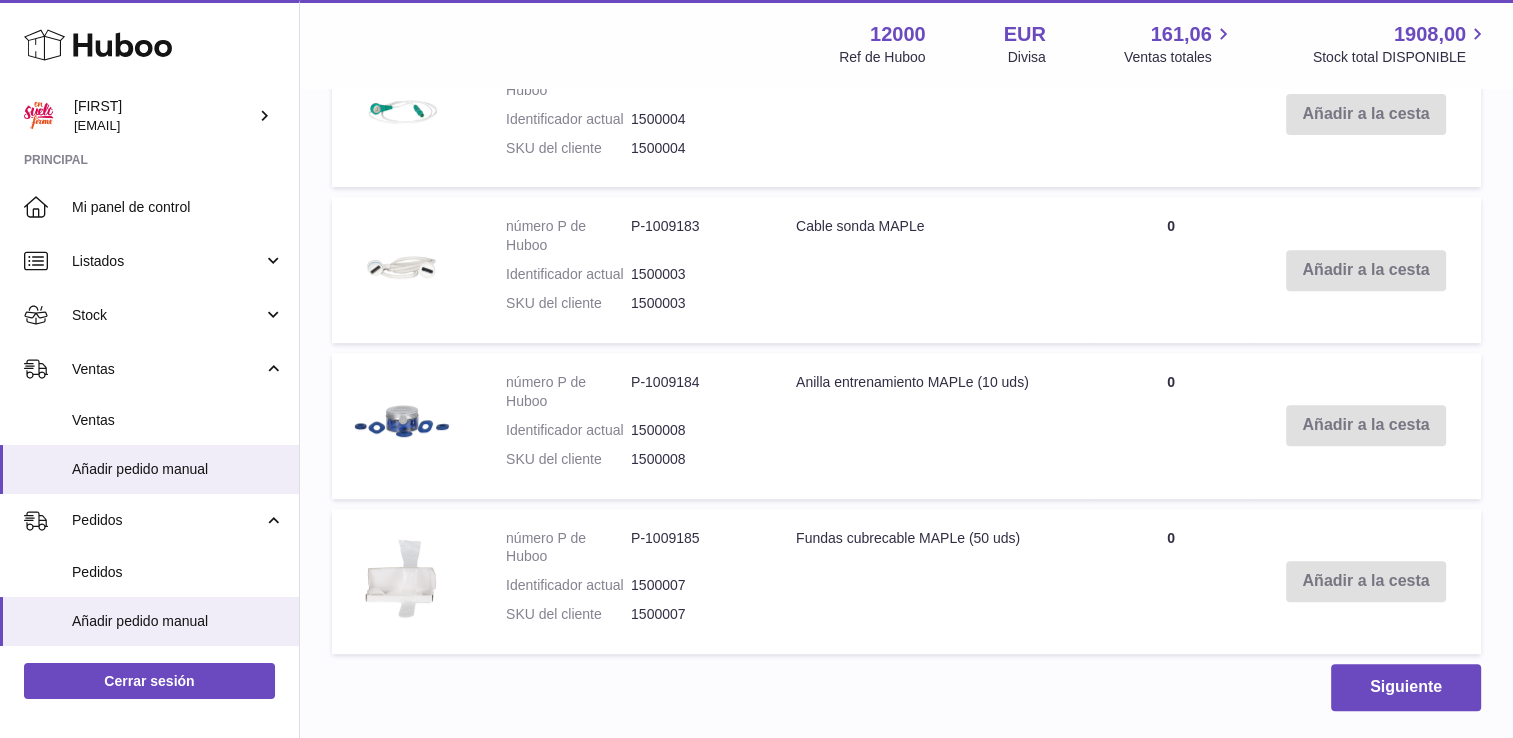 scroll, scrollTop: 300, scrollLeft: 0, axis: vertical 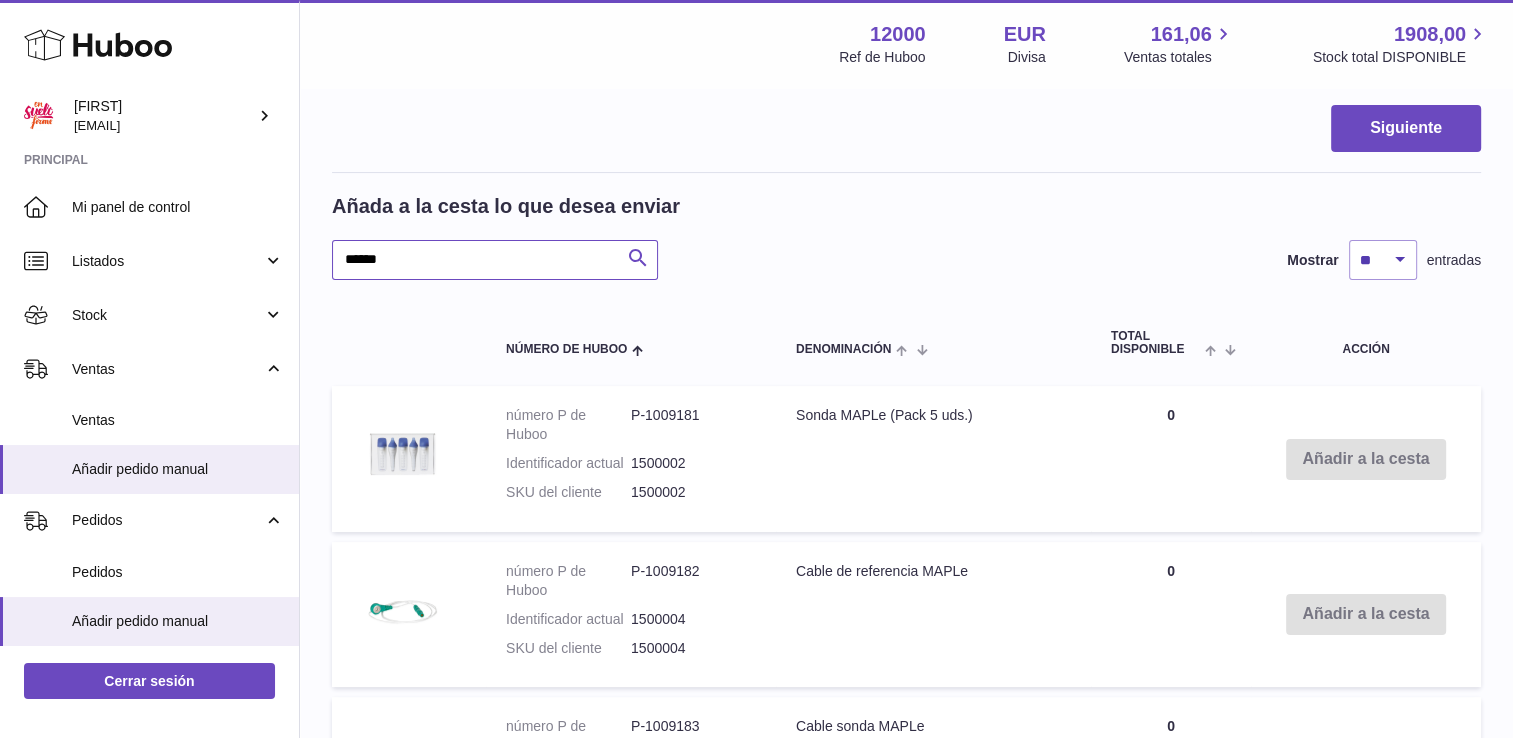 type on "******" 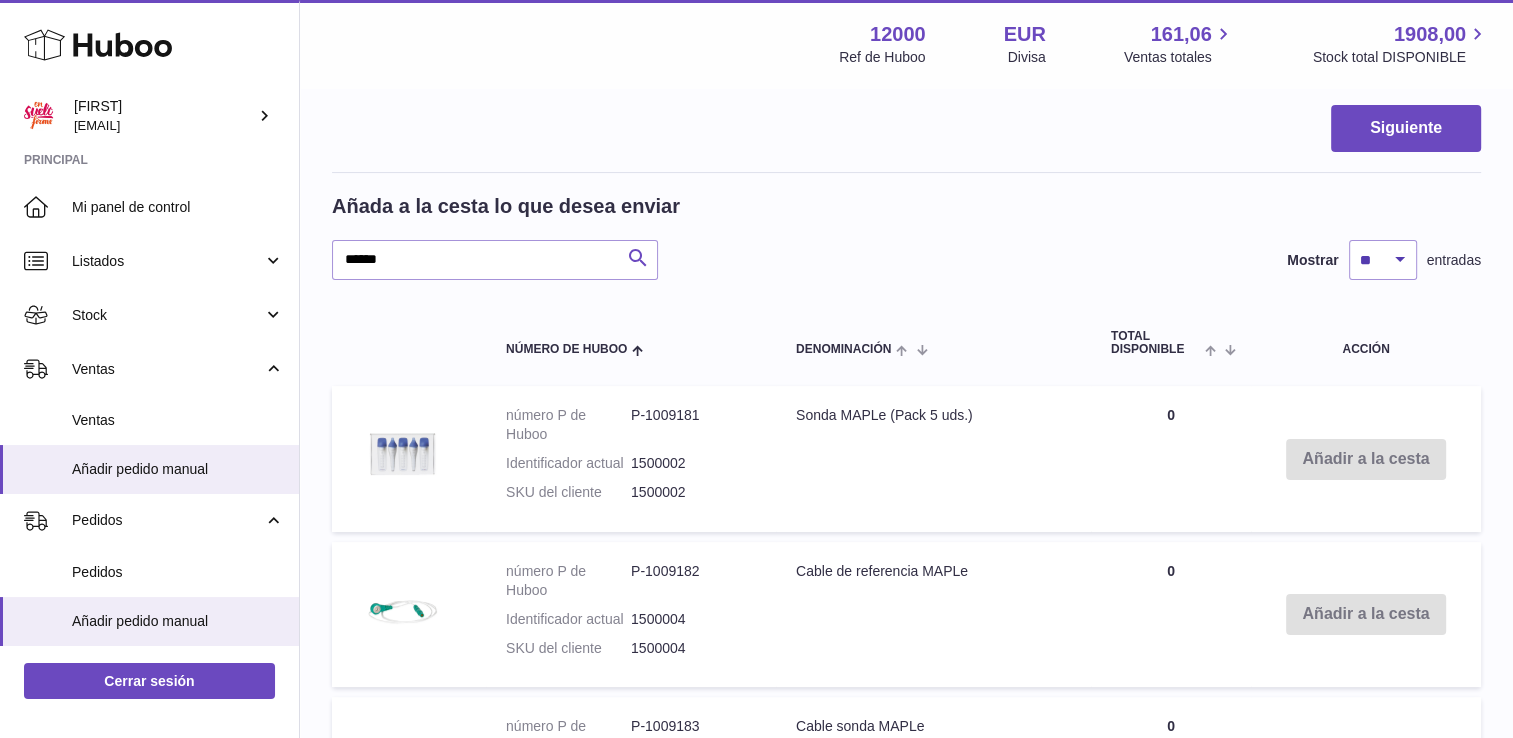 click at bounding box center (638, 258) 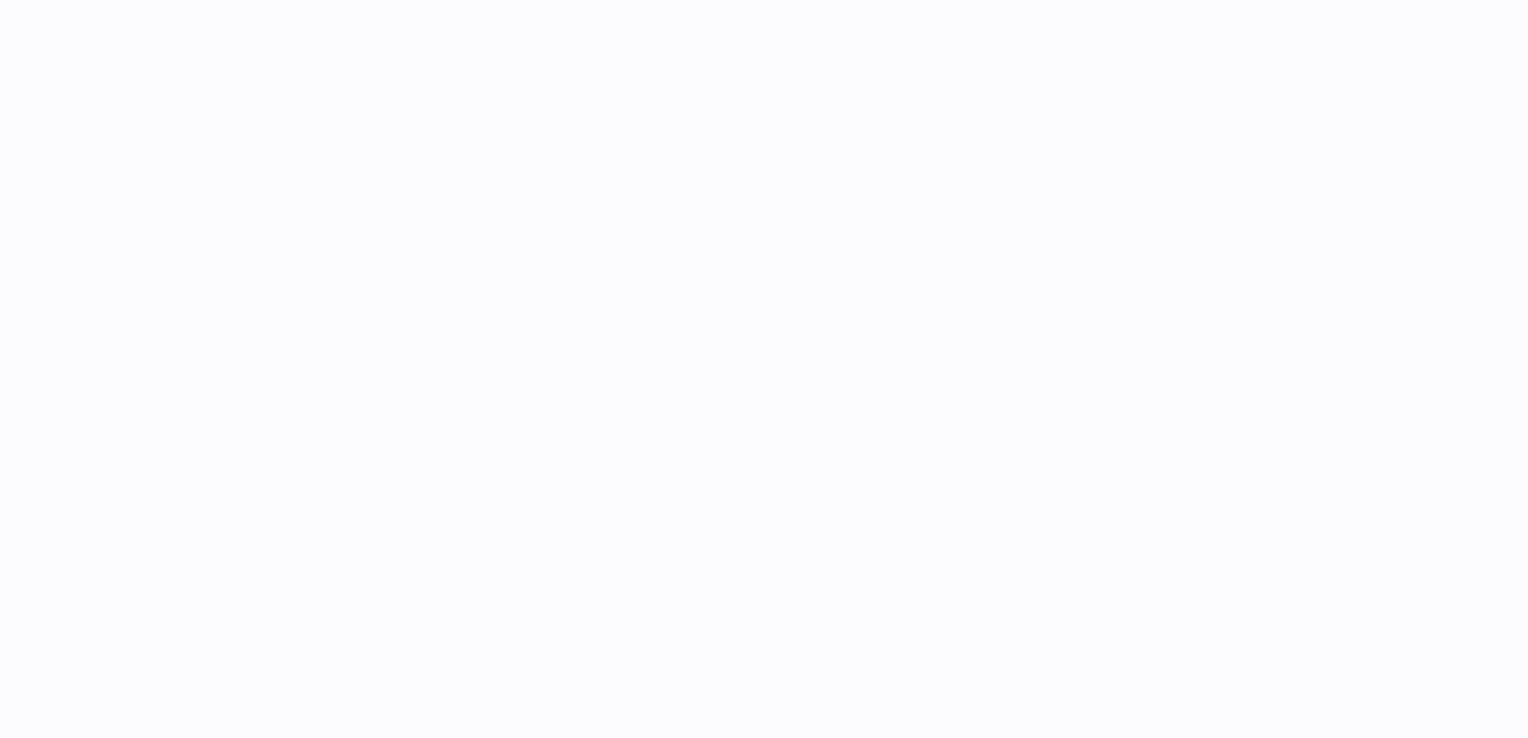 scroll, scrollTop: 0, scrollLeft: 0, axis: both 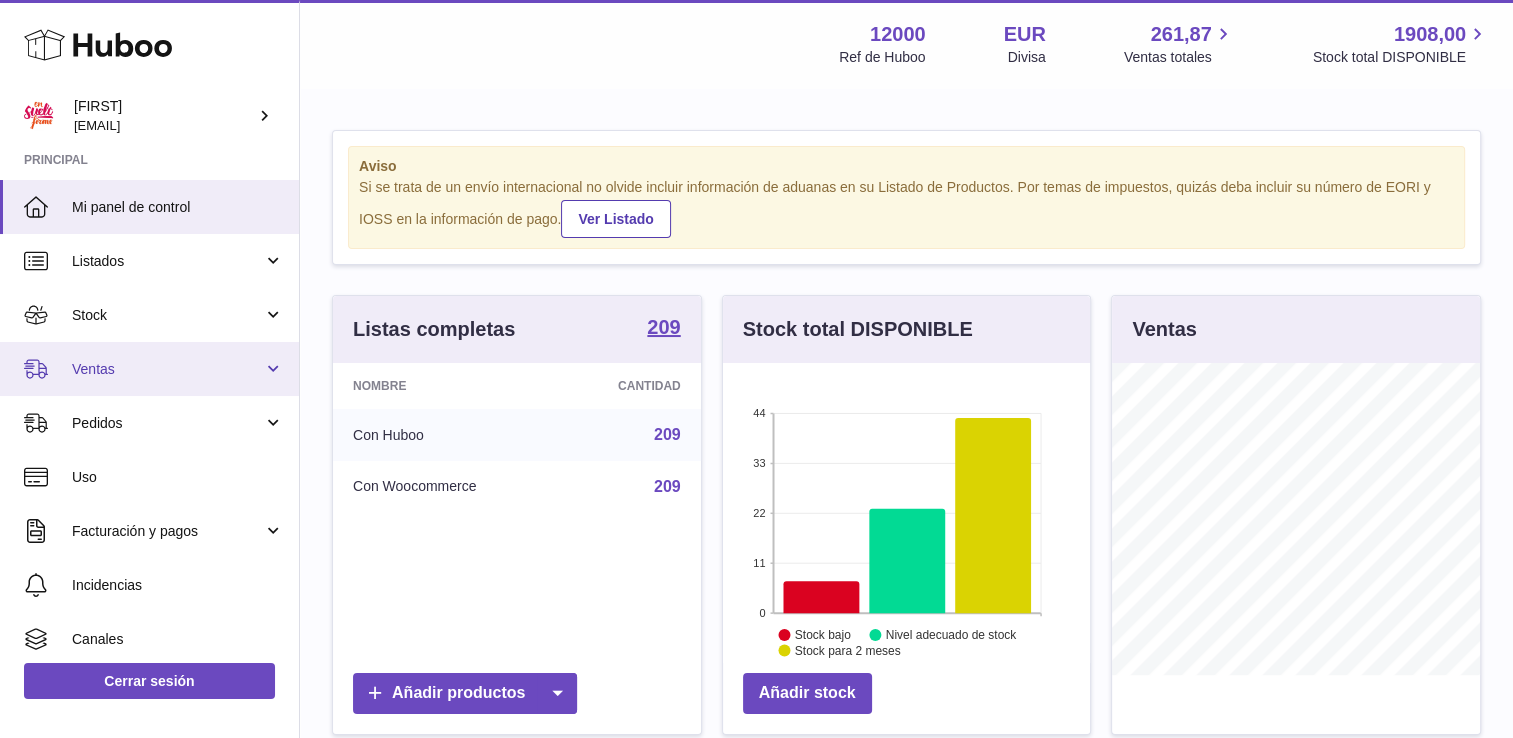 click on "Ventas" at bounding box center [149, 369] 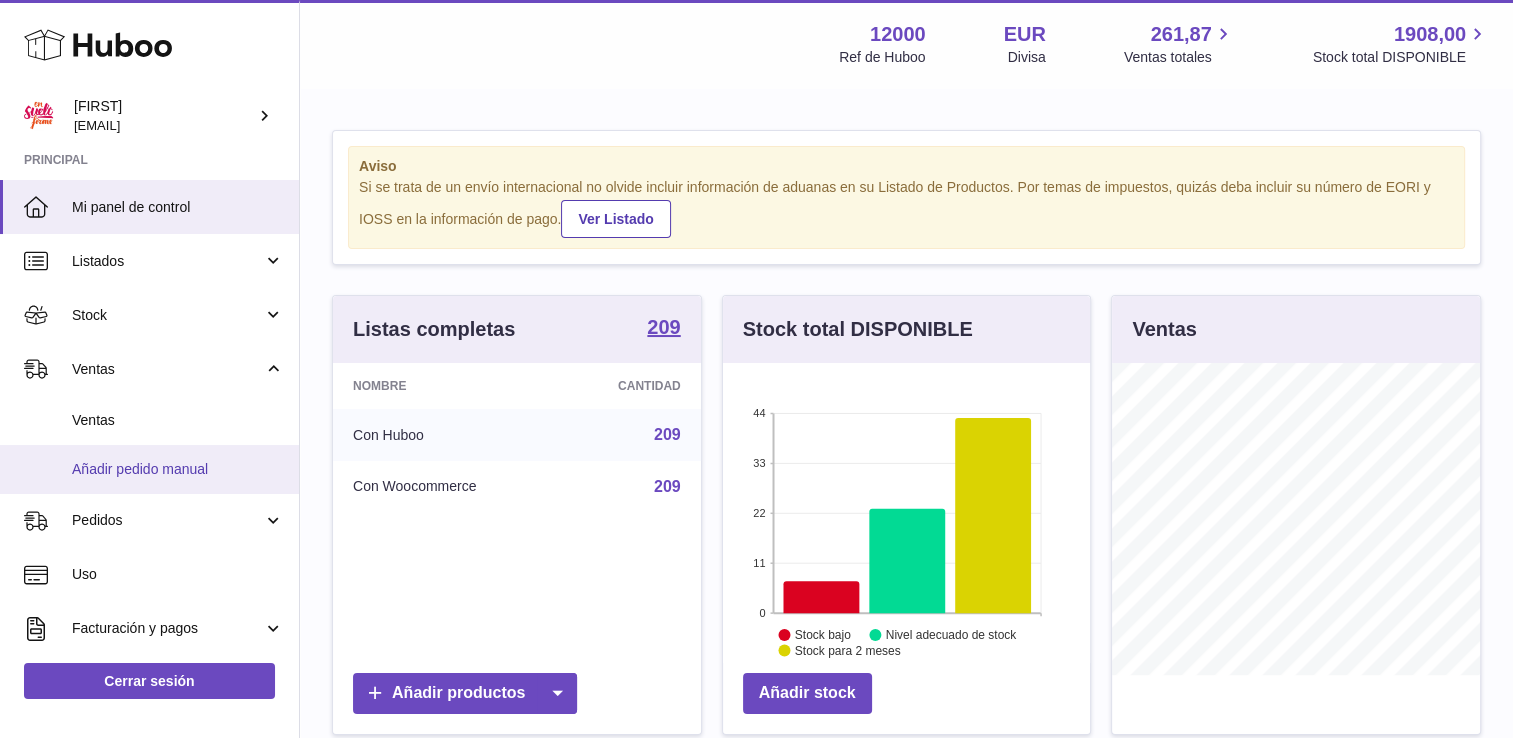 click on "Añadir pedido manual" at bounding box center [178, 469] 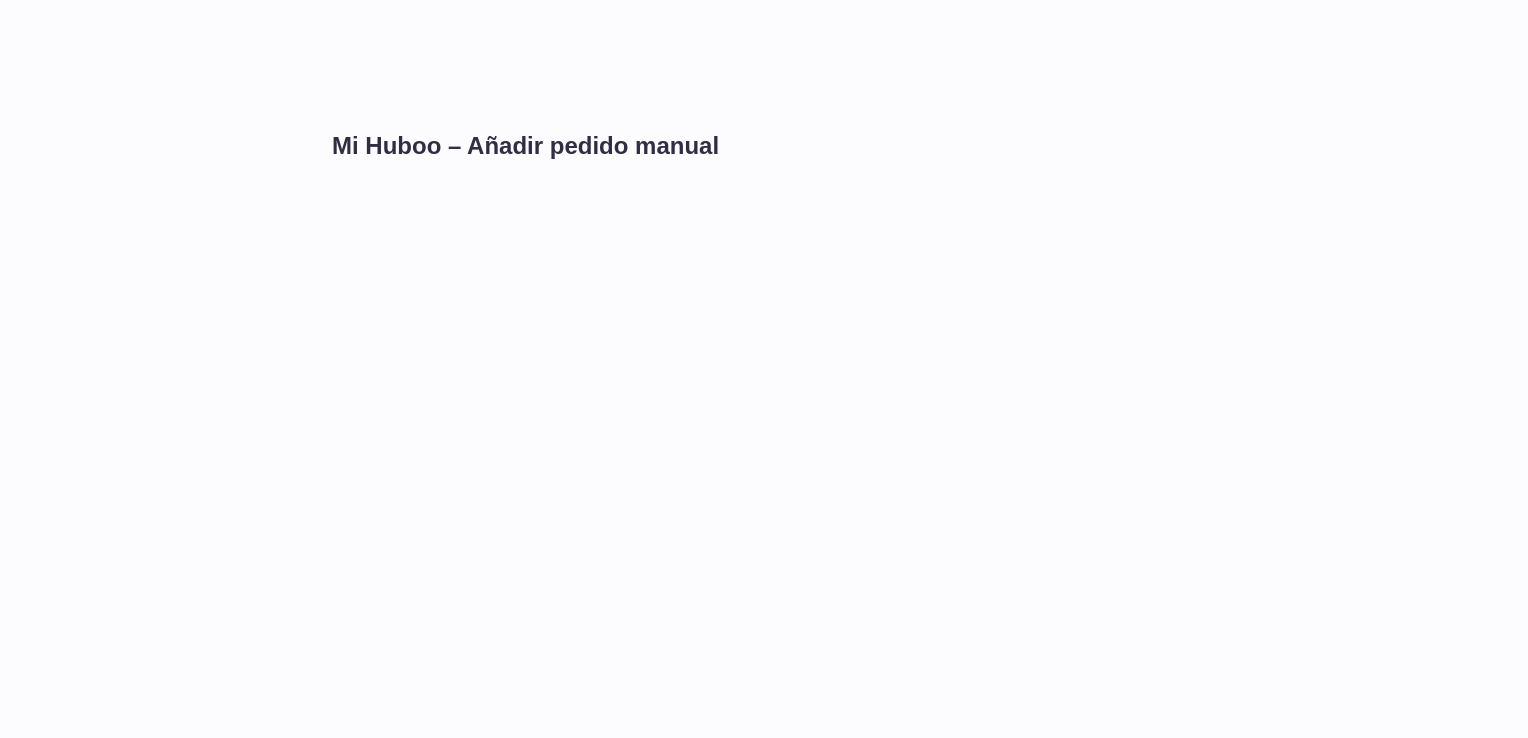 scroll, scrollTop: 0, scrollLeft: 0, axis: both 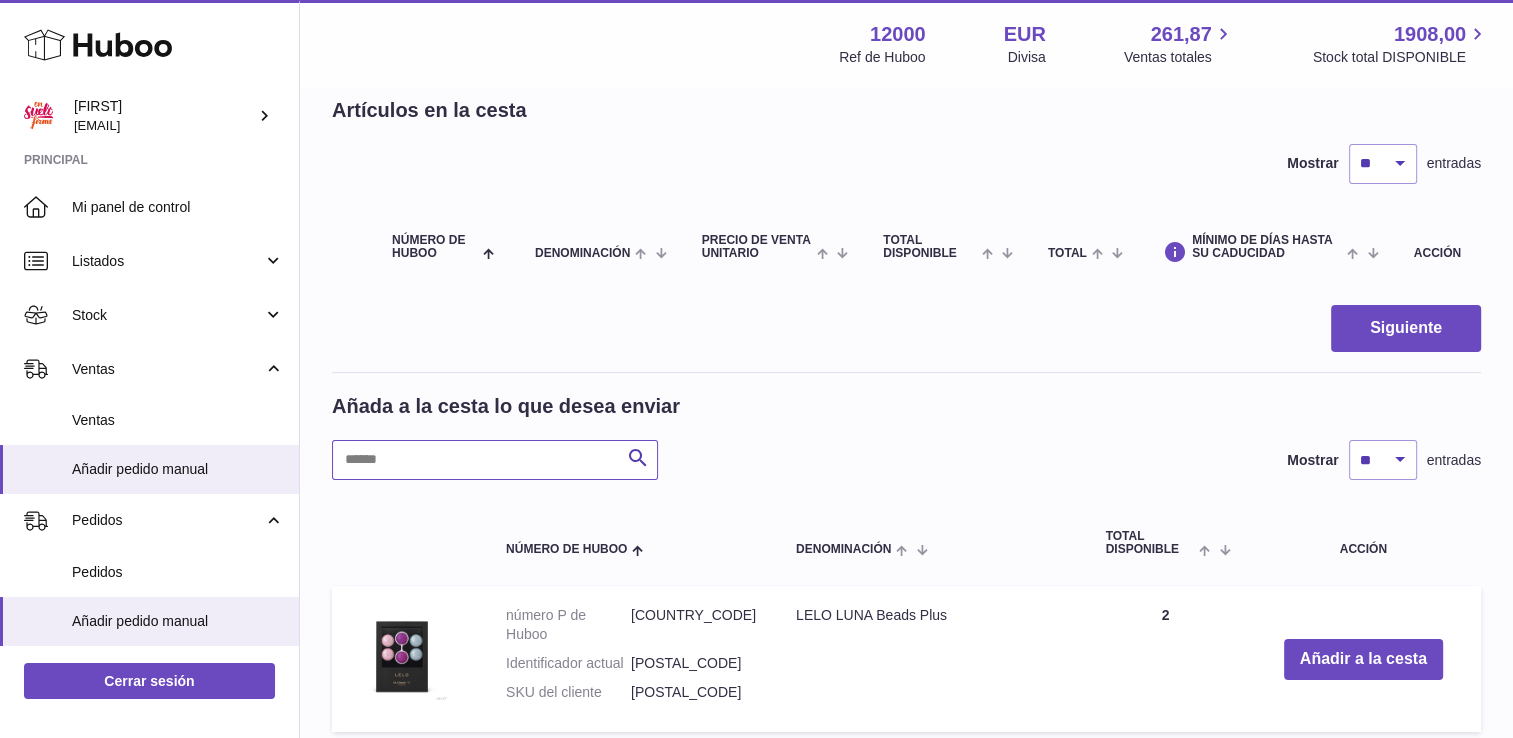 click at bounding box center (495, 460) 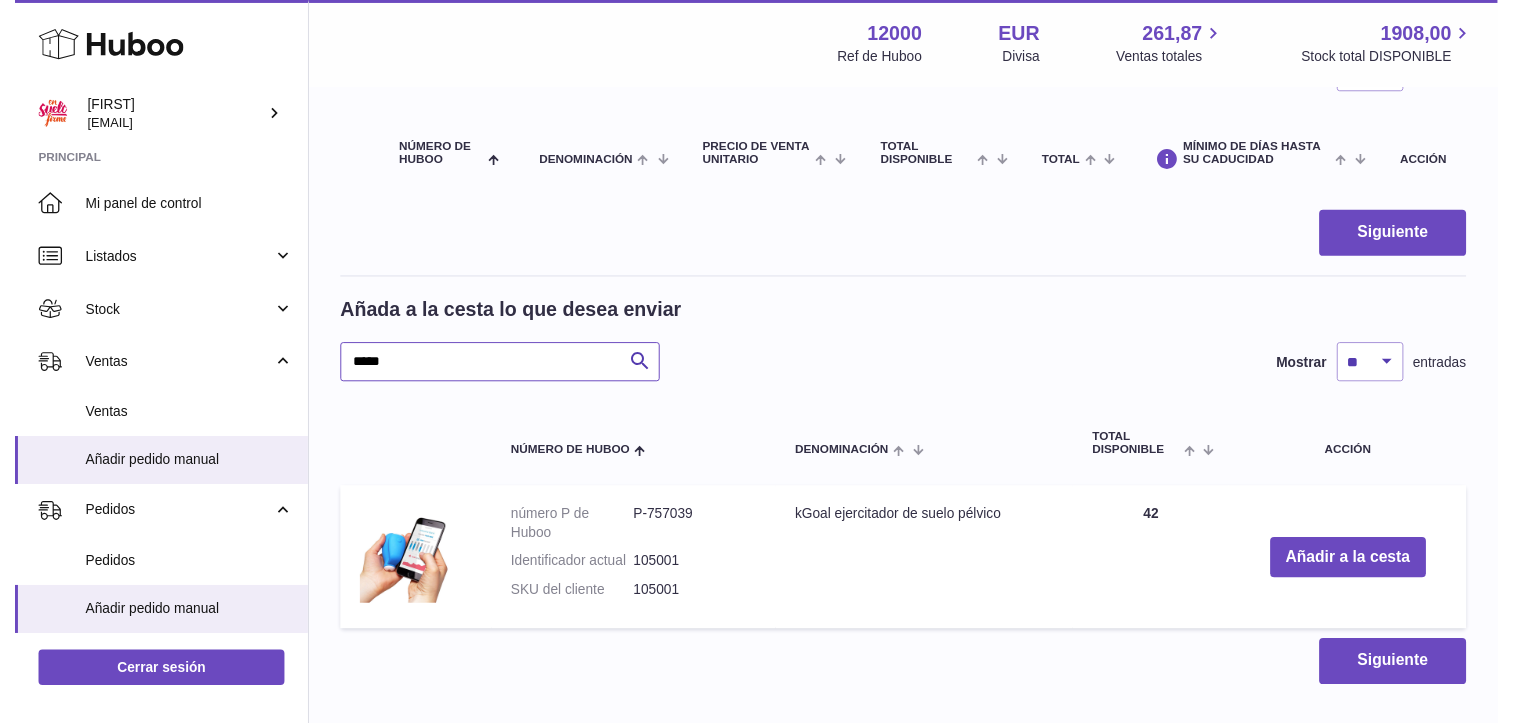 scroll, scrollTop: 300, scrollLeft: 0, axis: vertical 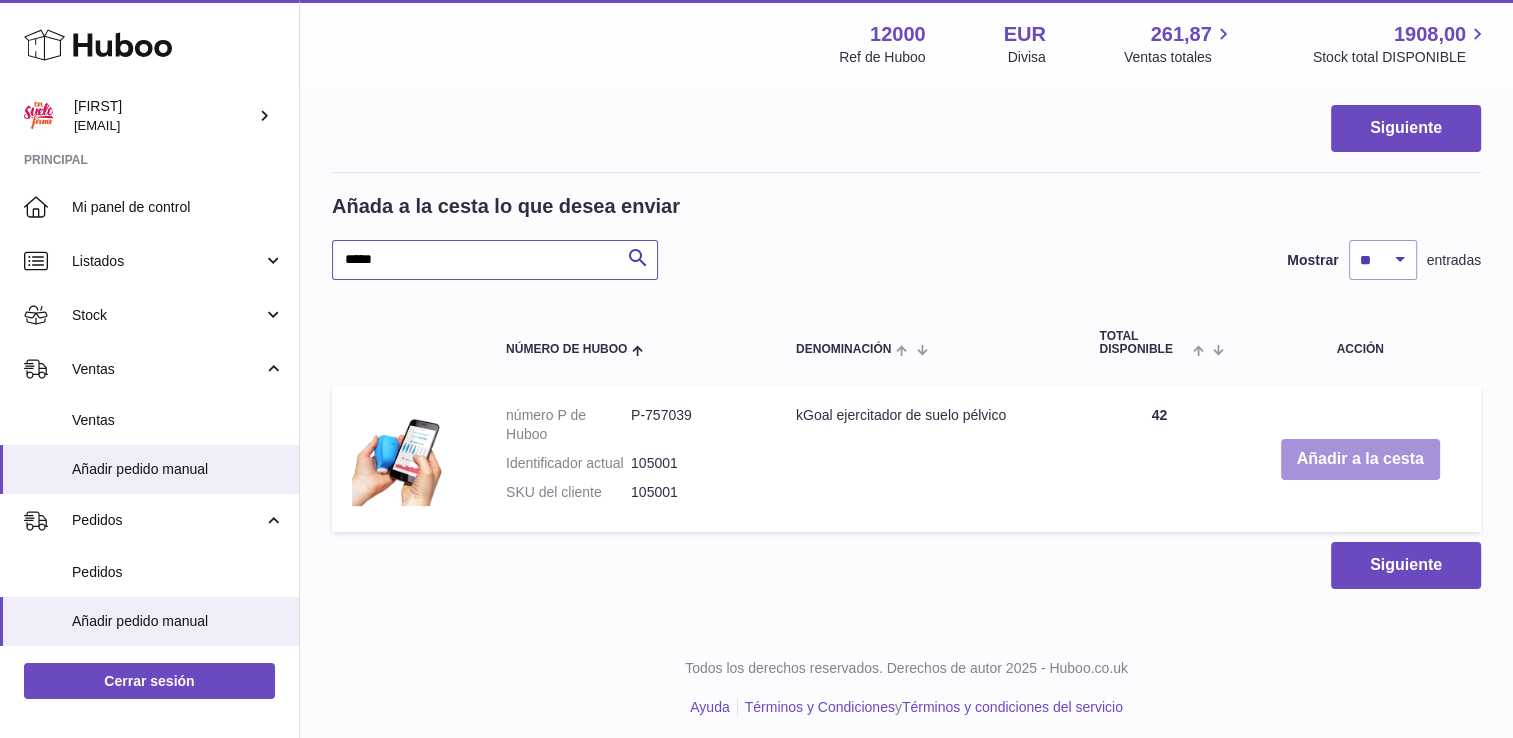 type on "*****" 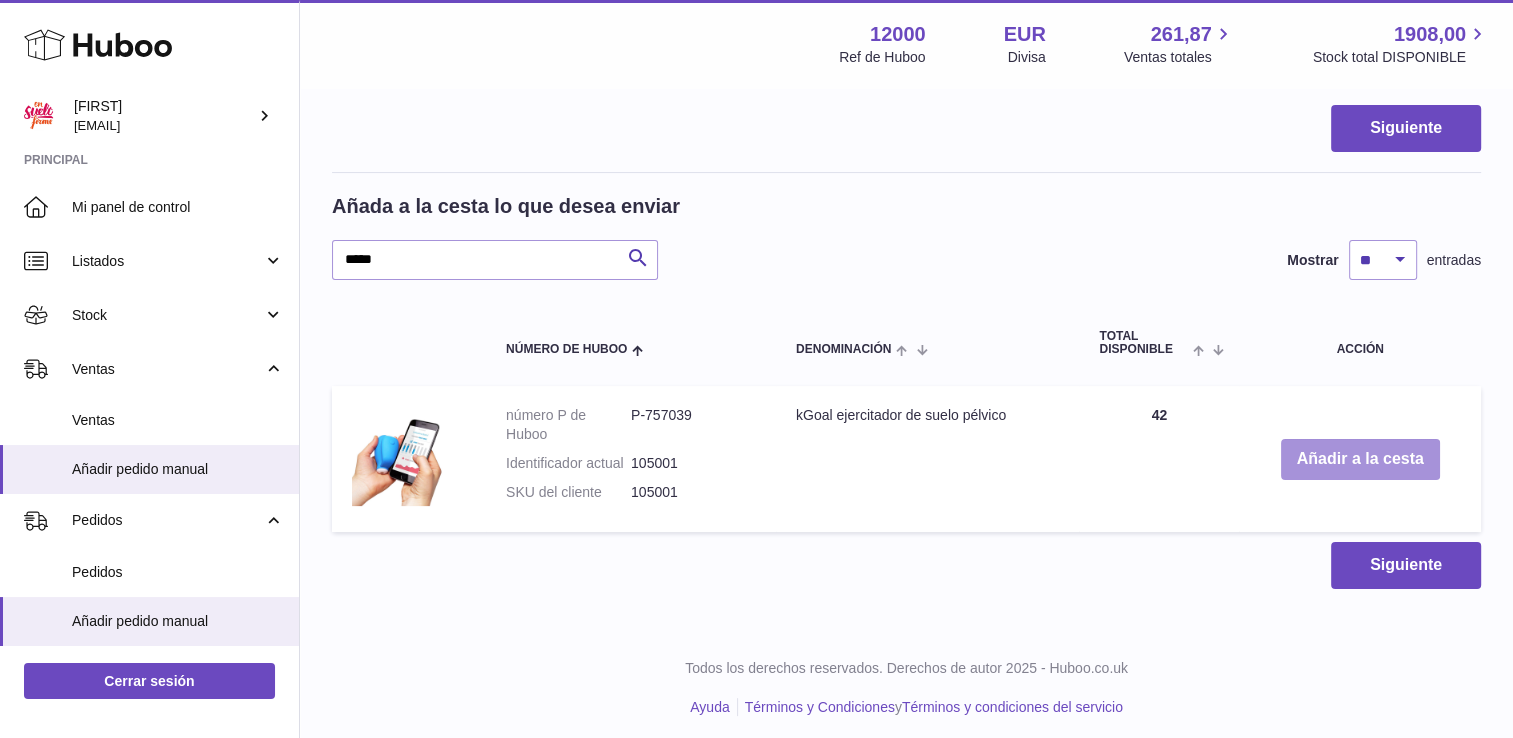 click on "Añadir a la cesta" at bounding box center [1360, 459] 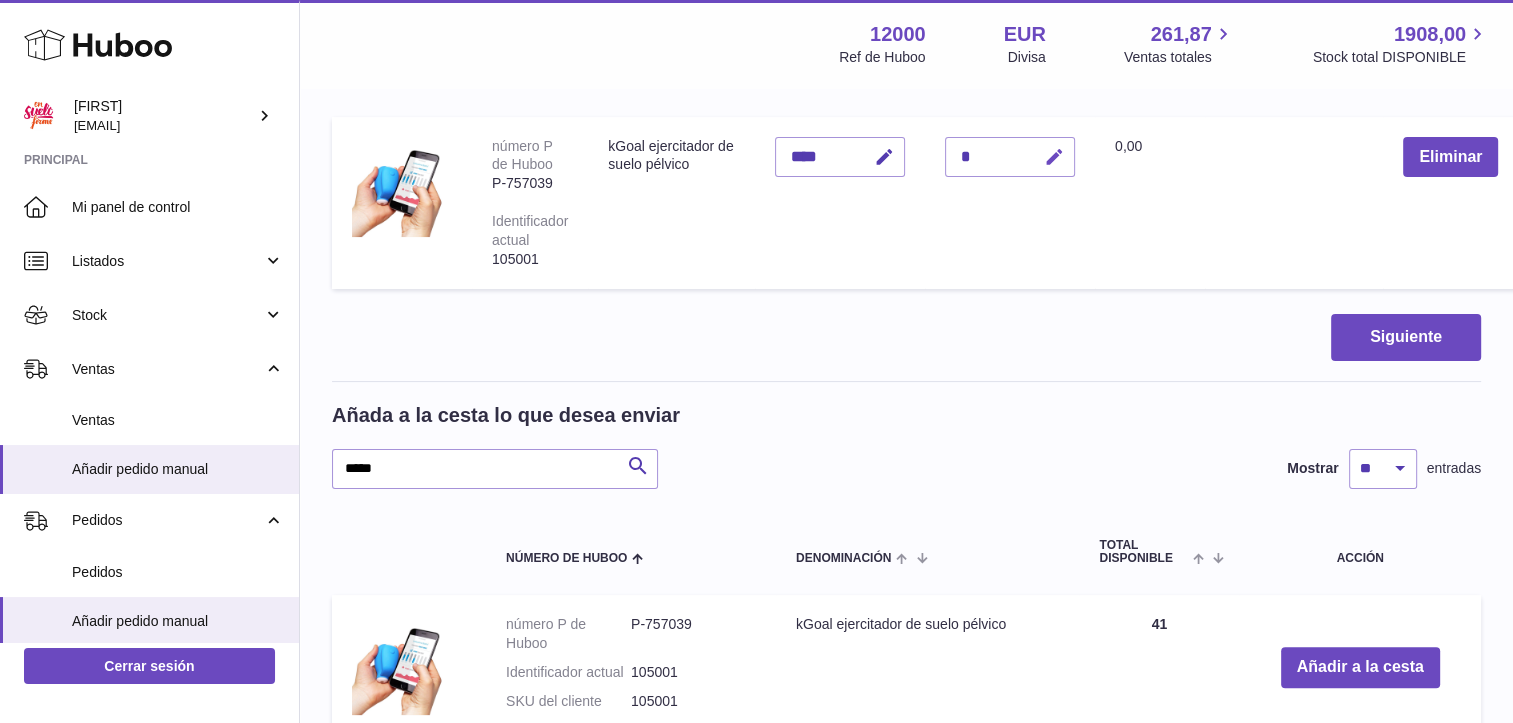 click at bounding box center (1054, 157) 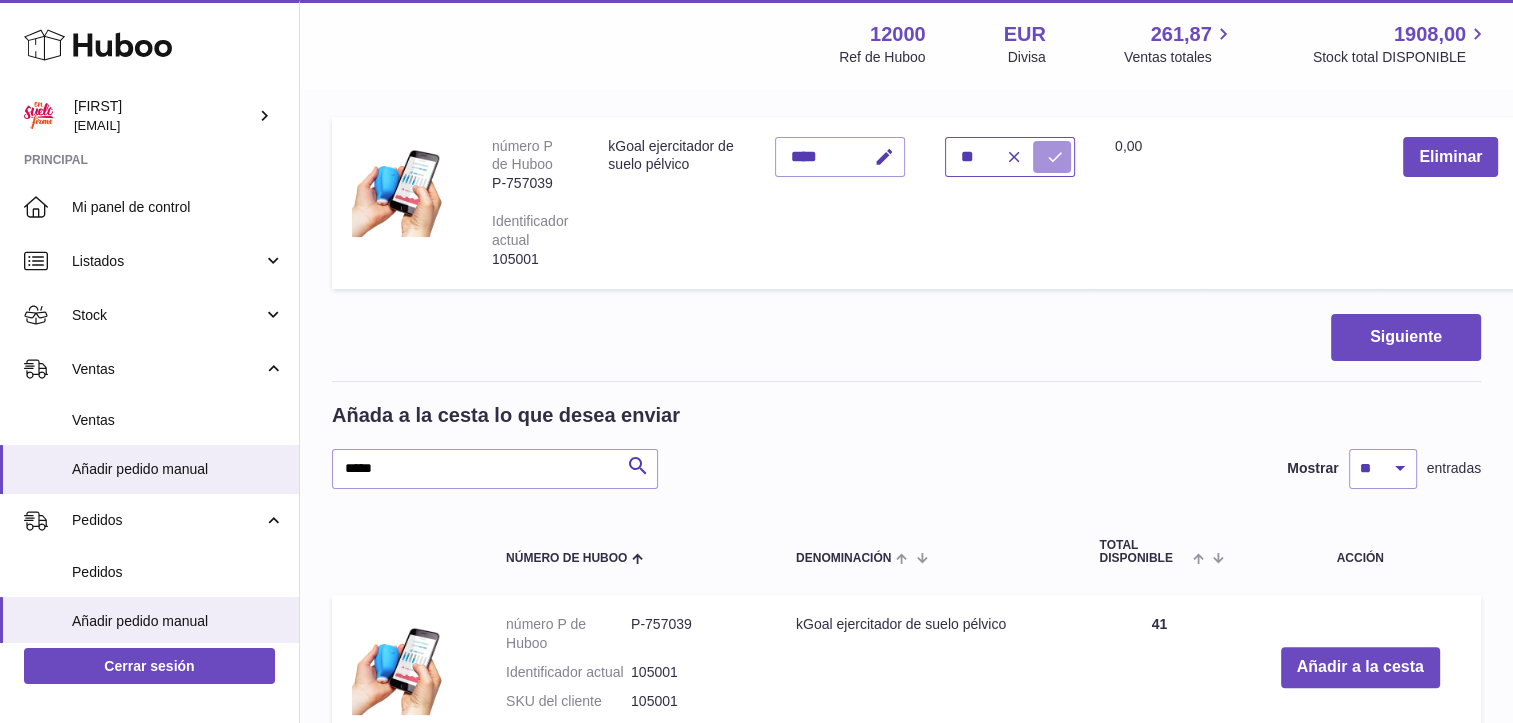 type on "**" 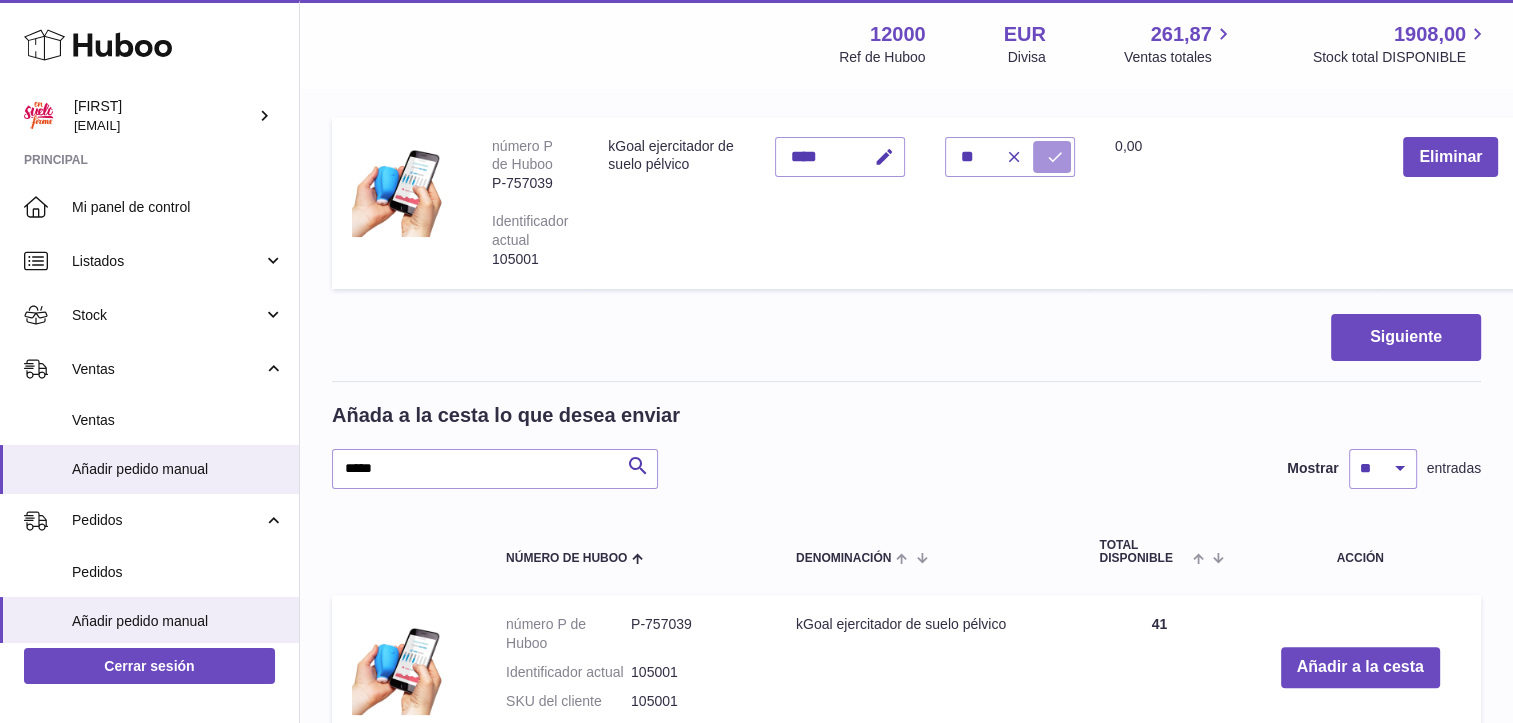 click at bounding box center (1052, 157) 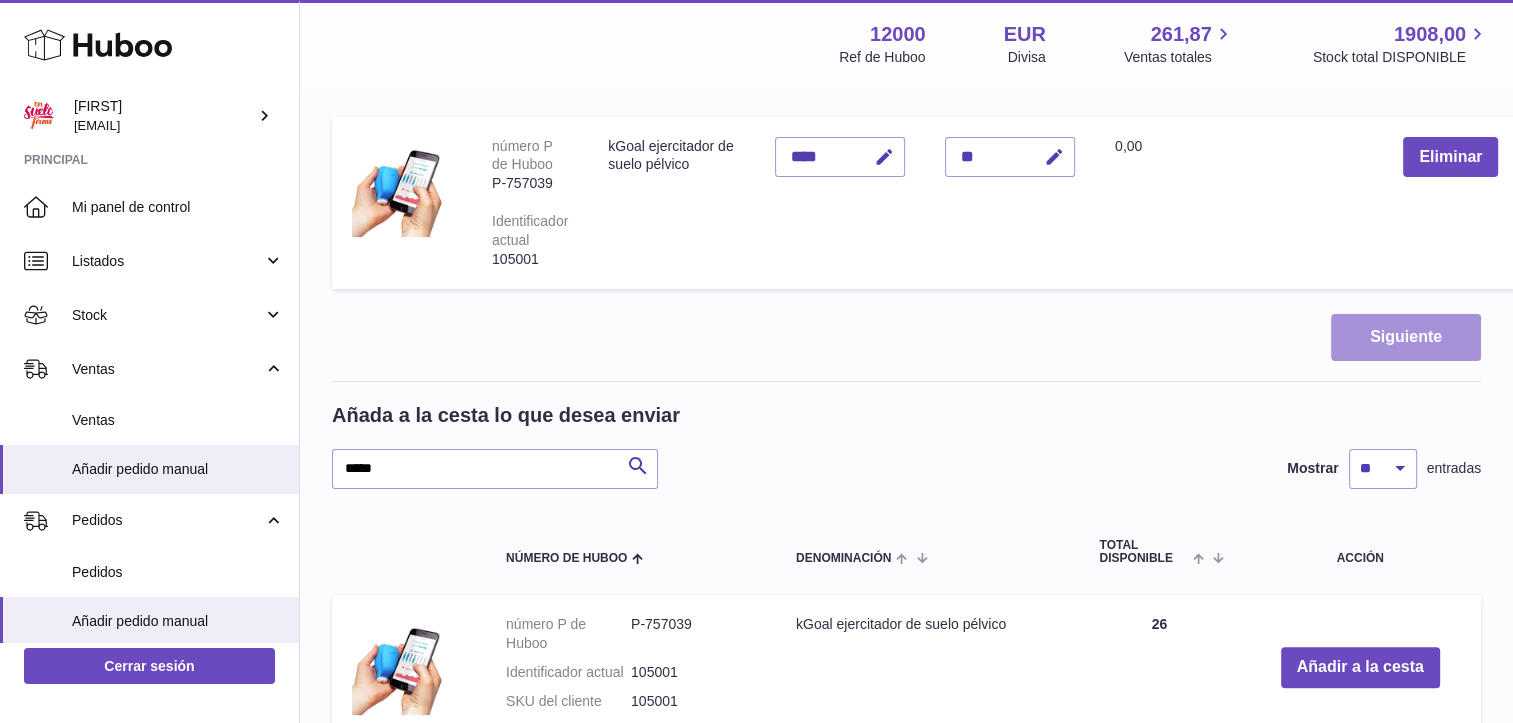 click on "Siguiente" at bounding box center [1406, 337] 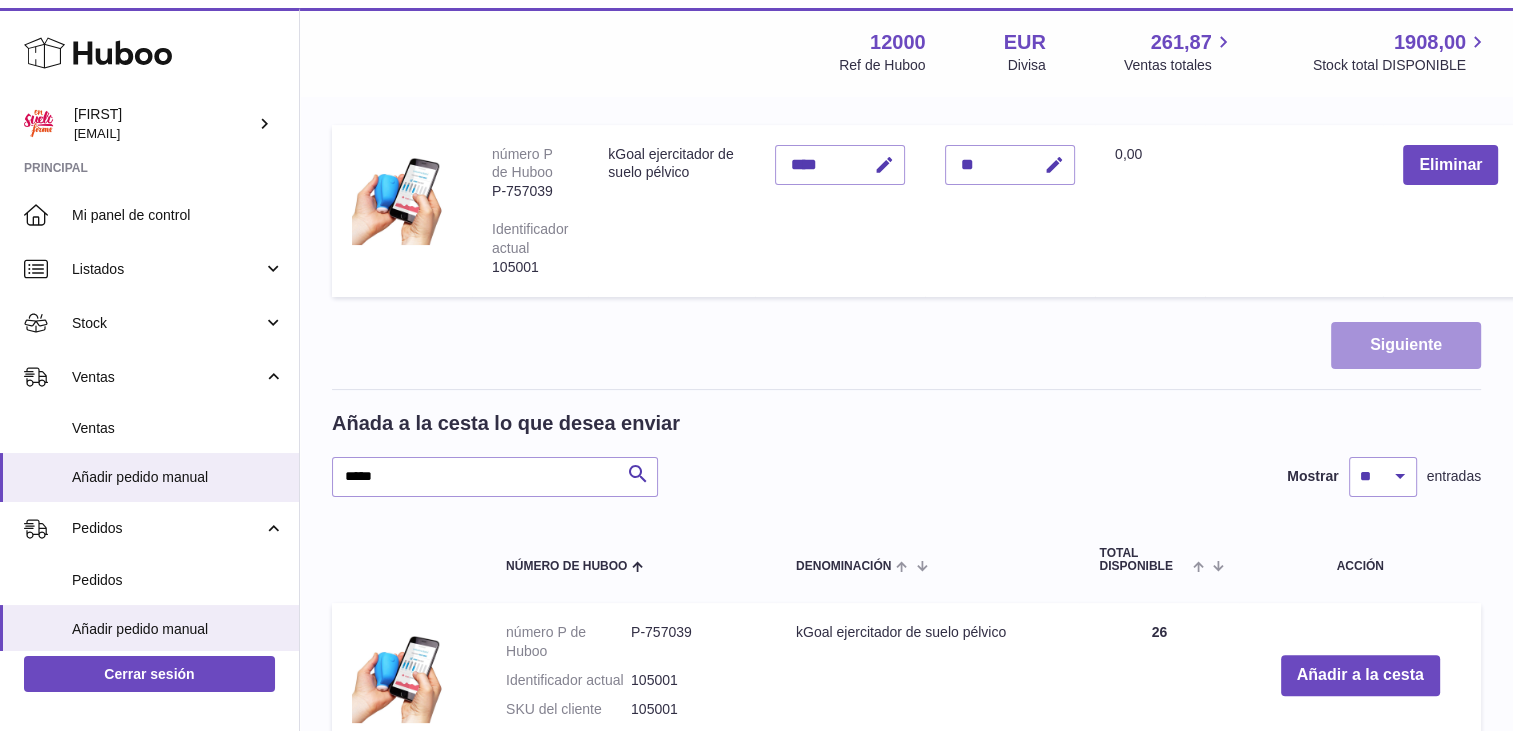 scroll, scrollTop: 0, scrollLeft: 0, axis: both 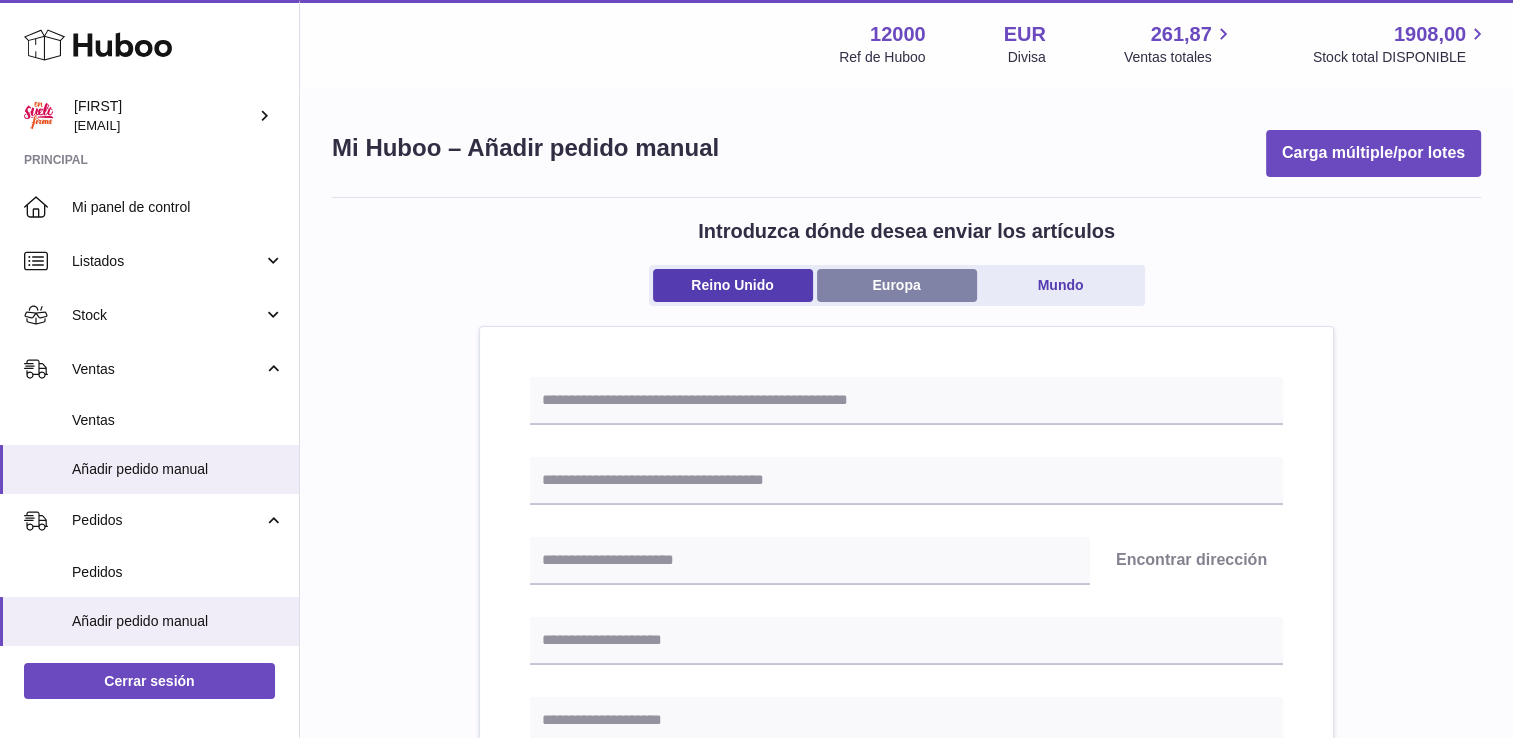click on "Europa" at bounding box center (897, 285) 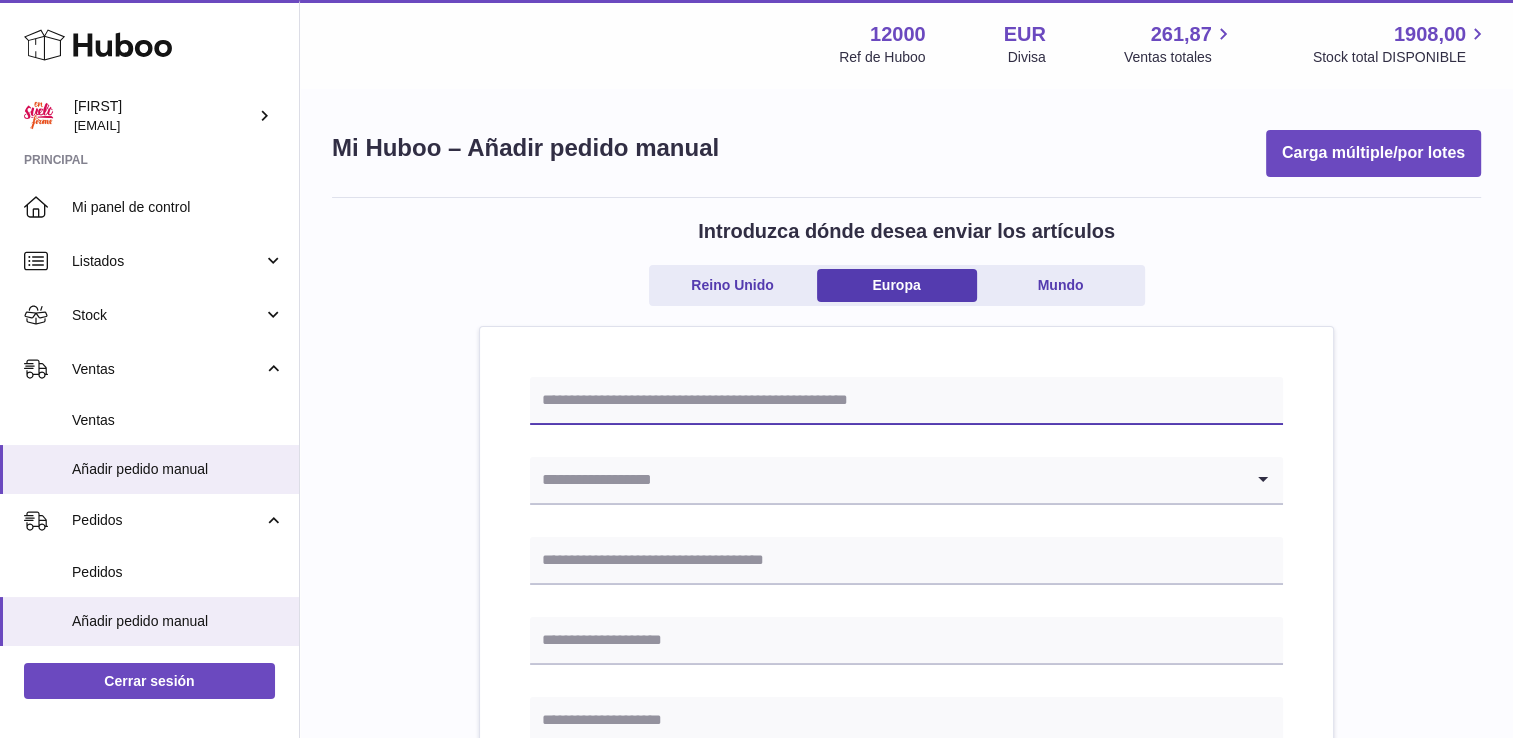 click at bounding box center (906, 401) 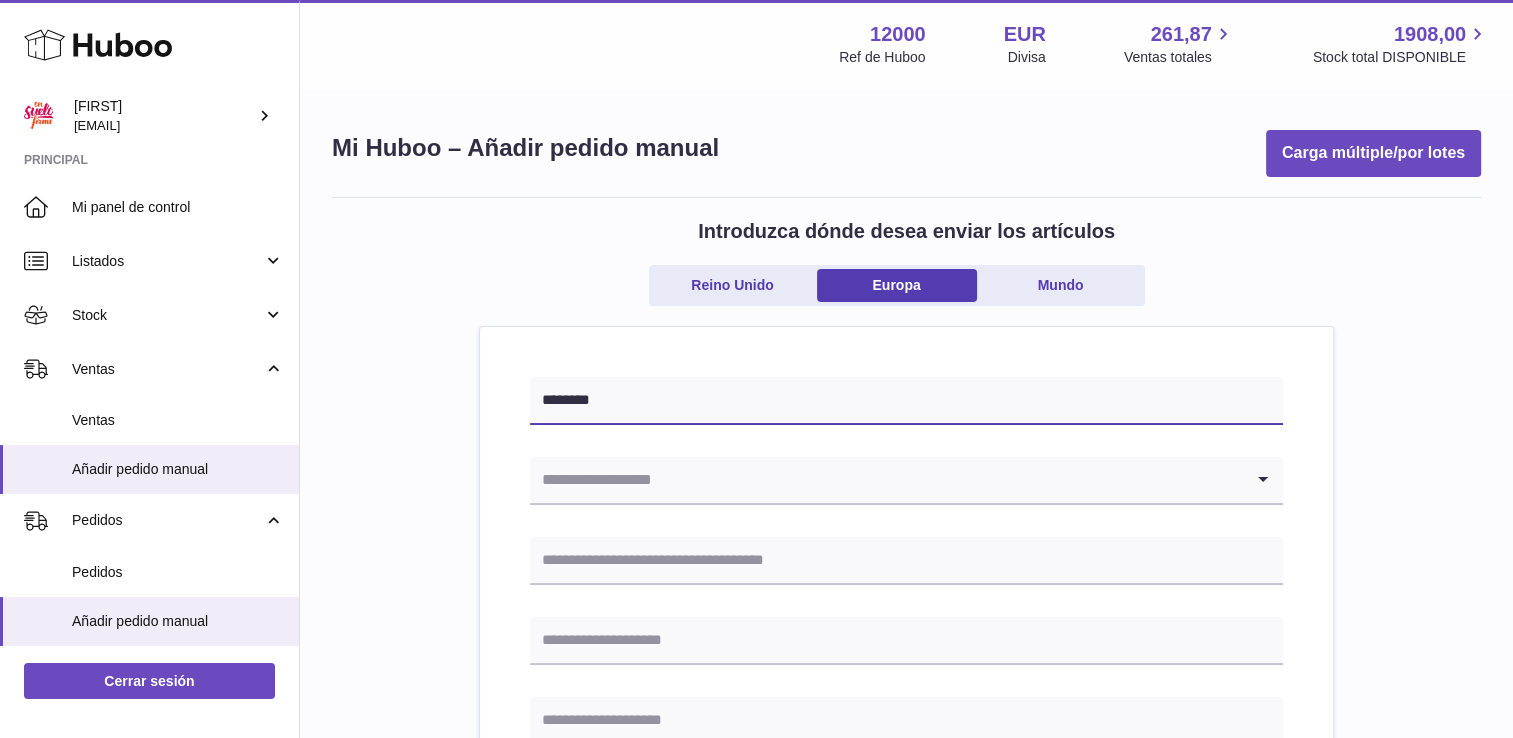 type on "********" 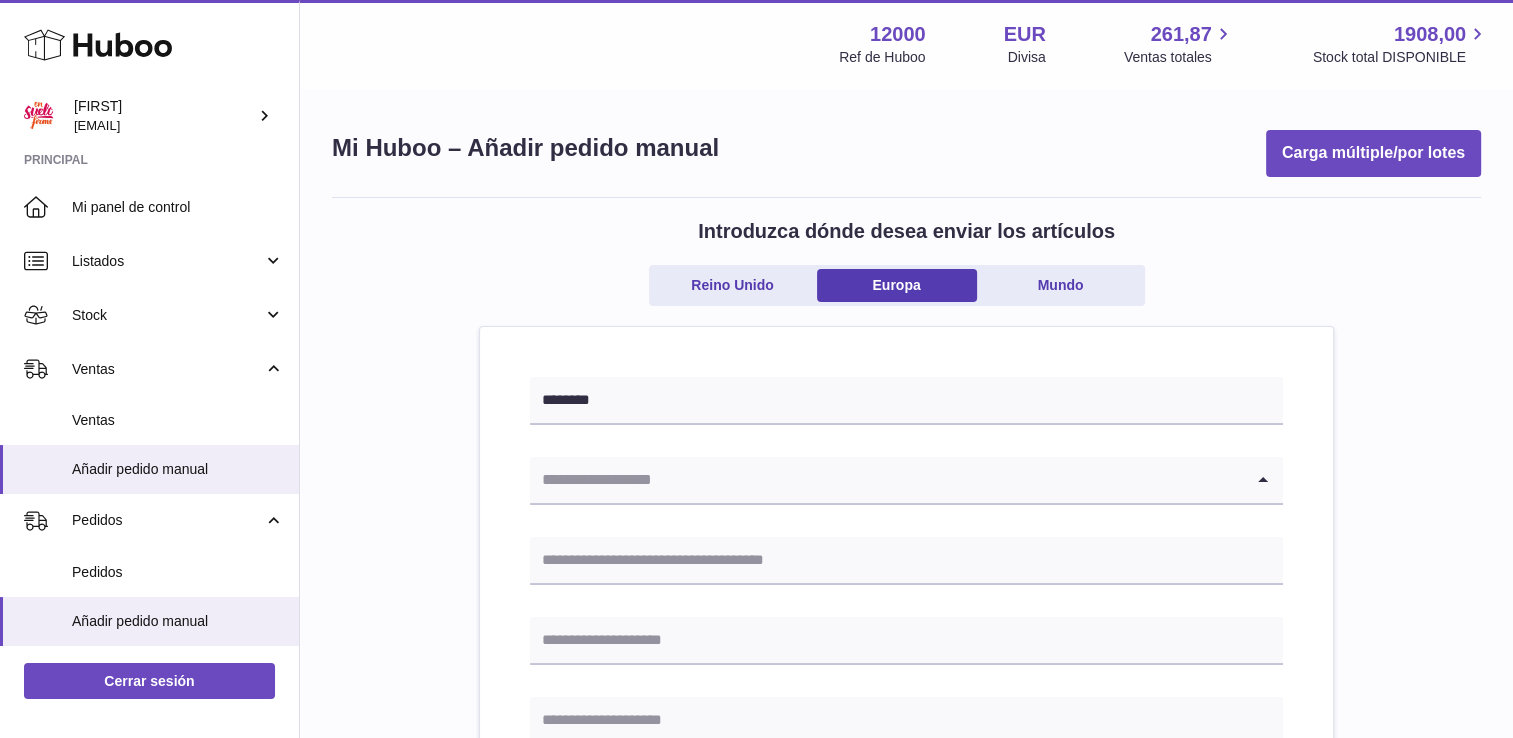 click at bounding box center (886, 480) 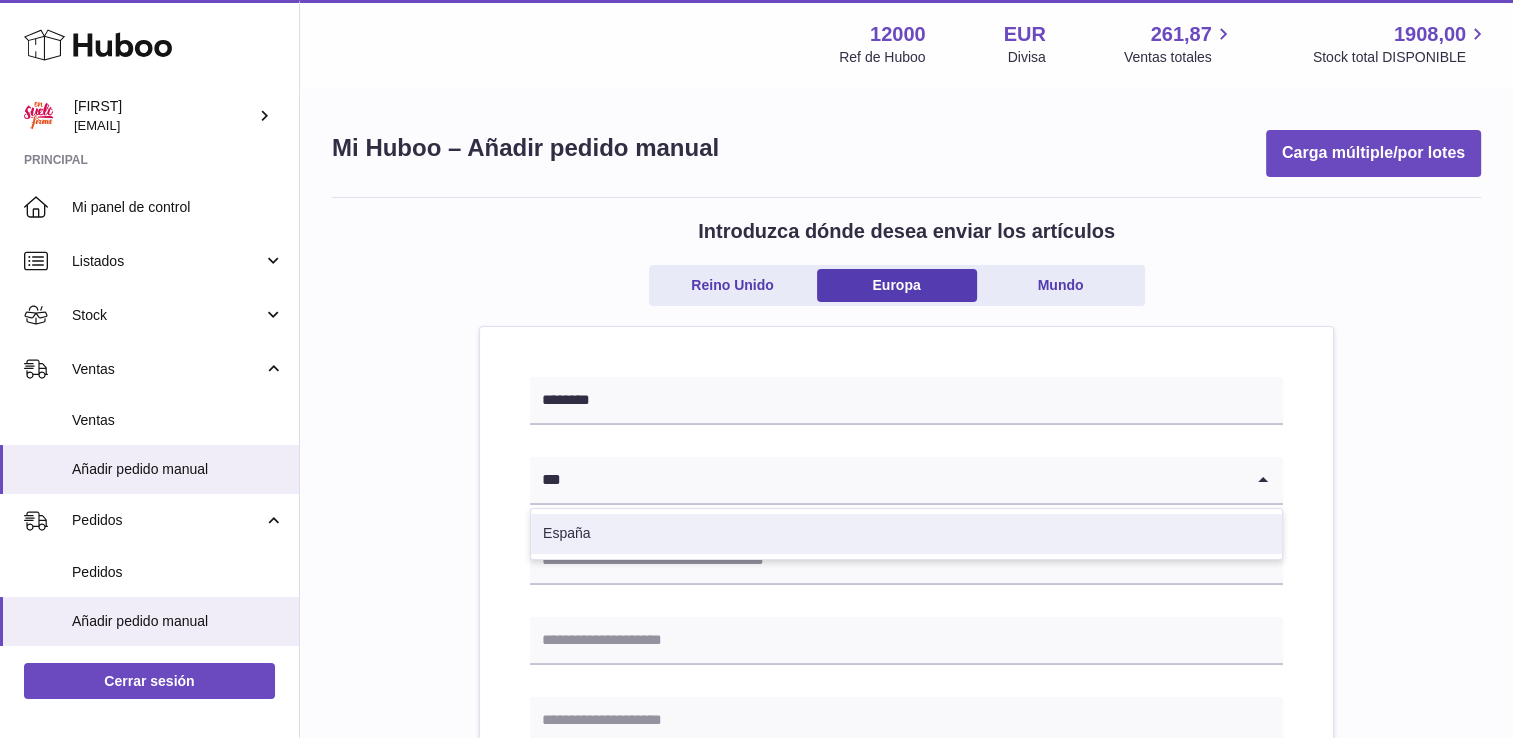 click on "España" at bounding box center [906, 534] 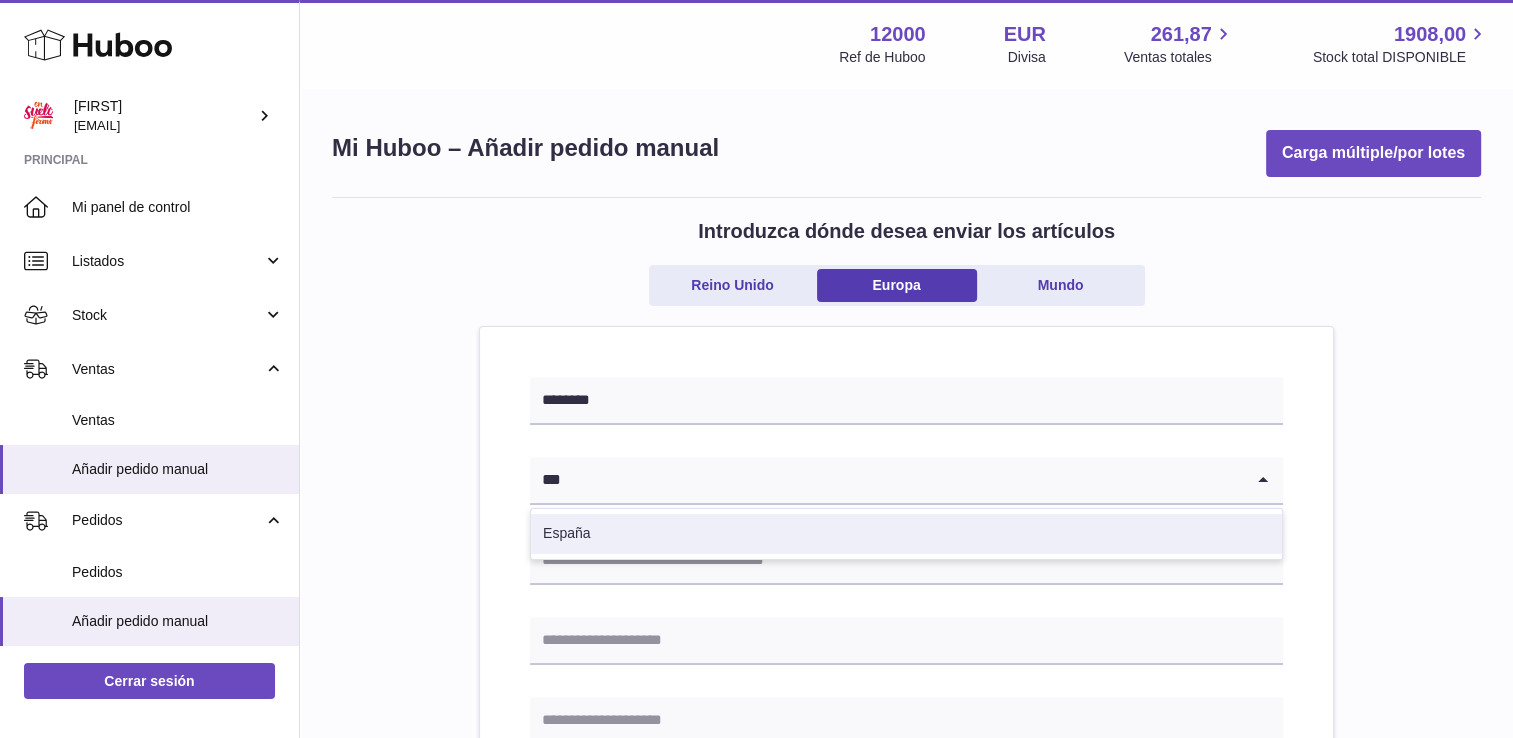 type on "***" 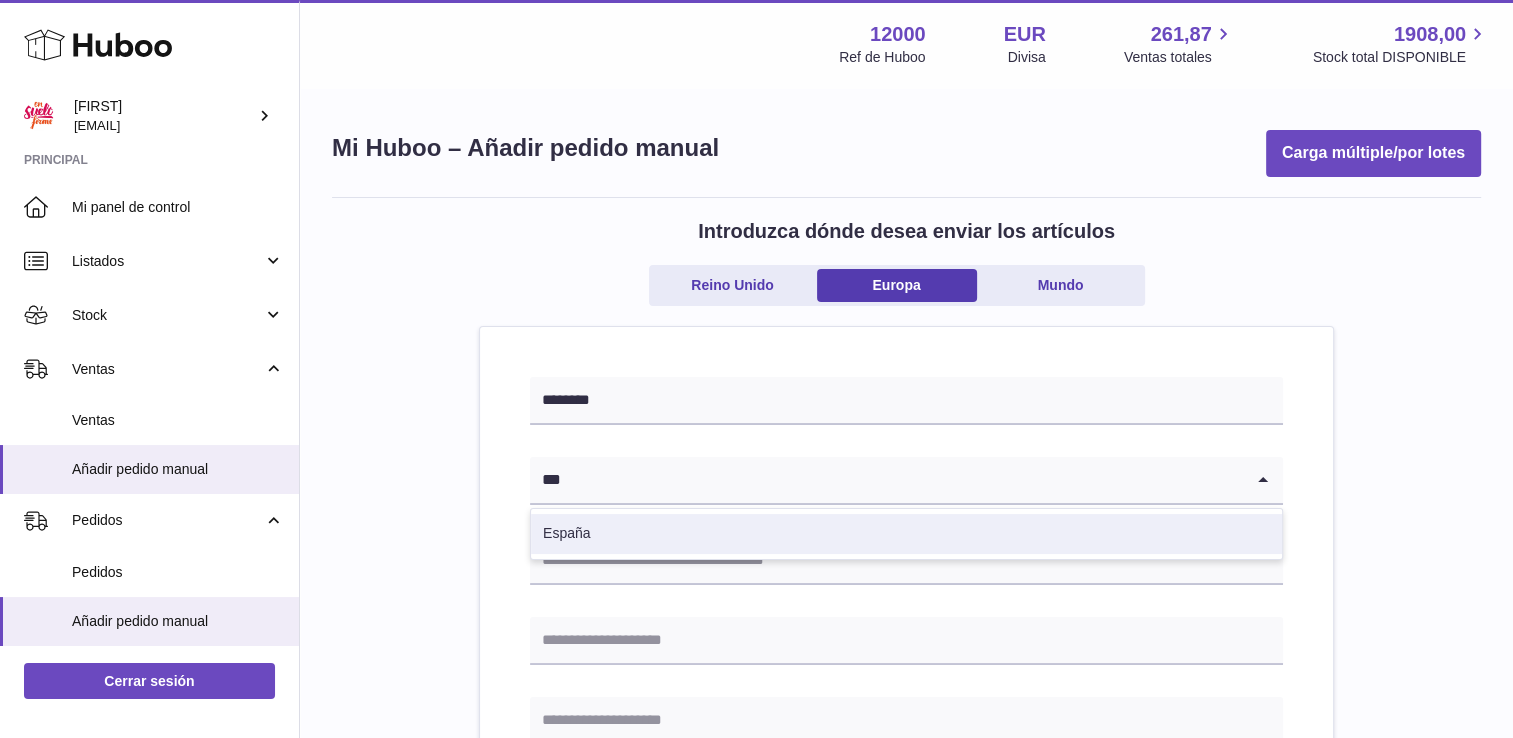 type 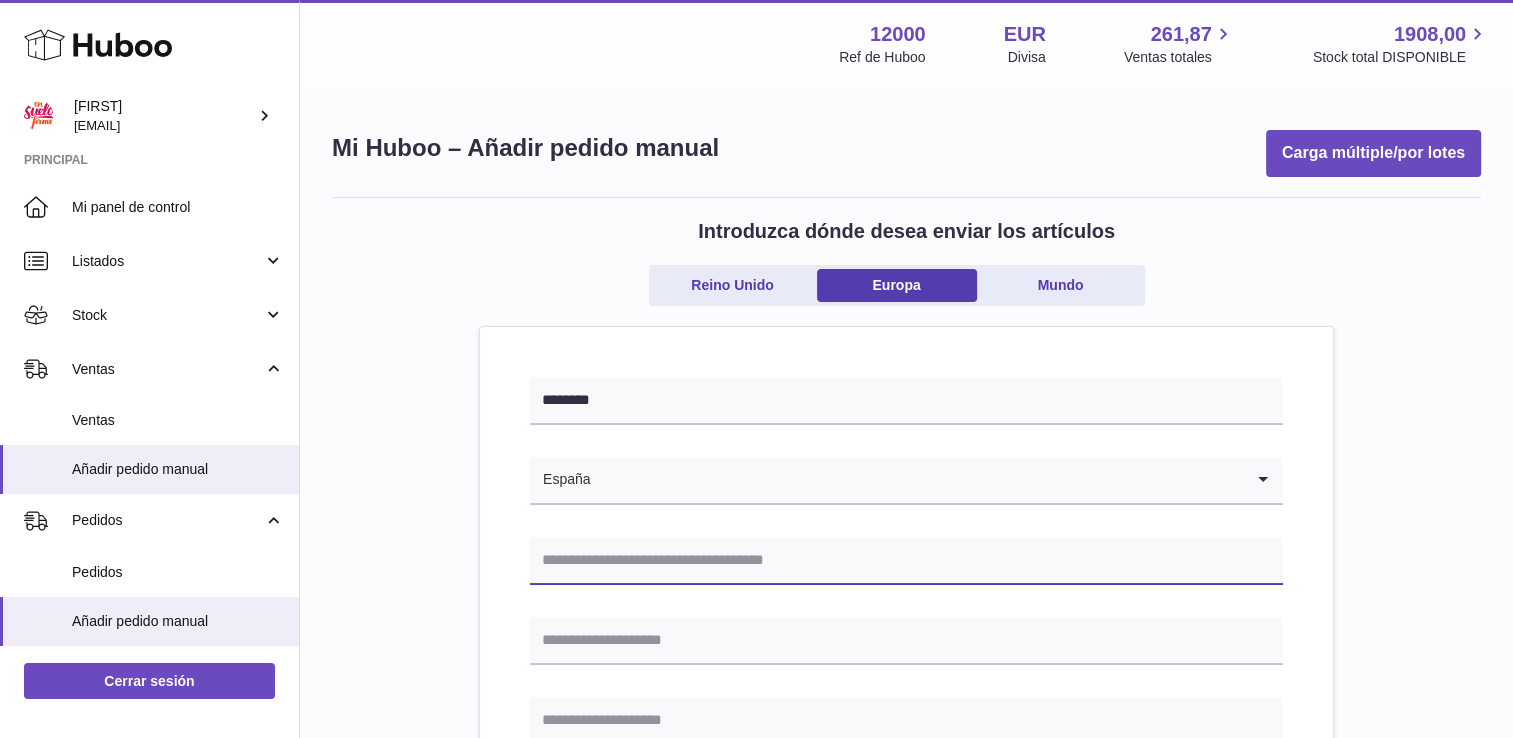 click at bounding box center [906, 561] 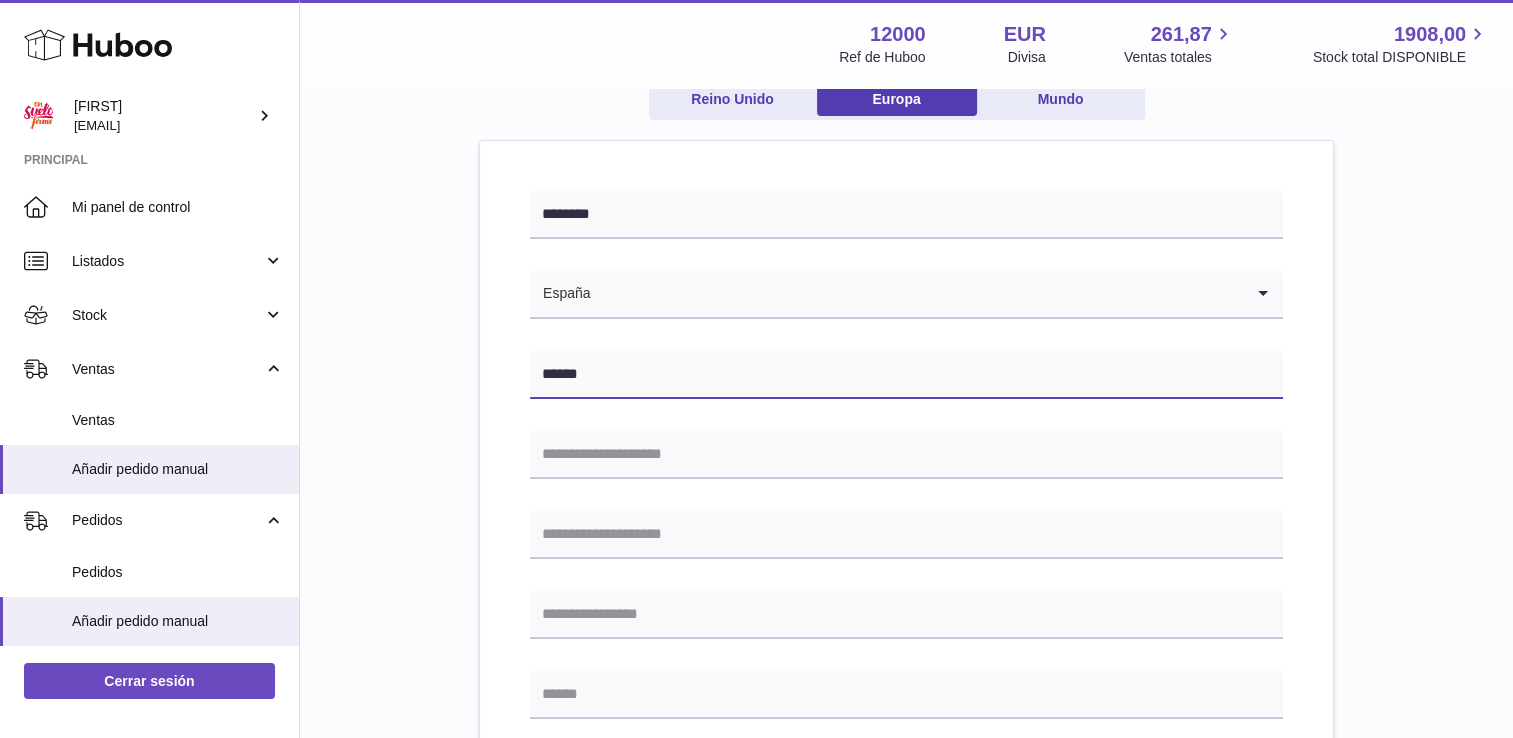 scroll, scrollTop: 200, scrollLeft: 0, axis: vertical 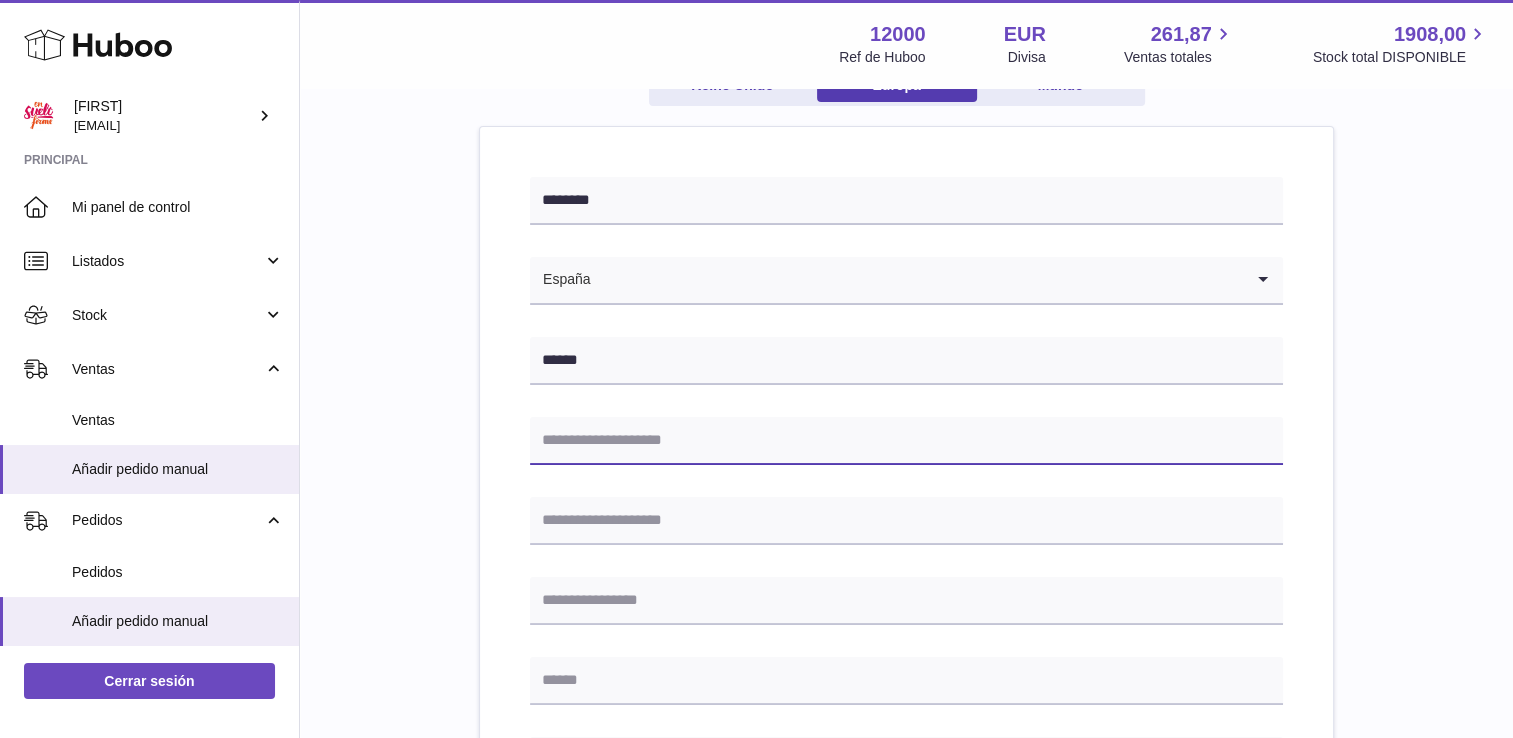 click at bounding box center (906, 441) 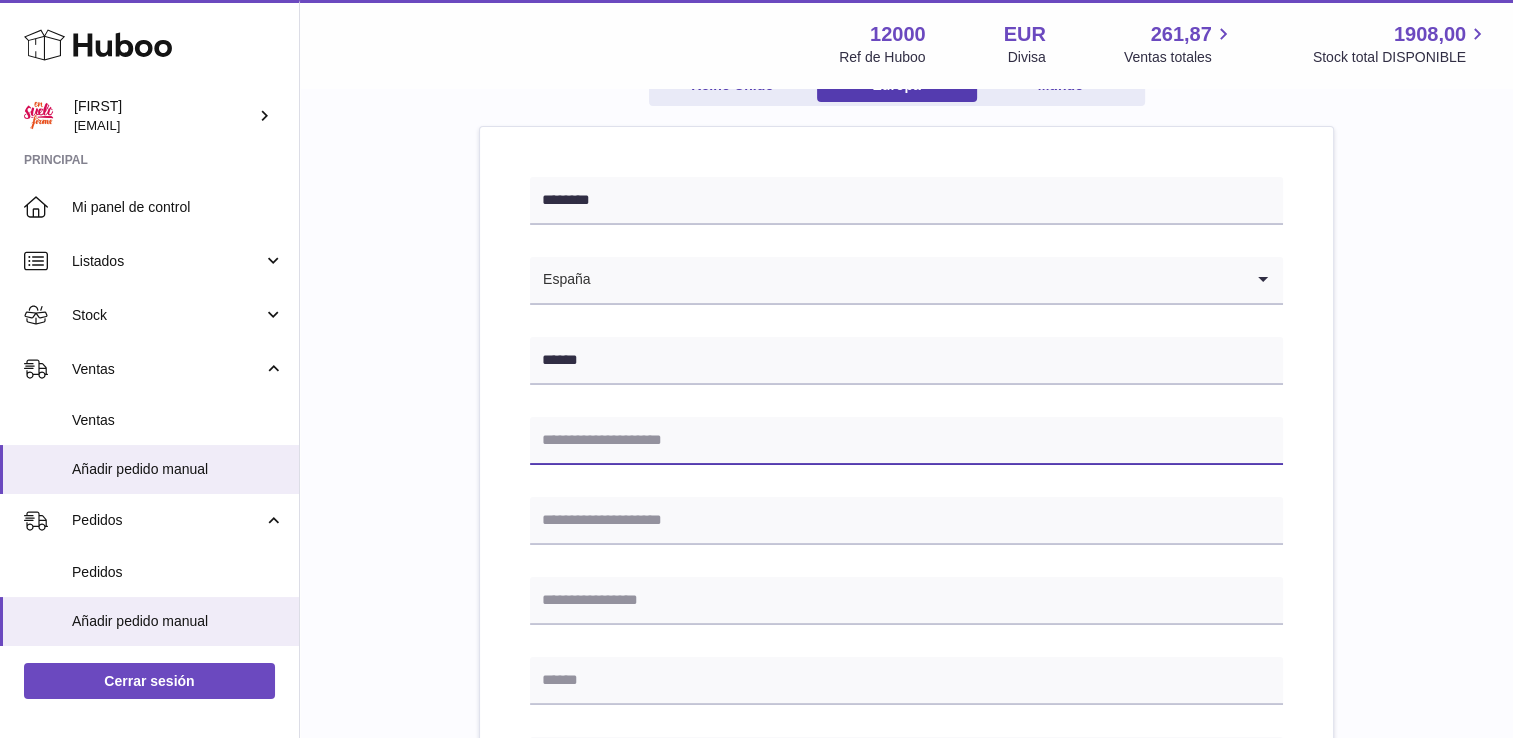 type on "**********" 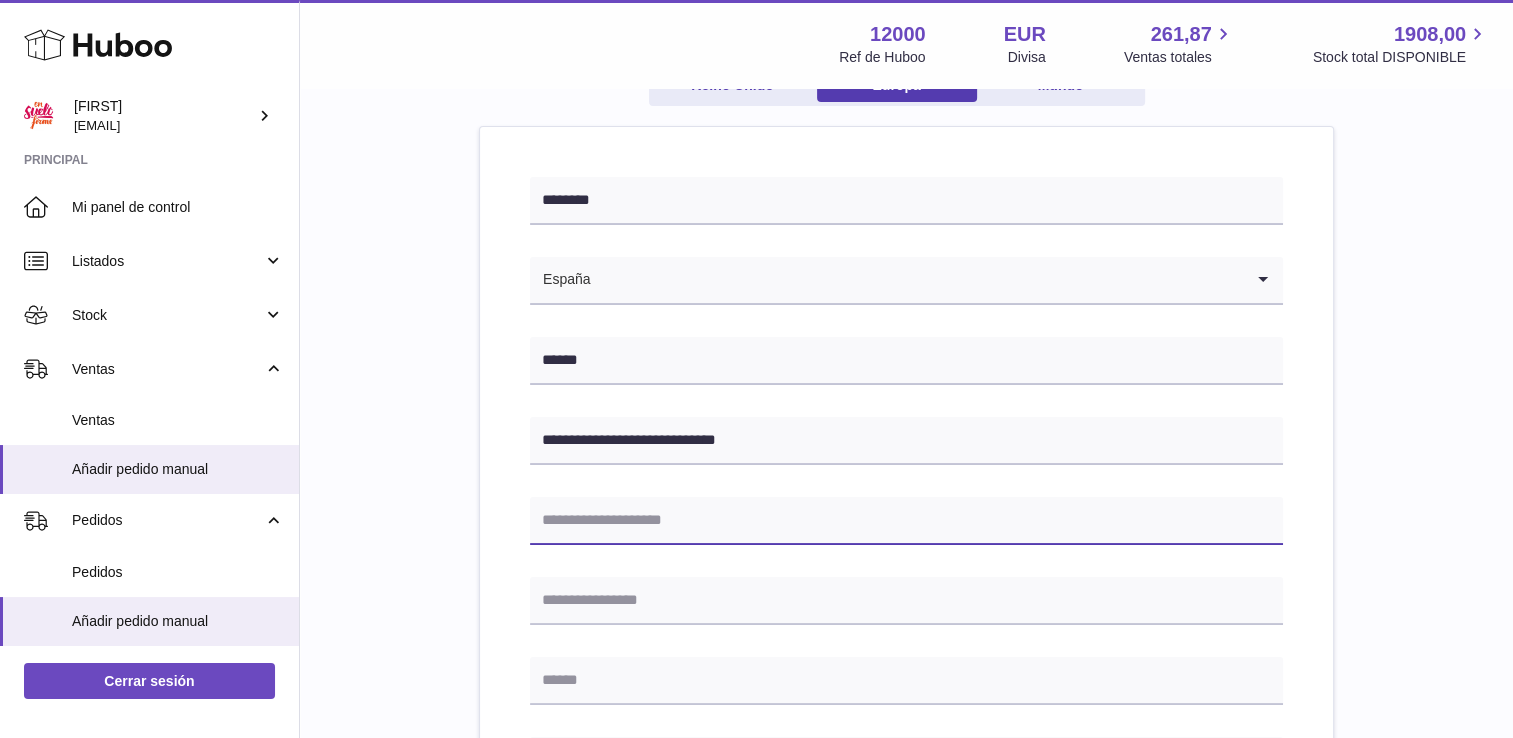 type on "**" 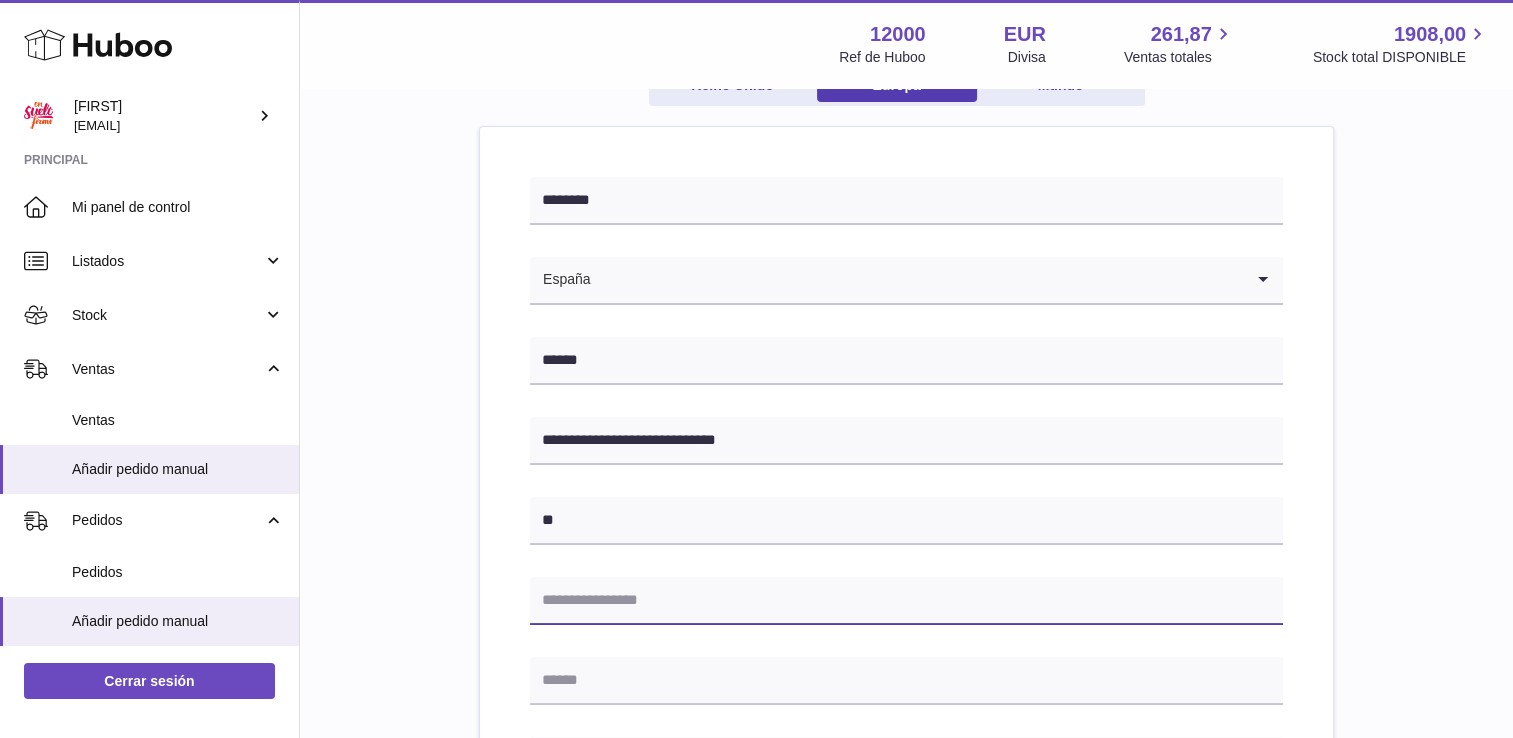 type on "**********" 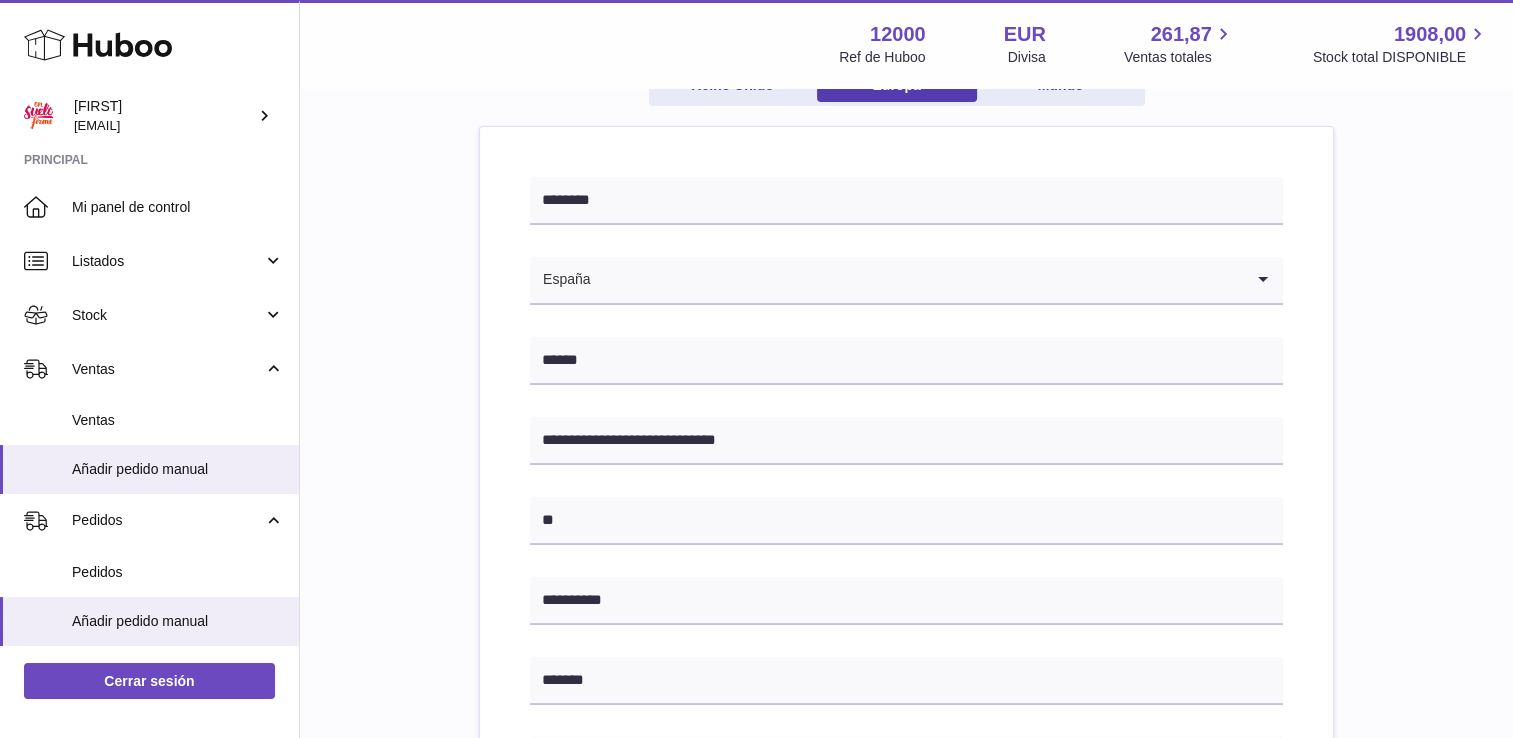 type on "*****" 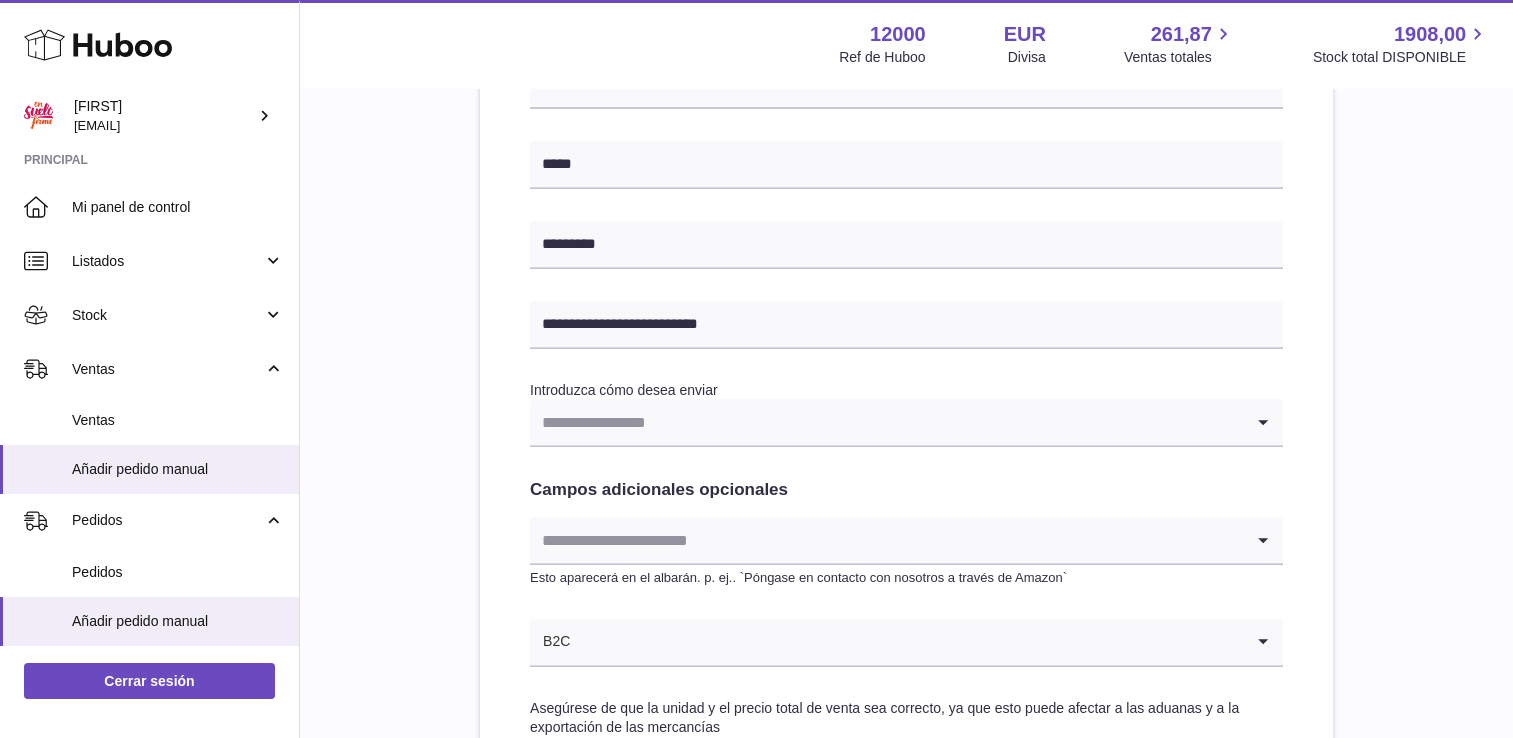 scroll, scrollTop: 800, scrollLeft: 0, axis: vertical 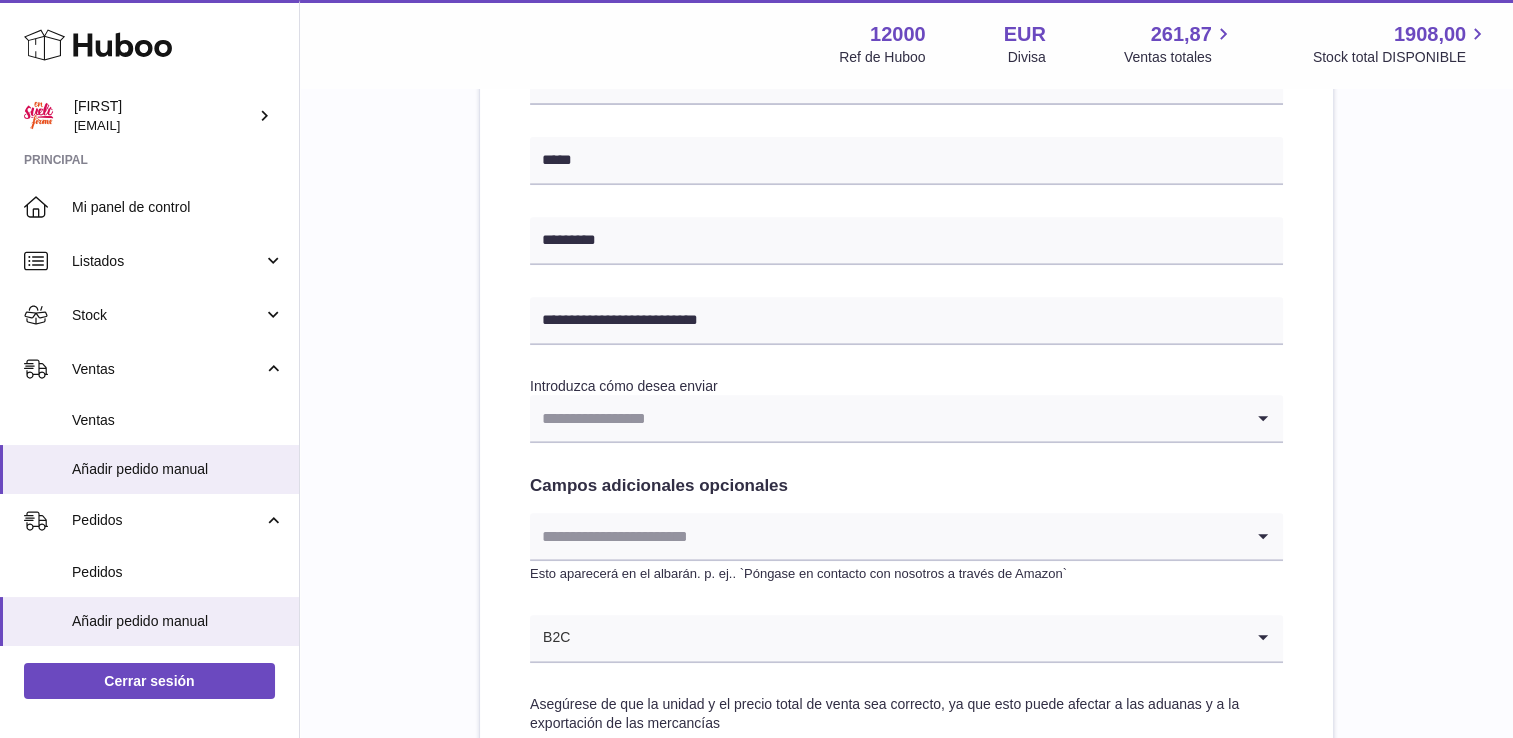 click at bounding box center [886, 418] 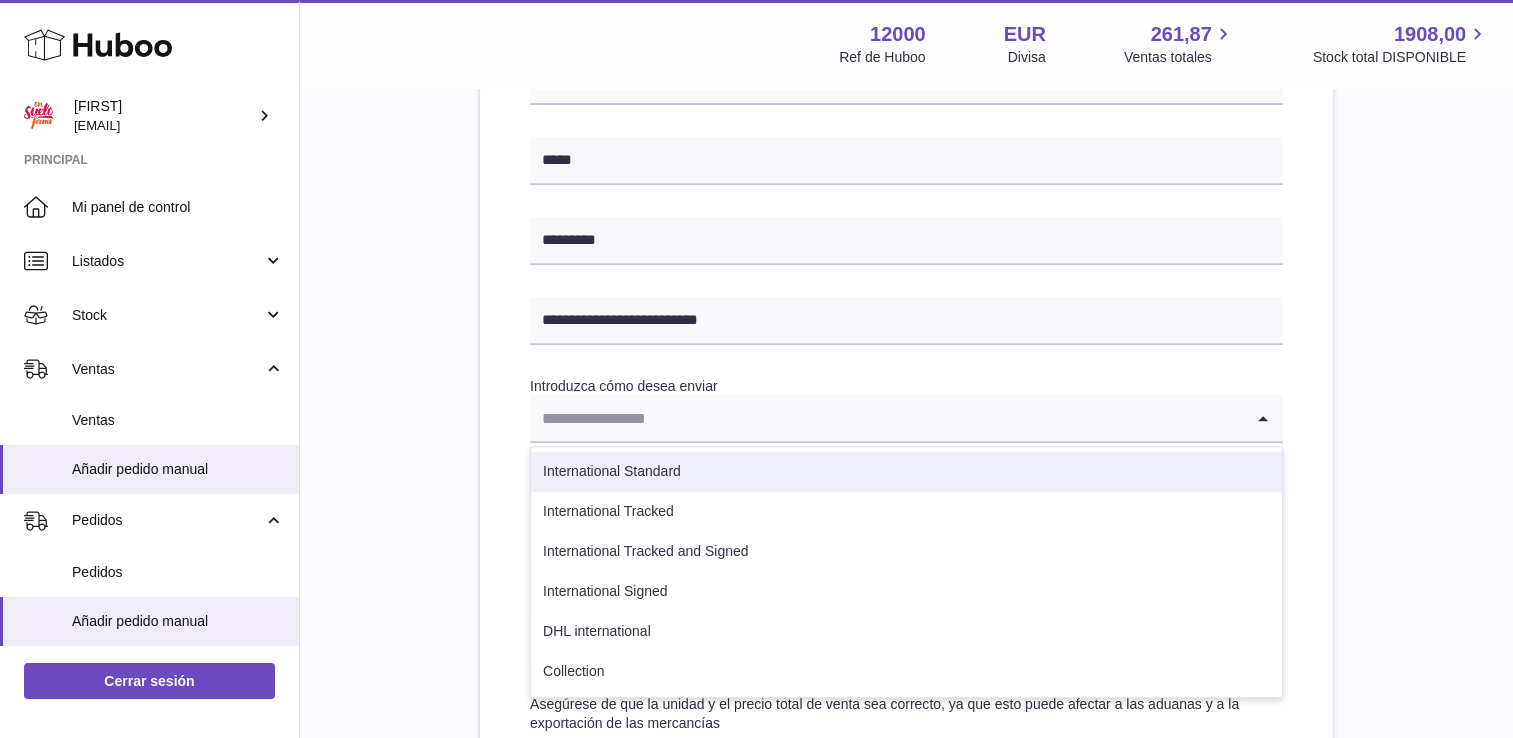 click on "International Standard" at bounding box center (906, 472) 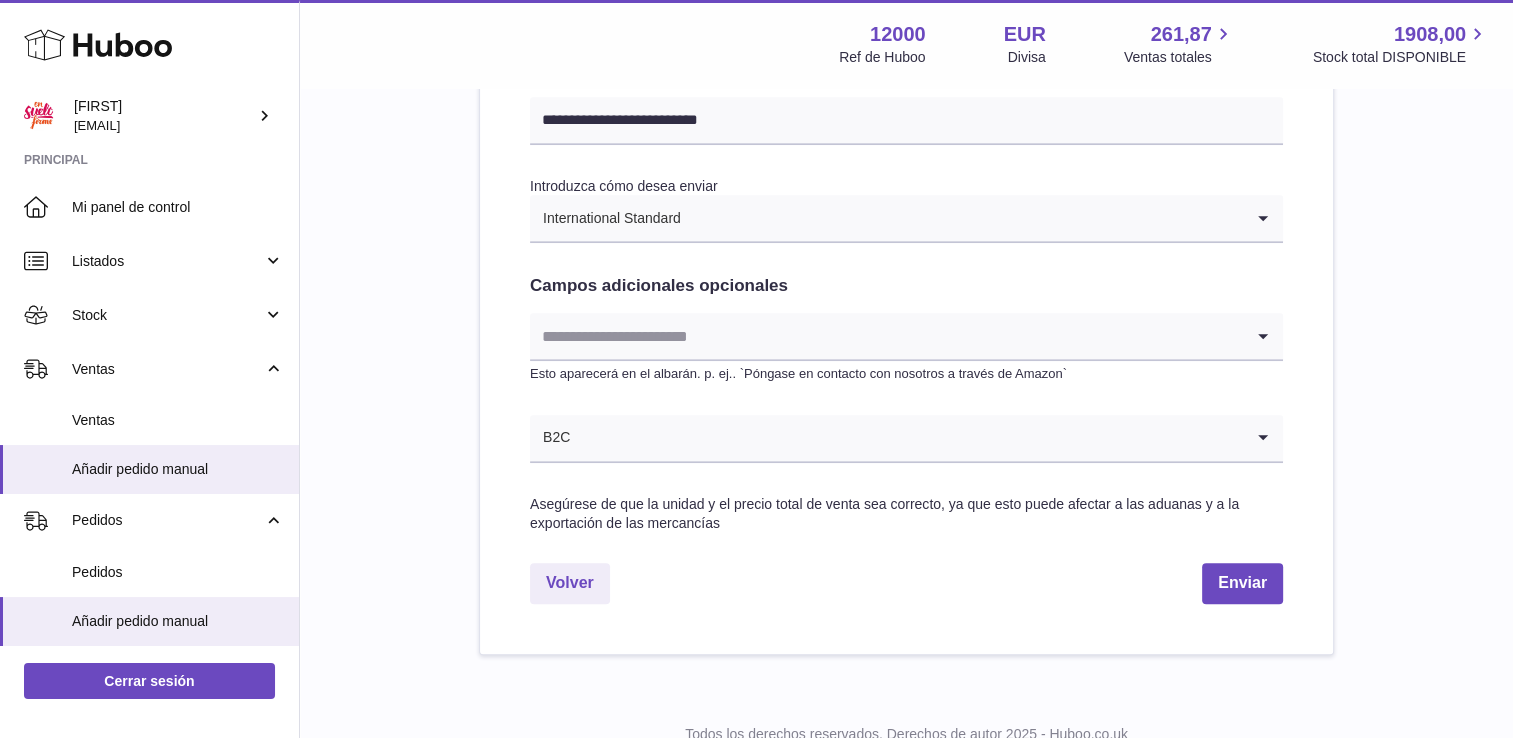 scroll, scrollTop: 1073, scrollLeft: 0, axis: vertical 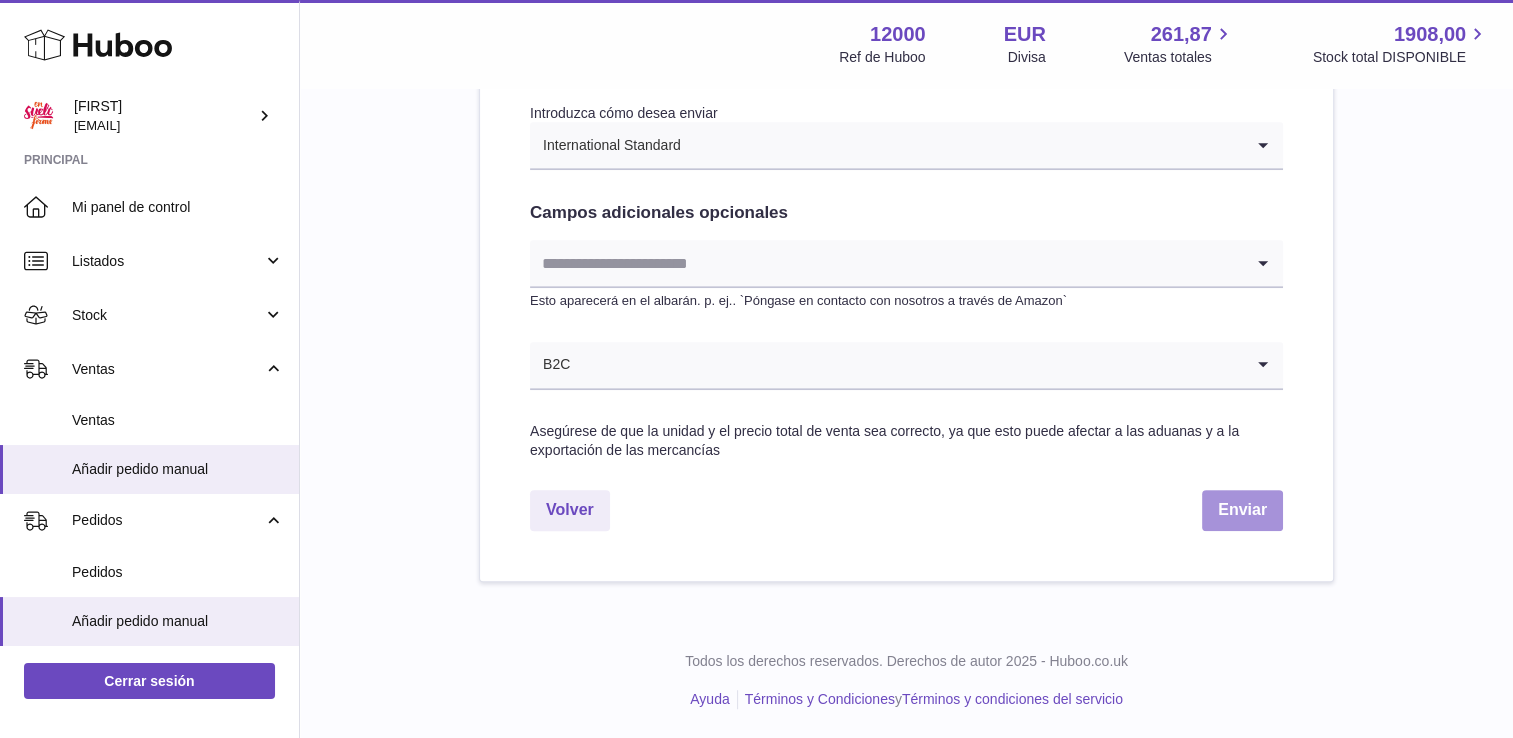 click on "Enviar" at bounding box center [1242, 510] 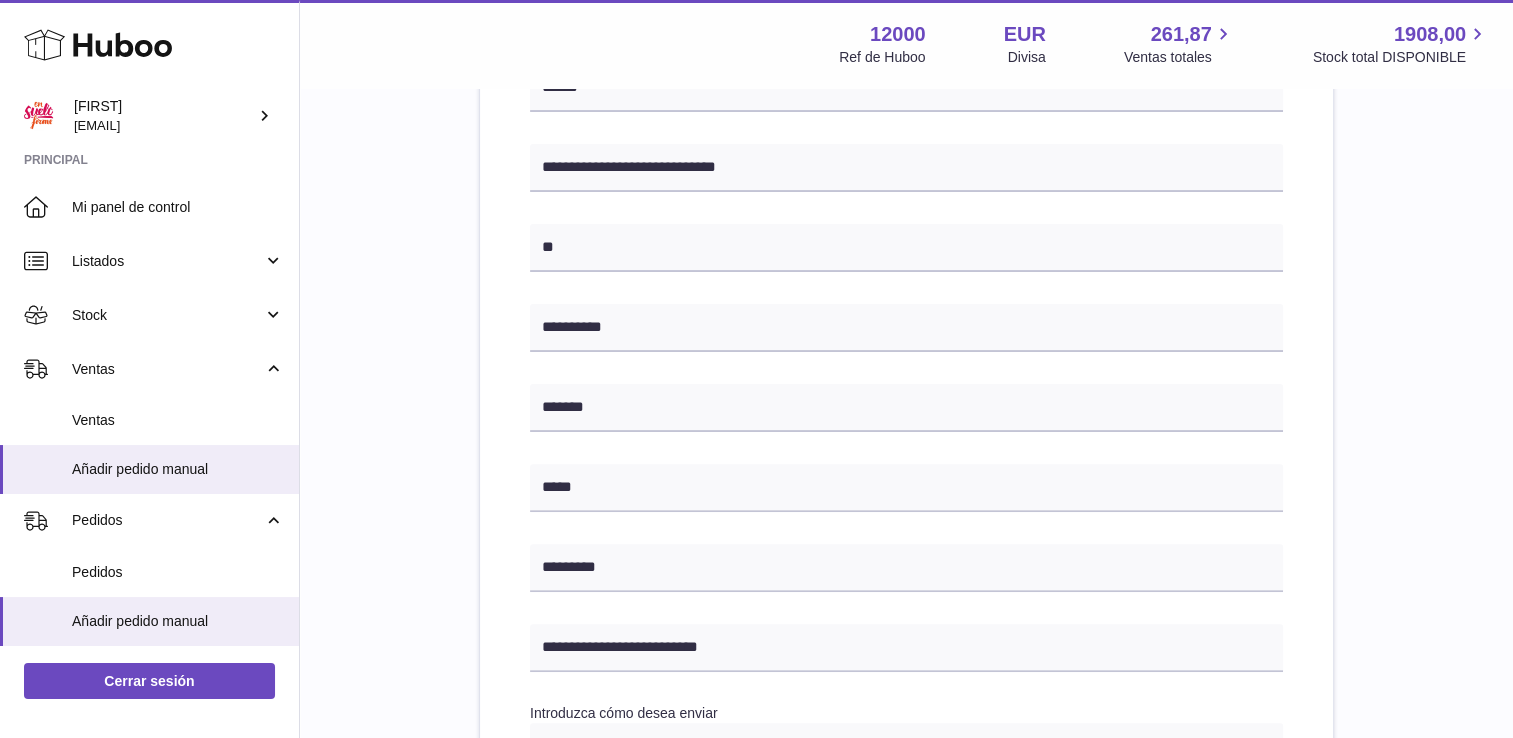 scroll, scrollTop: 193, scrollLeft: 0, axis: vertical 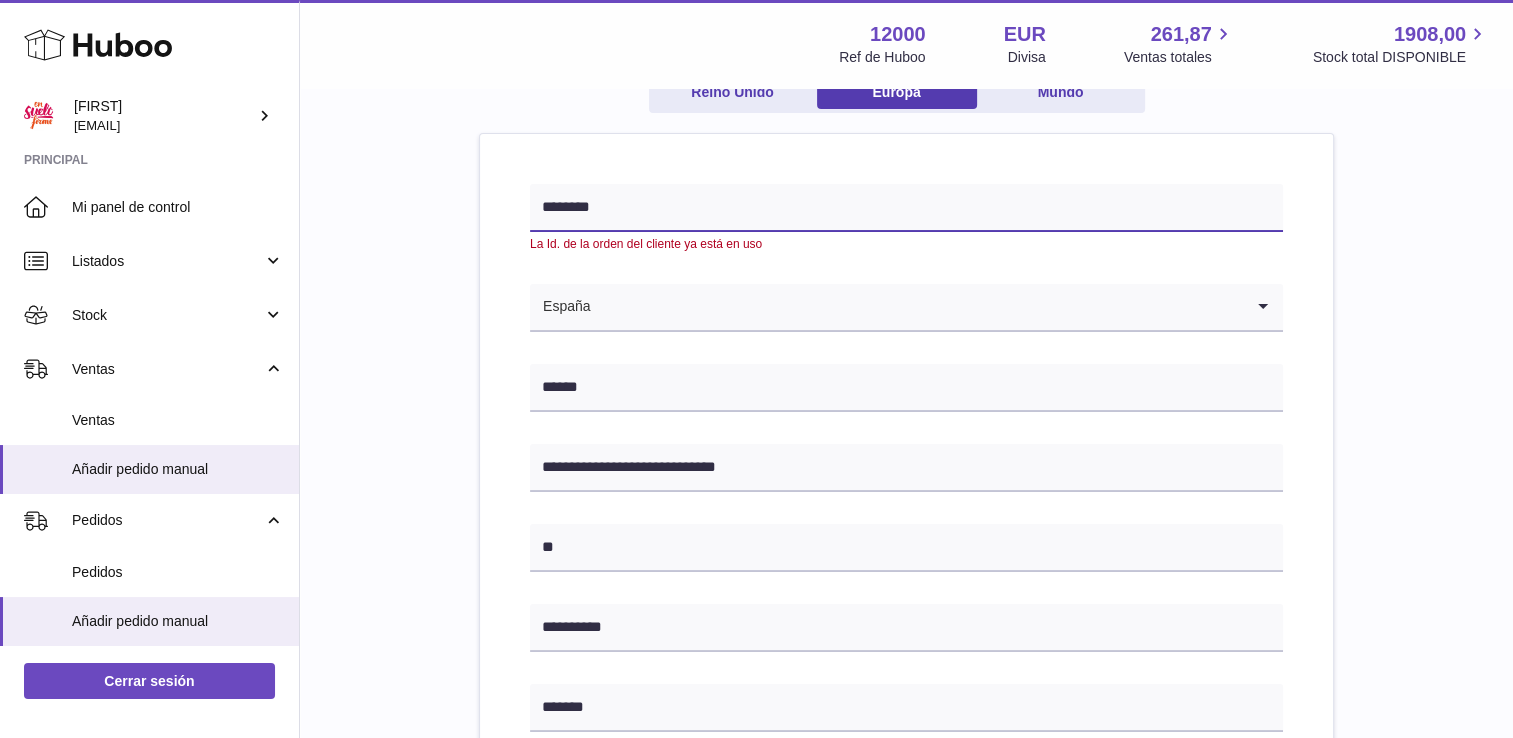 click on "********" at bounding box center [906, 208] 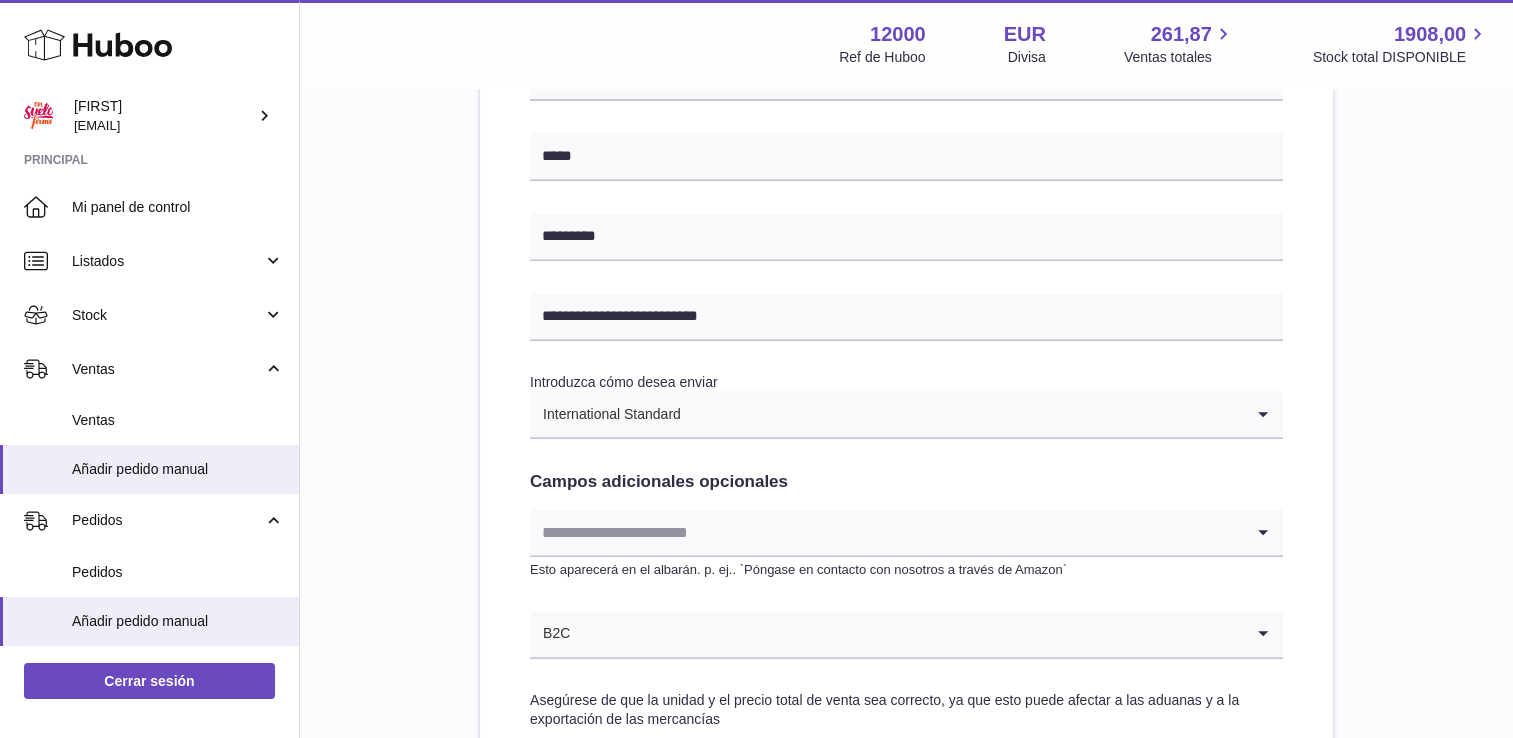 scroll, scrollTop: 993, scrollLeft: 0, axis: vertical 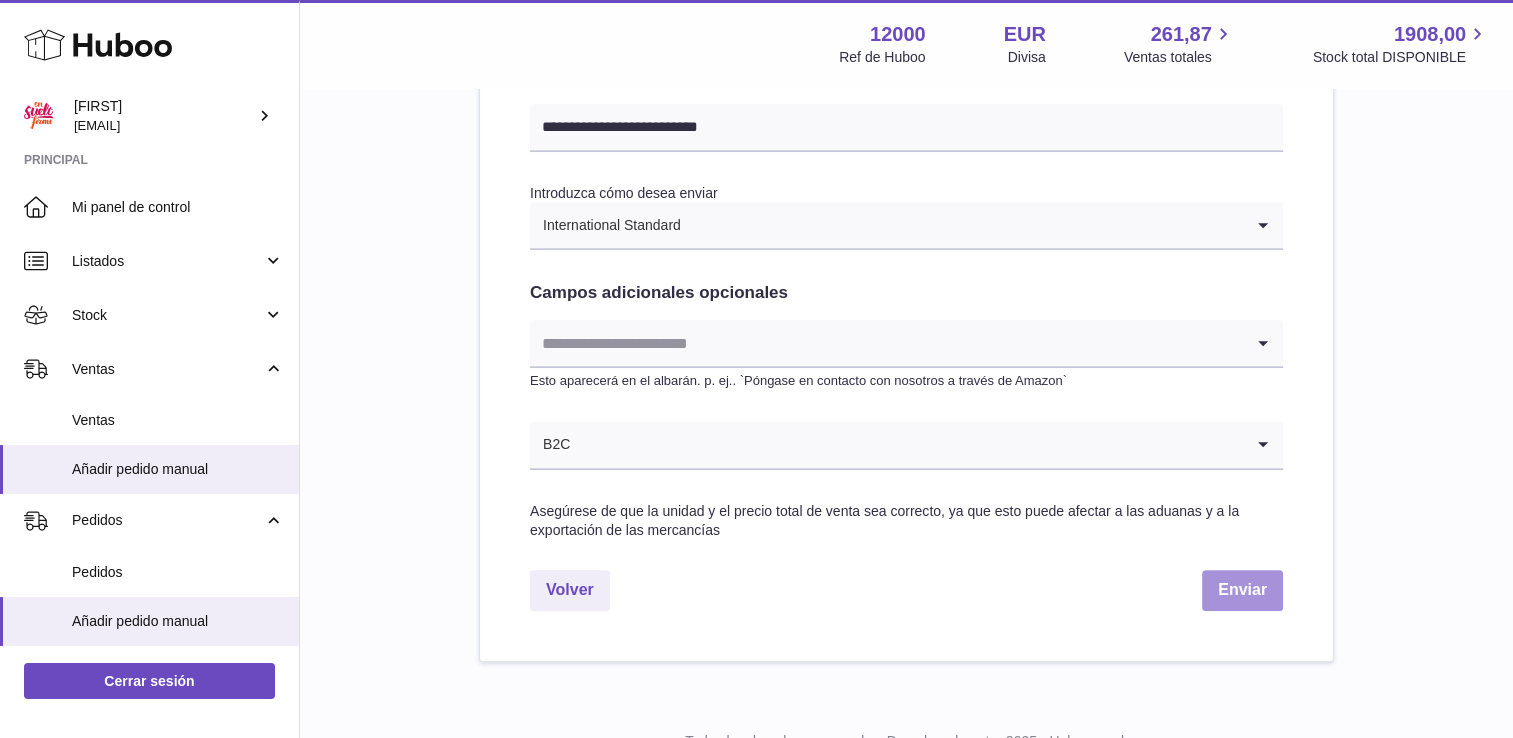 click on "Enviar" at bounding box center [1242, 590] 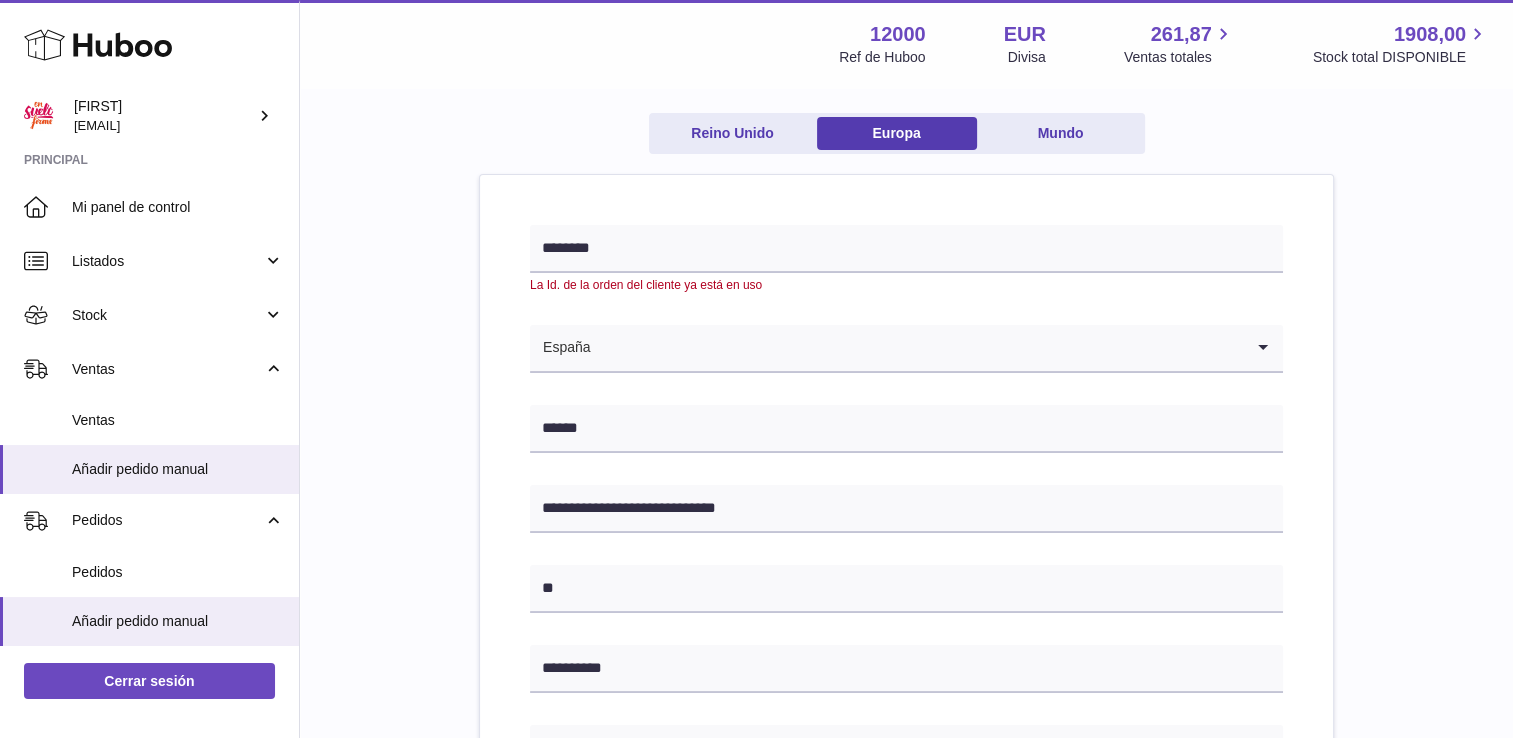 scroll, scrollTop: 0, scrollLeft: 0, axis: both 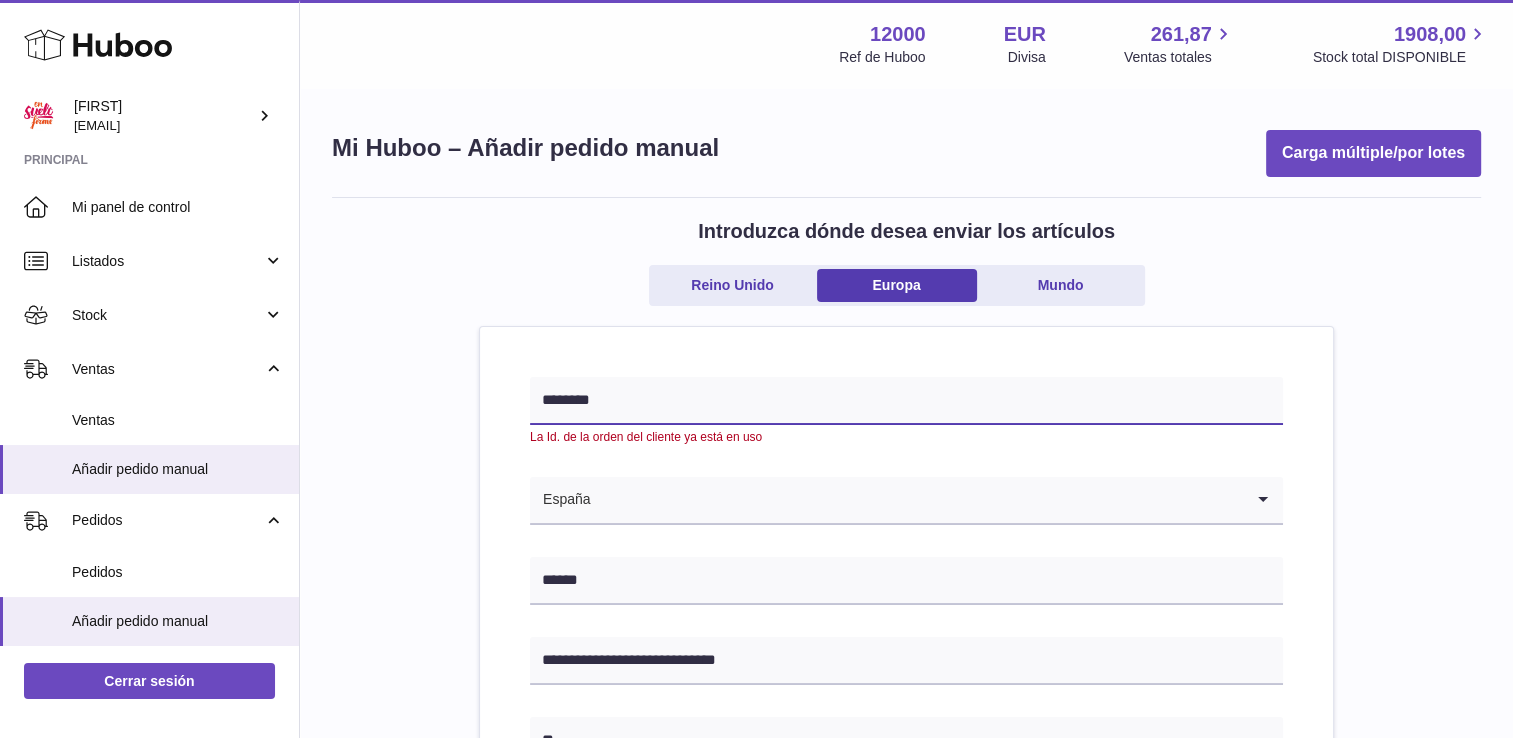 click on "********" at bounding box center (906, 401) 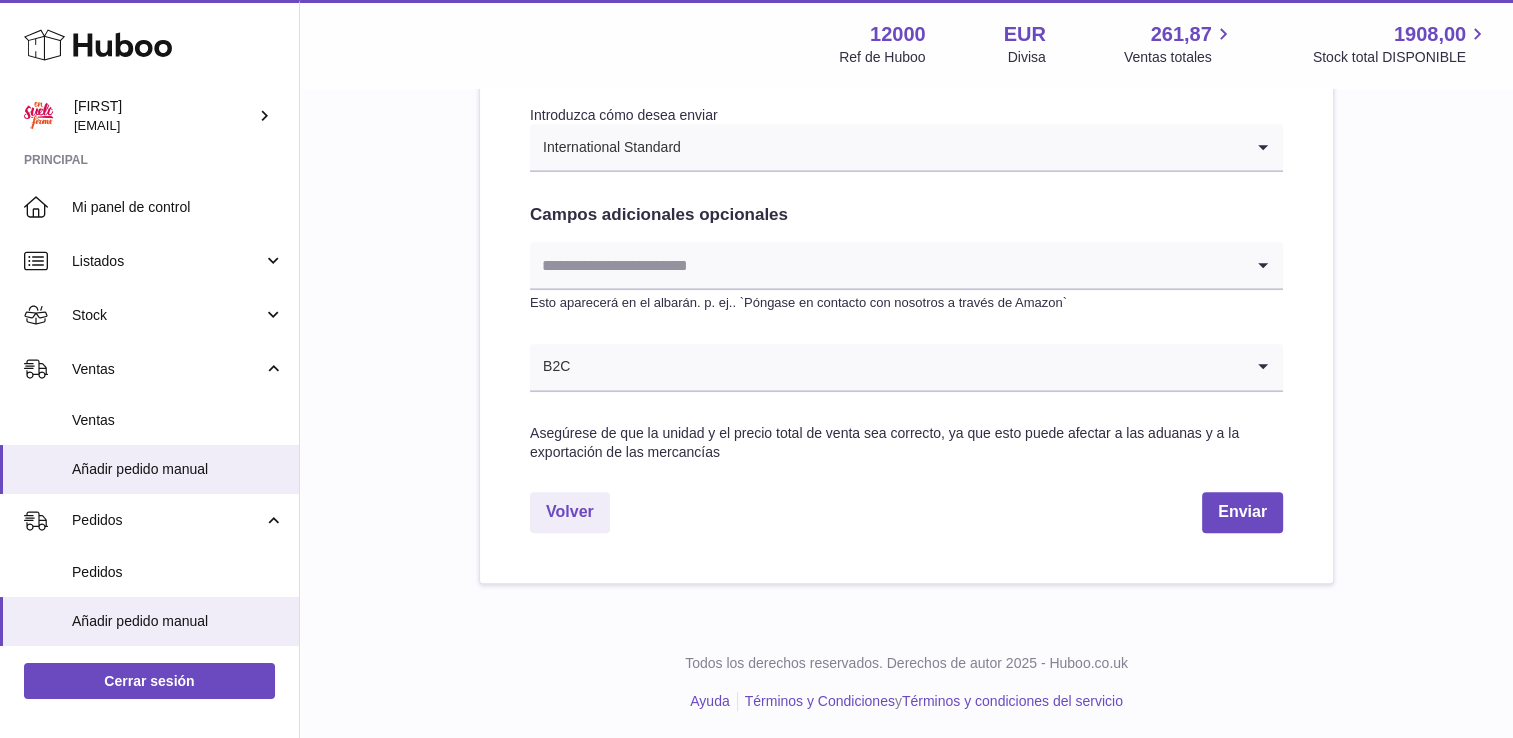 scroll, scrollTop: 1073, scrollLeft: 0, axis: vertical 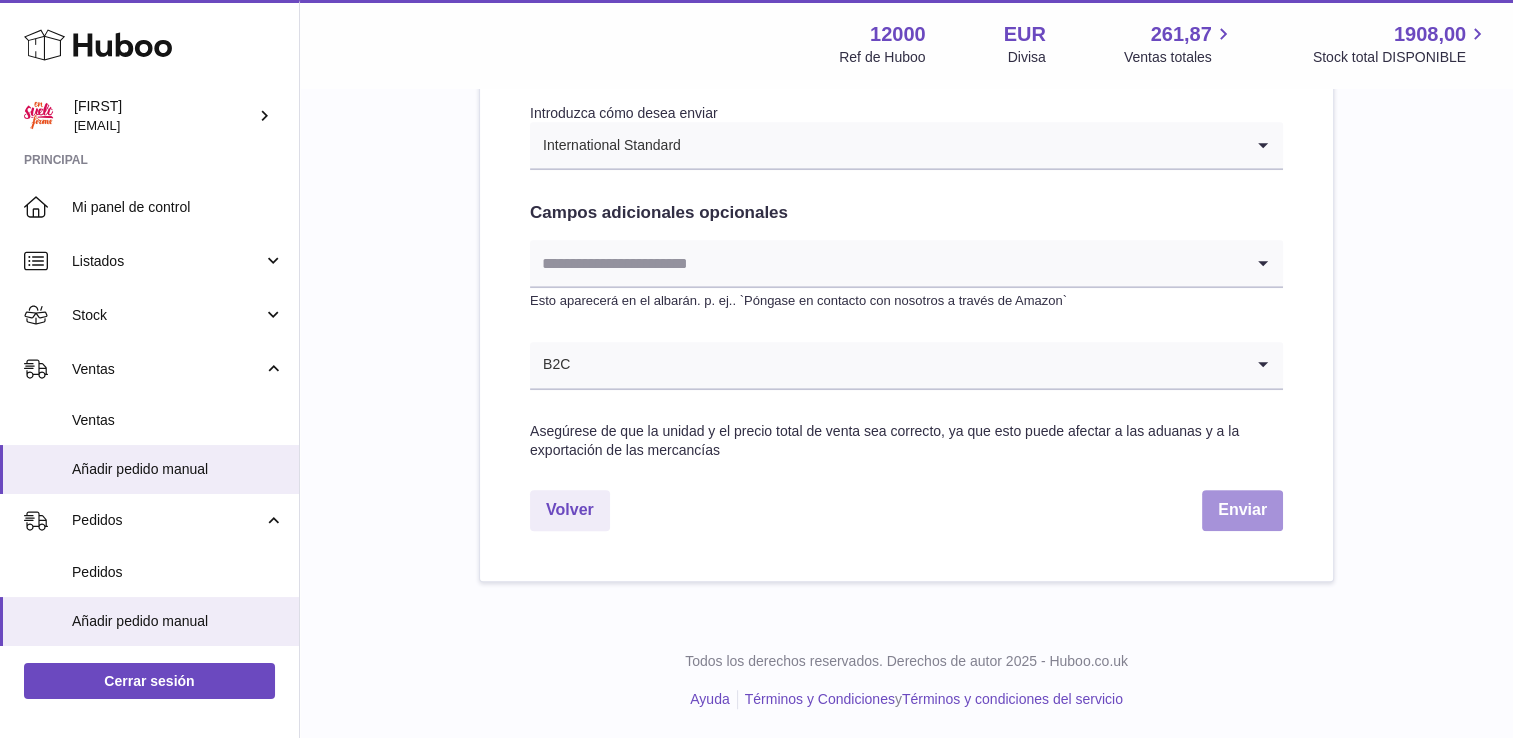 click on "Enviar" at bounding box center [1242, 510] 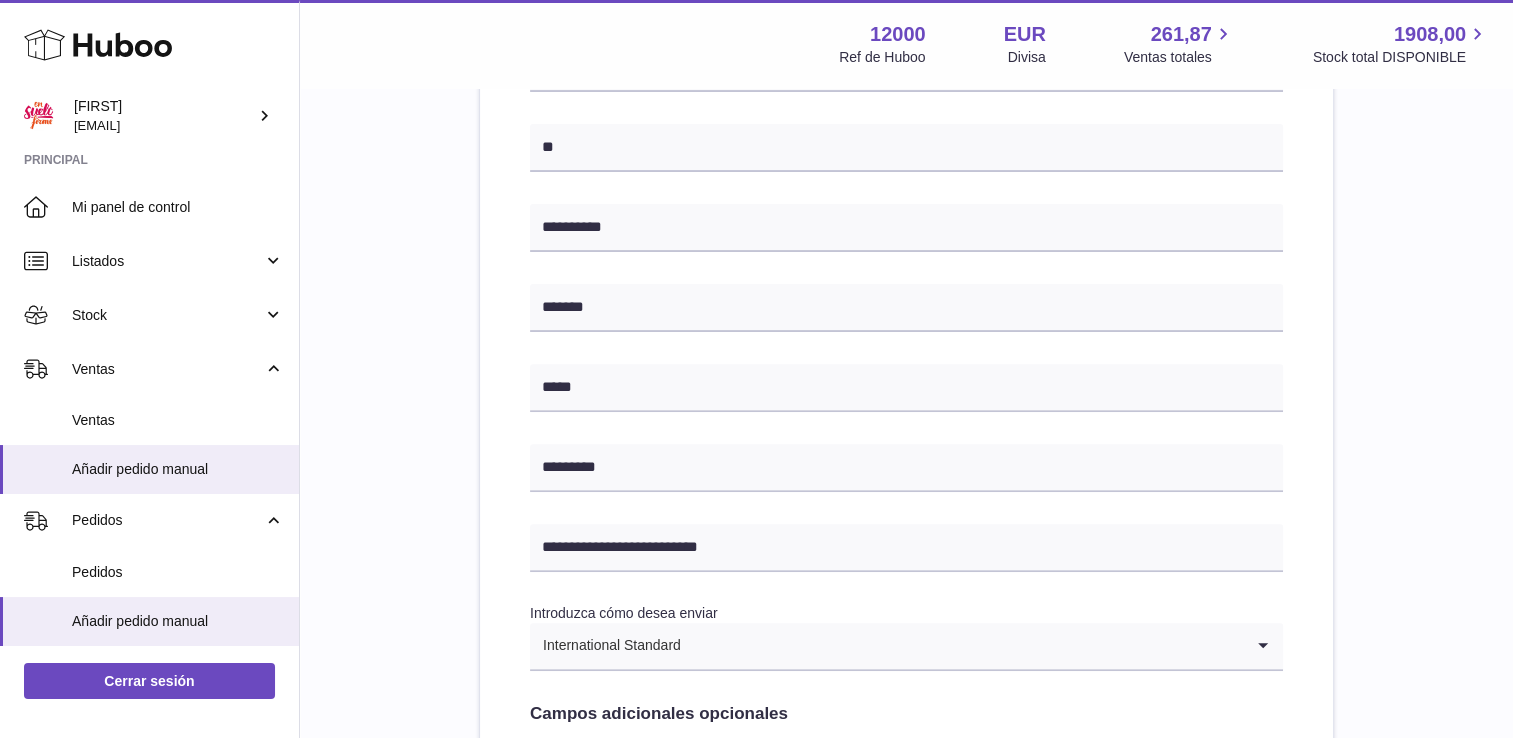scroll, scrollTop: 0, scrollLeft: 0, axis: both 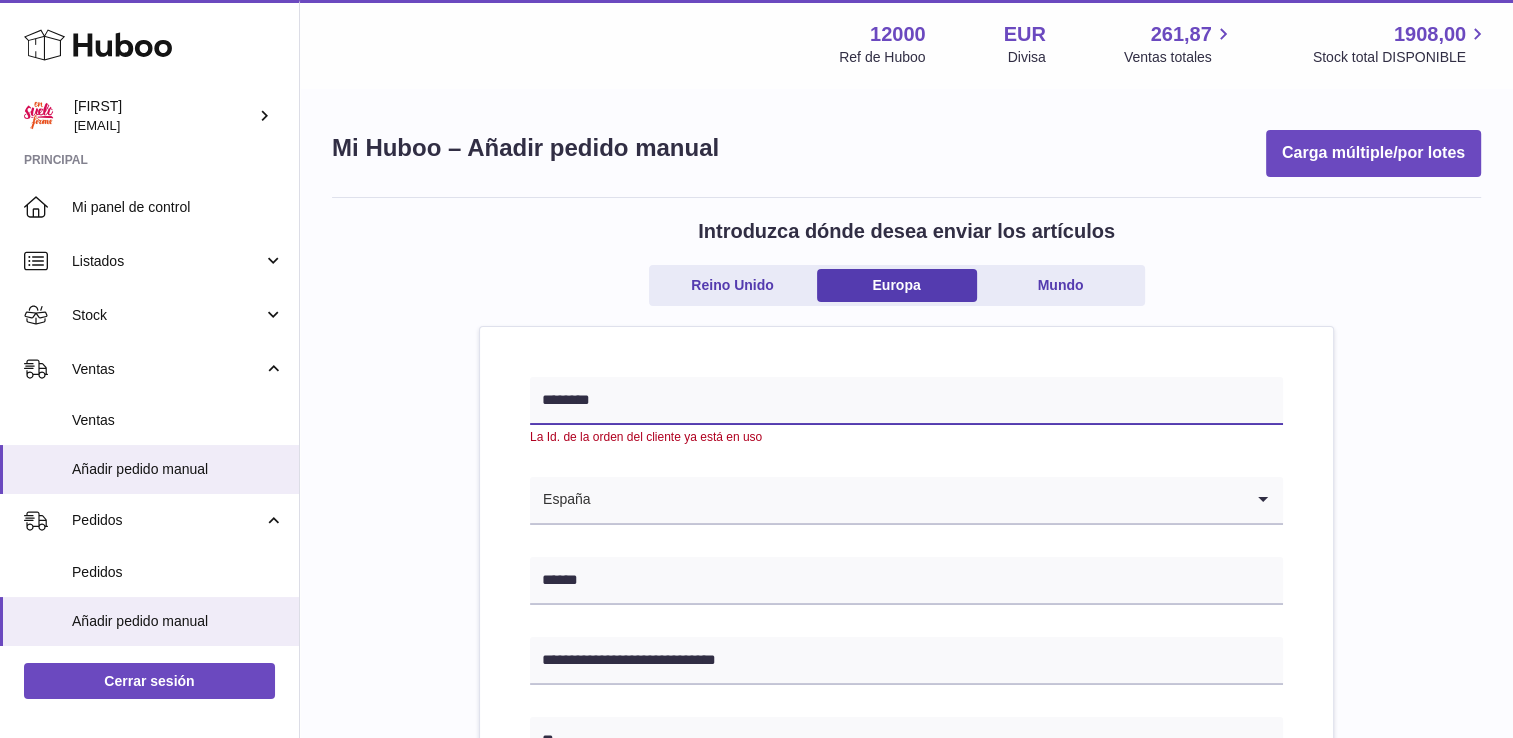 click on "********" at bounding box center (906, 401) 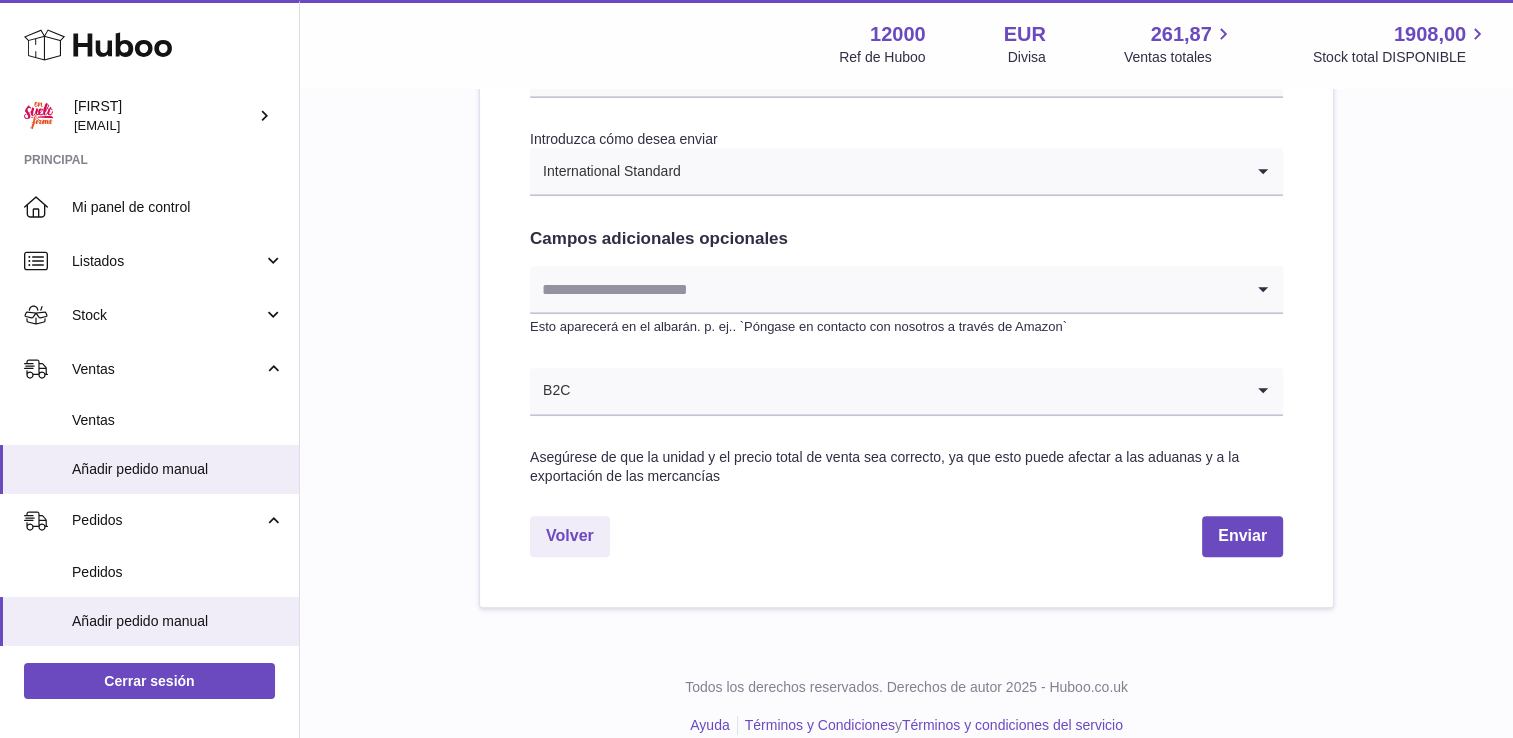 scroll, scrollTop: 1073, scrollLeft: 0, axis: vertical 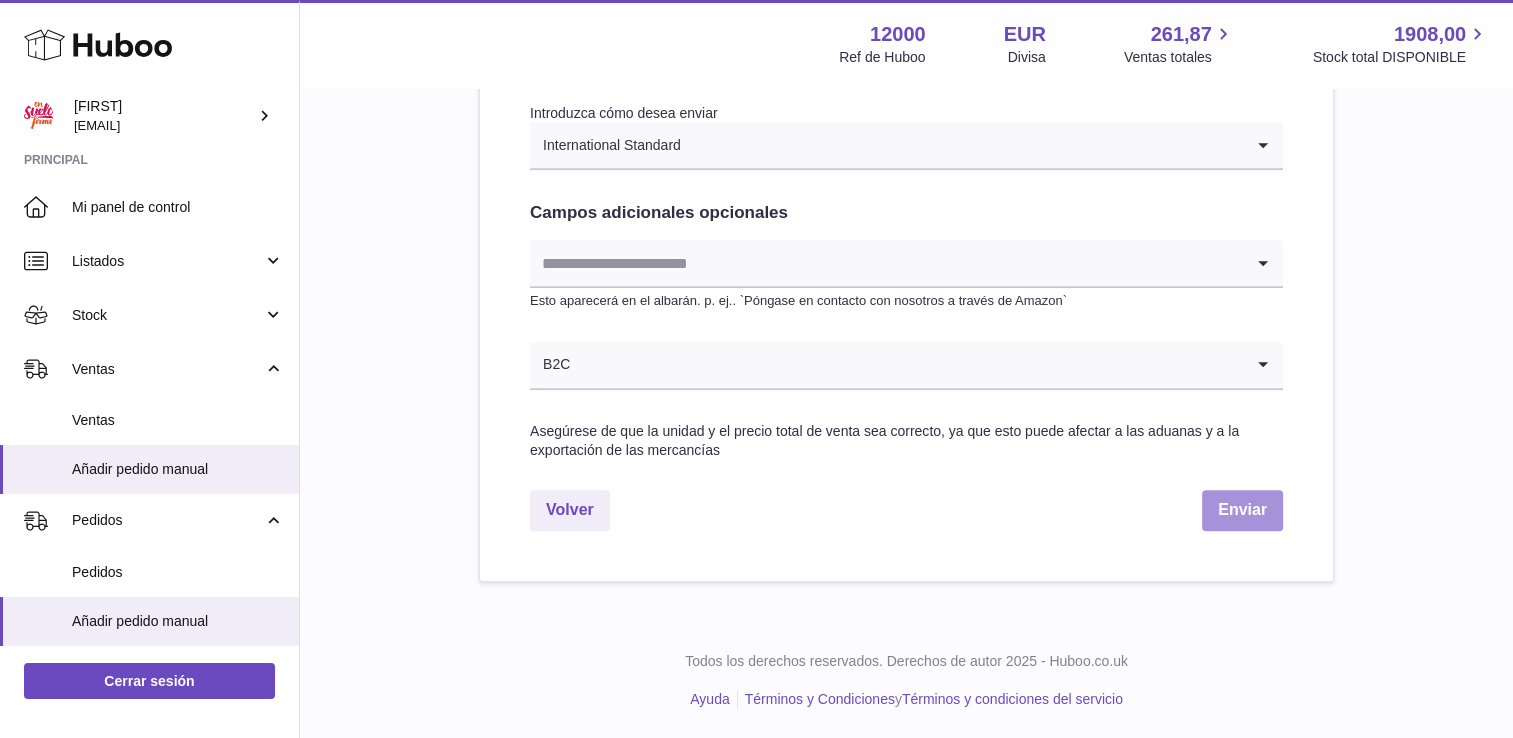type on "********" 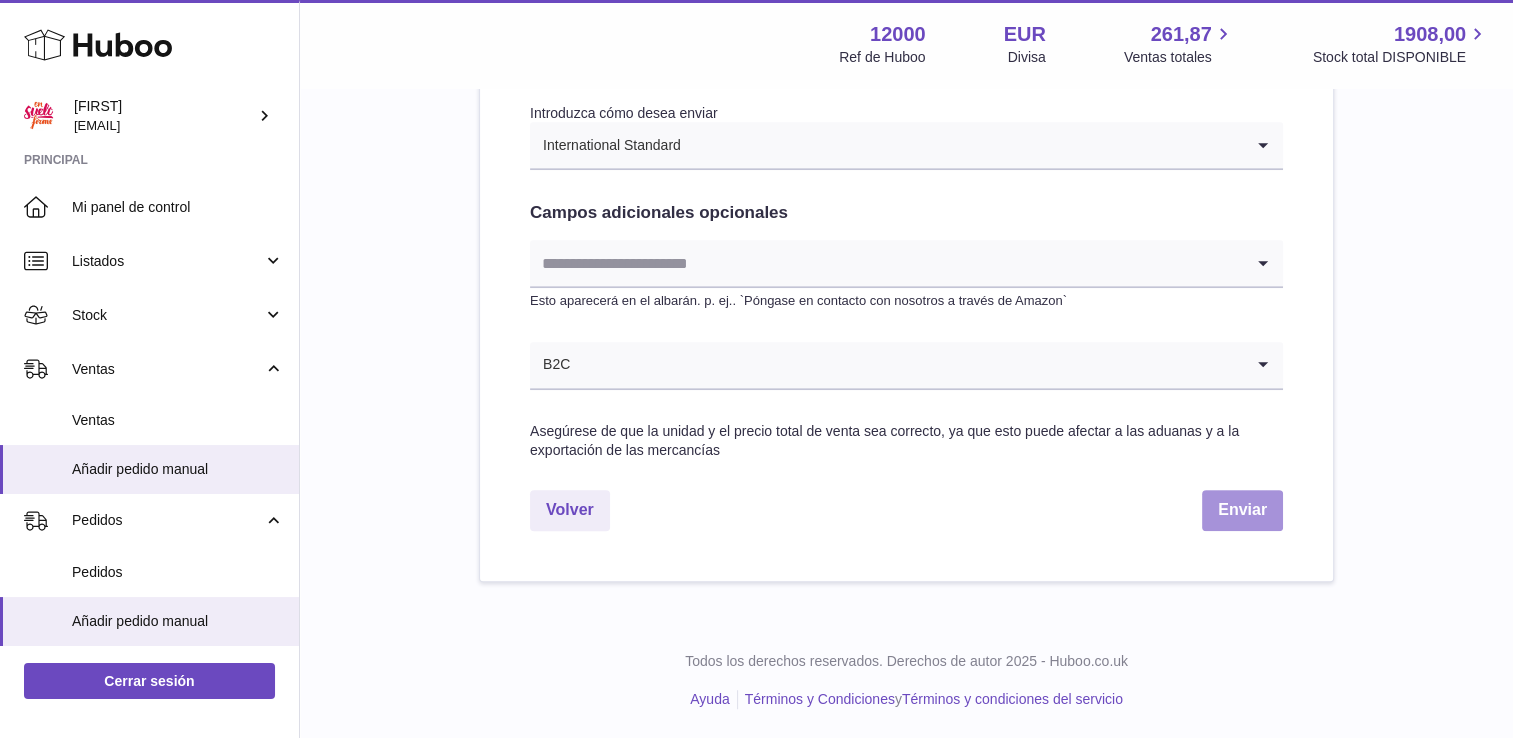 click on "Enviar" at bounding box center (1242, 510) 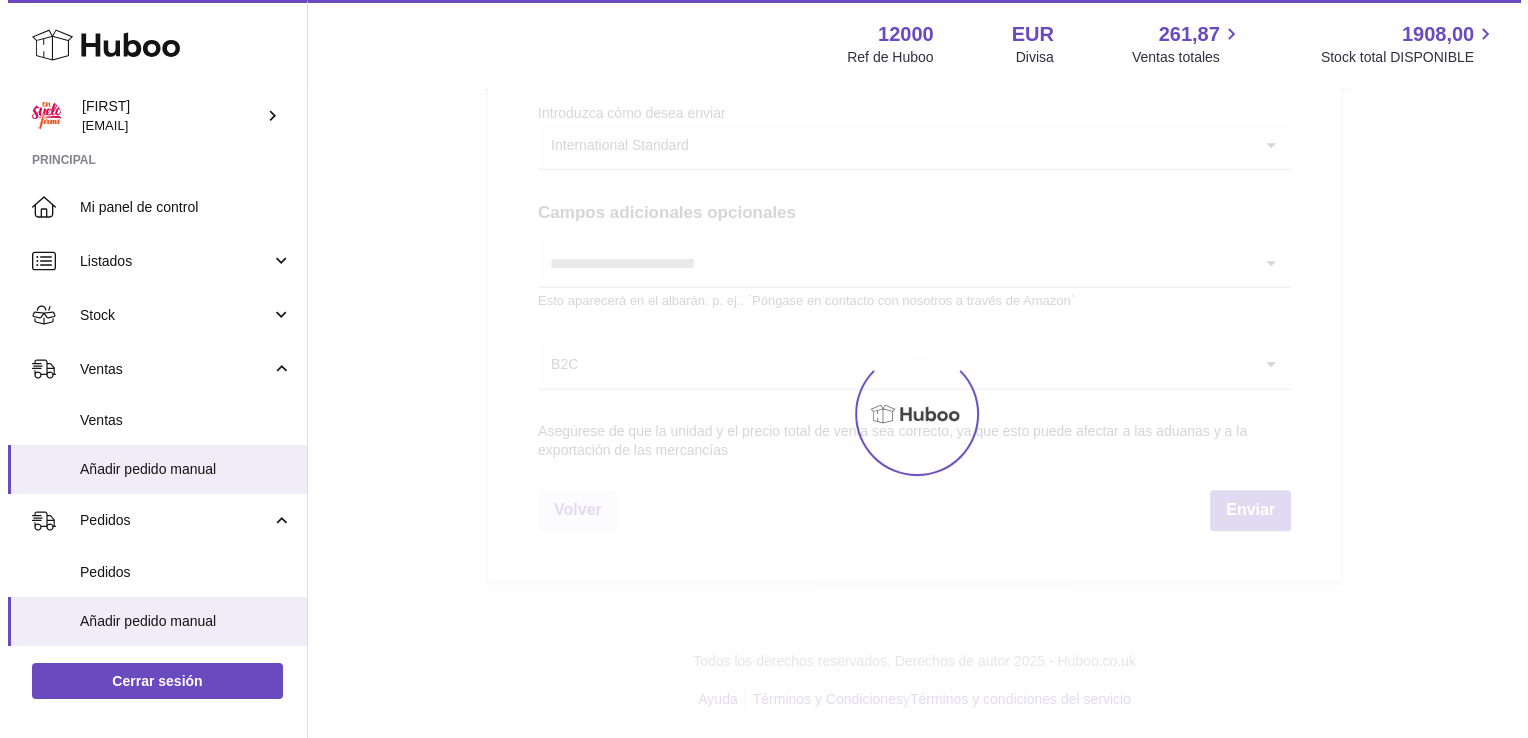 scroll, scrollTop: 0, scrollLeft: 0, axis: both 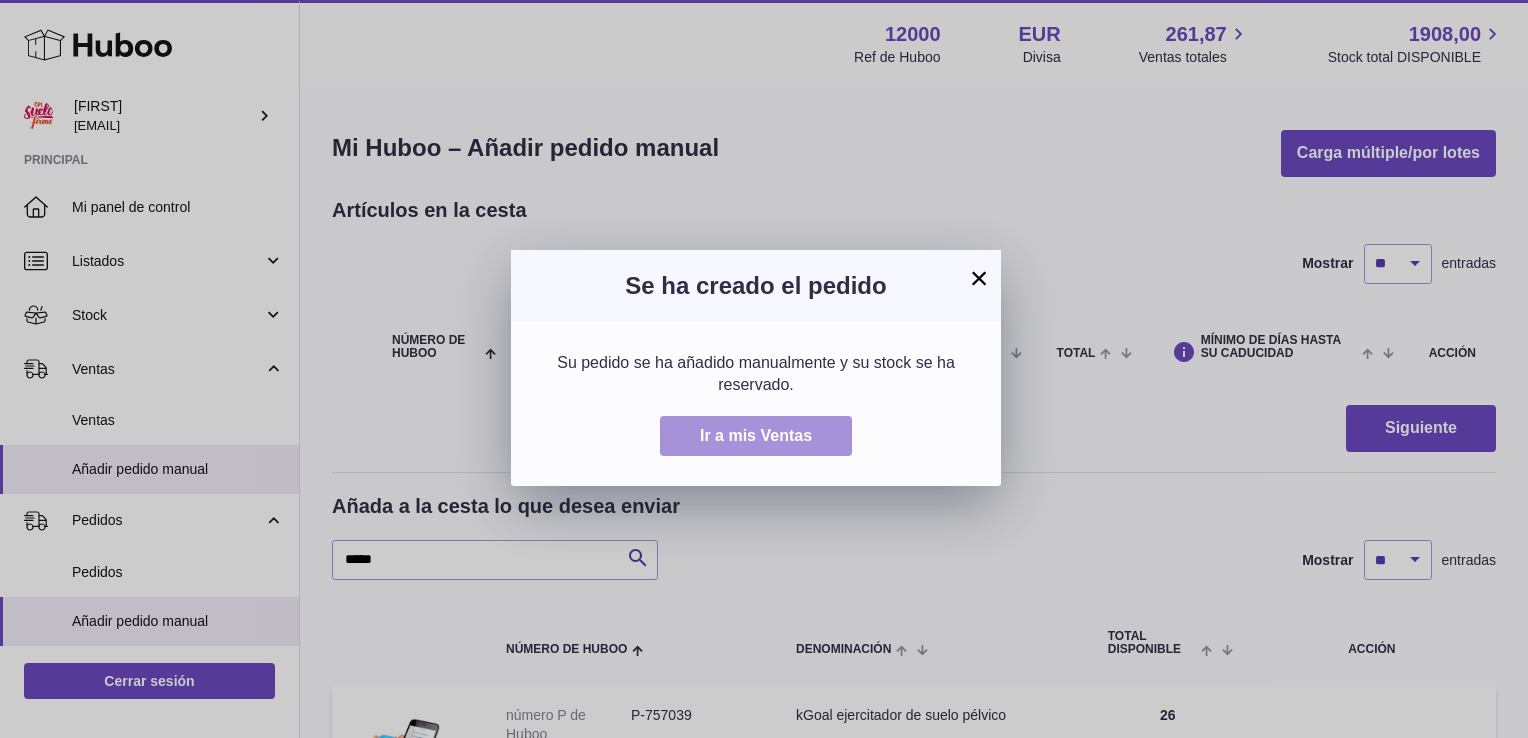 click on "Ir a mis Ventas" at bounding box center [756, 436] 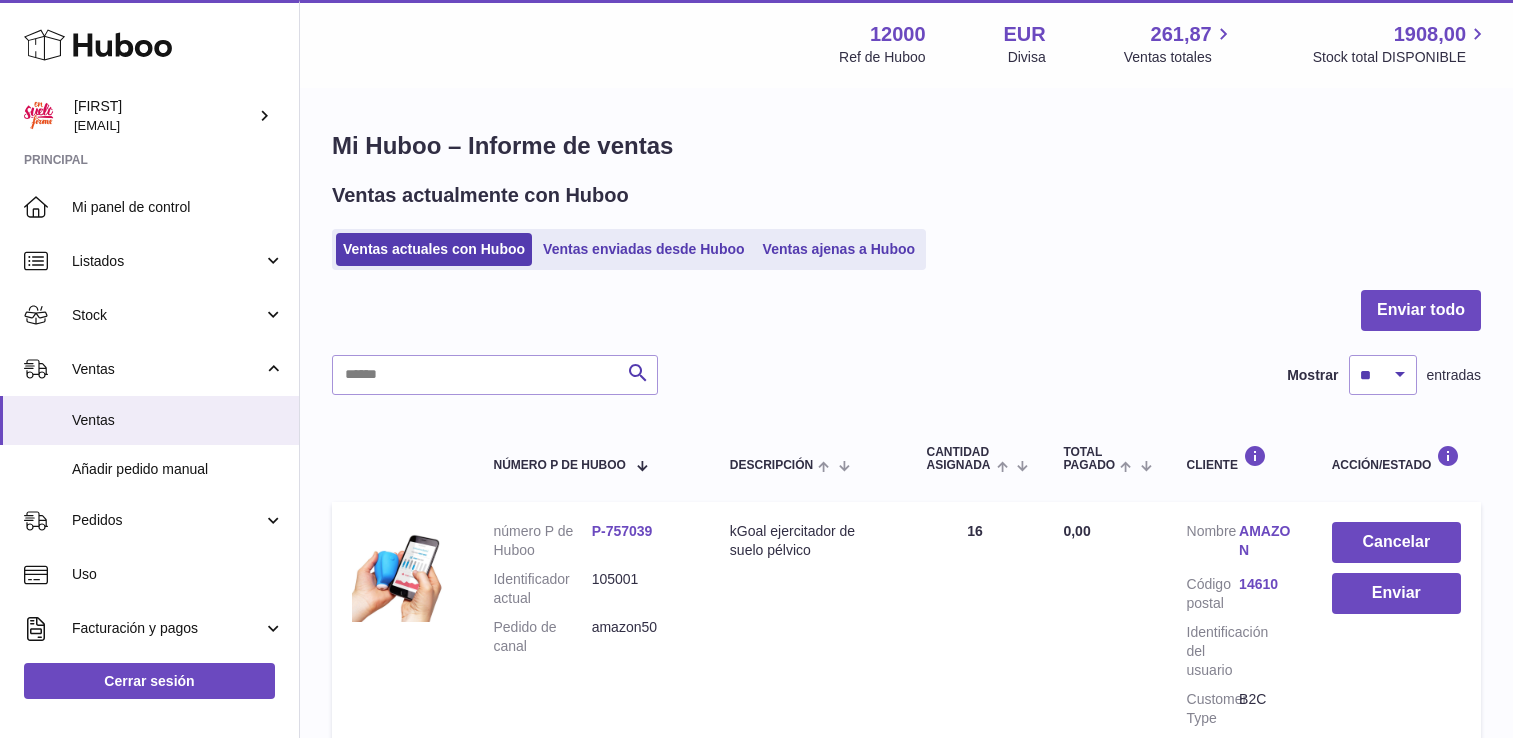 scroll, scrollTop: 0, scrollLeft: 0, axis: both 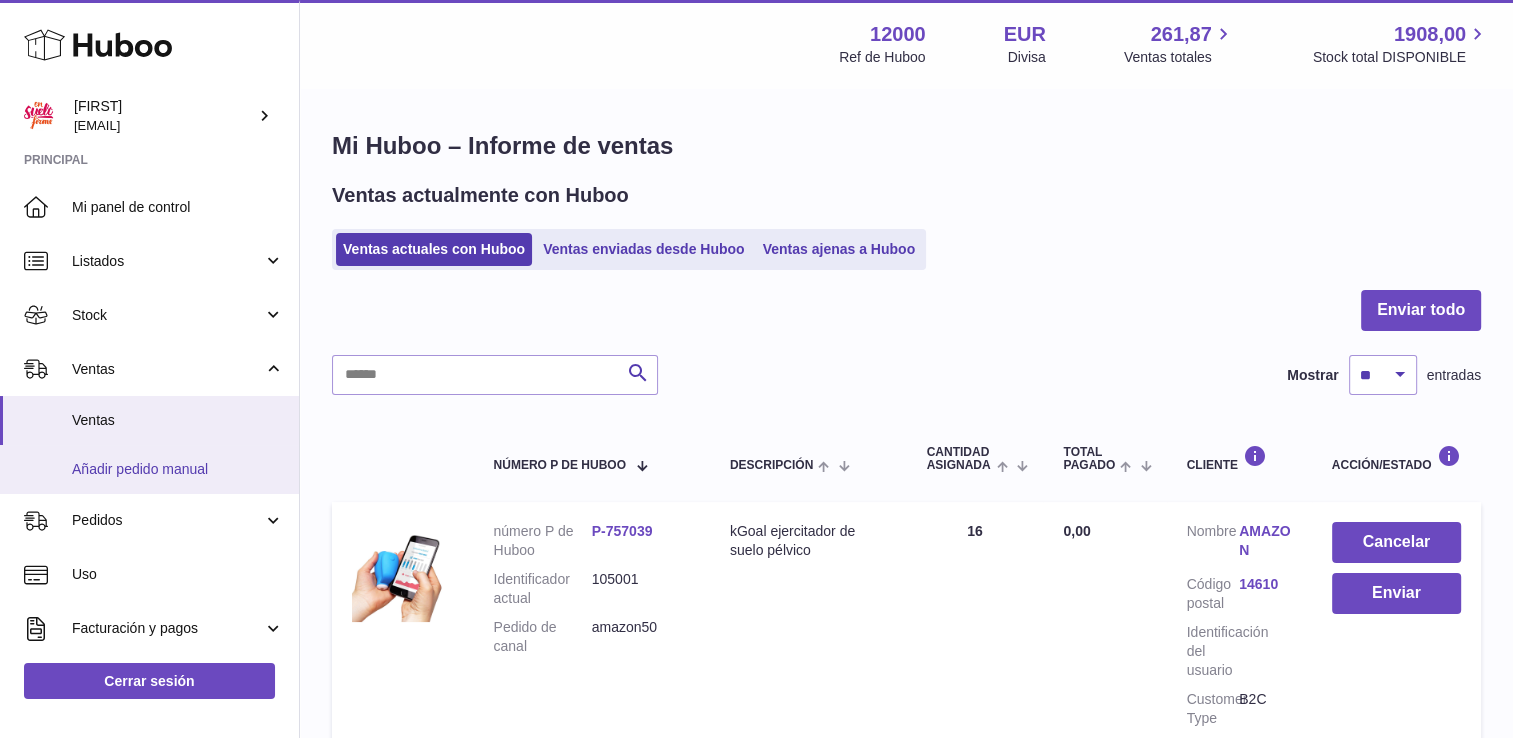 click on "Añadir pedido manual" at bounding box center (178, 469) 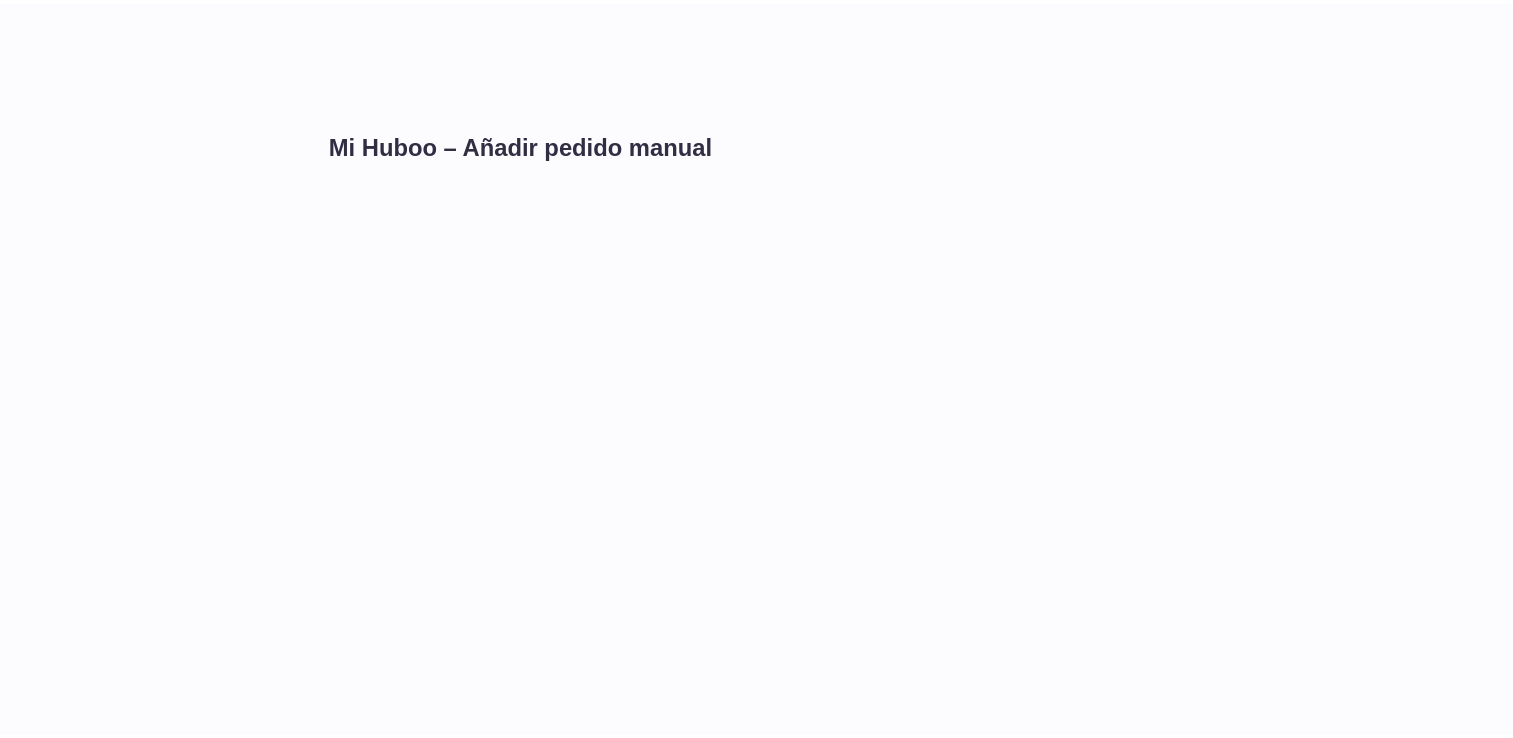 scroll, scrollTop: 0, scrollLeft: 0, axis: both 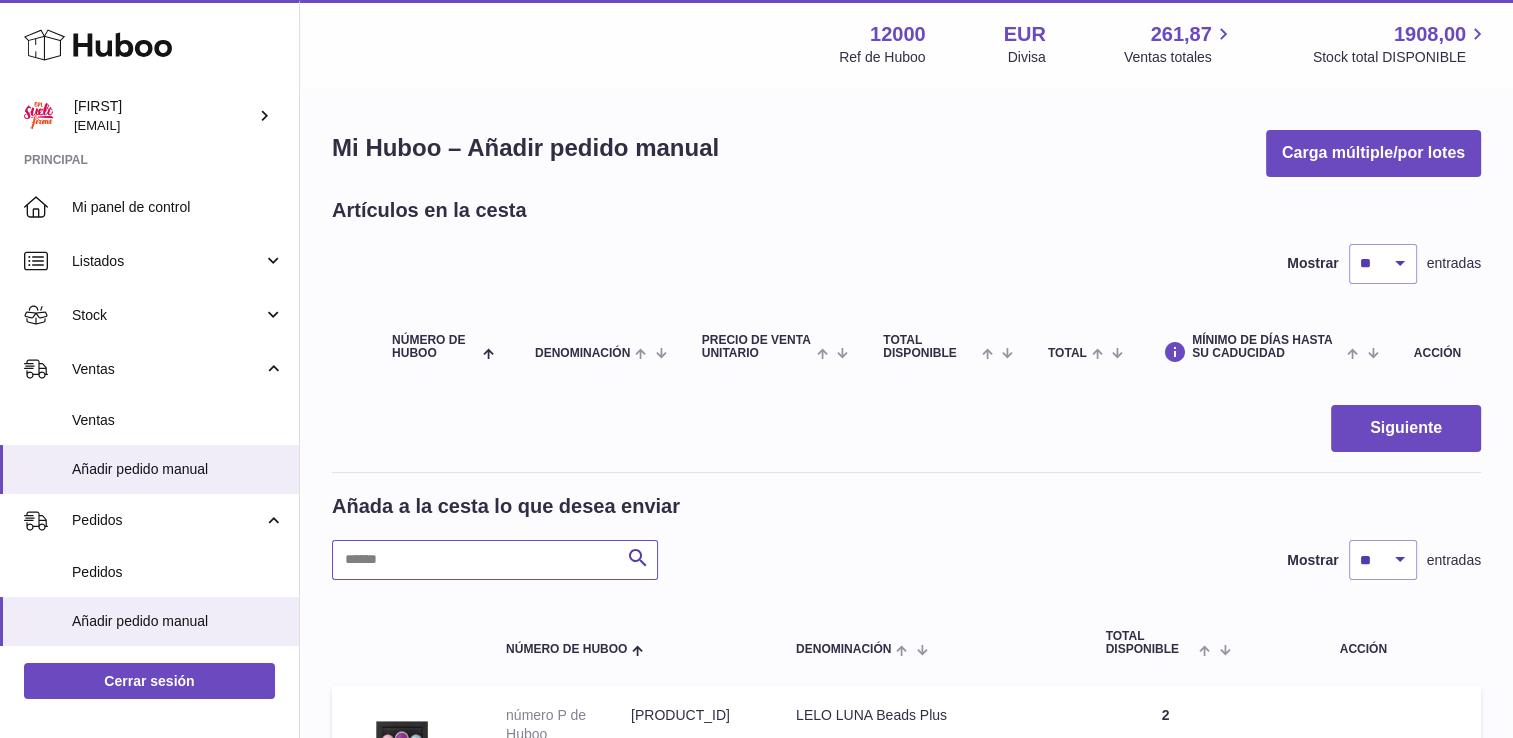 click at bounding box center [495, 560] 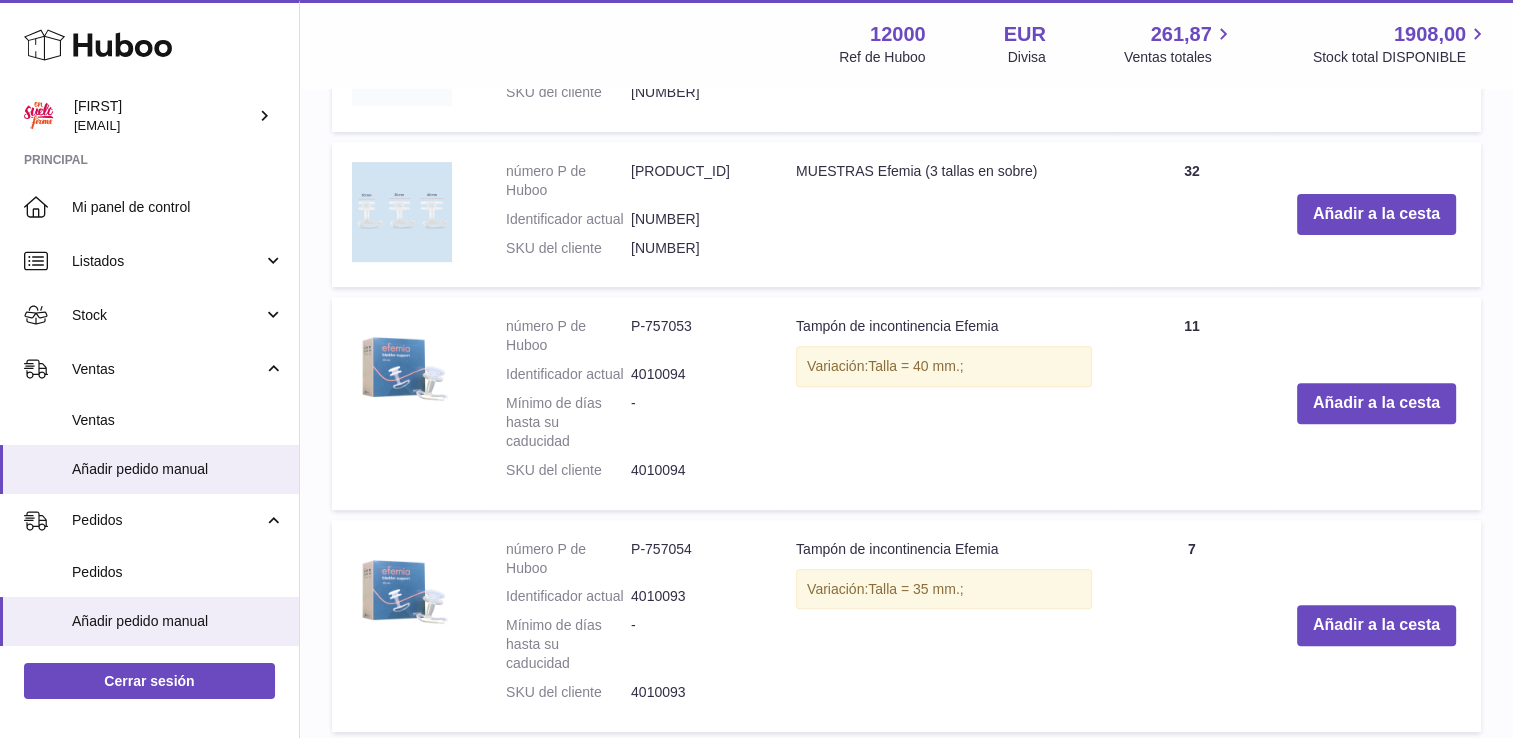 scroll, scrollTop: 800, scrollLeft: 0, axis: vertical 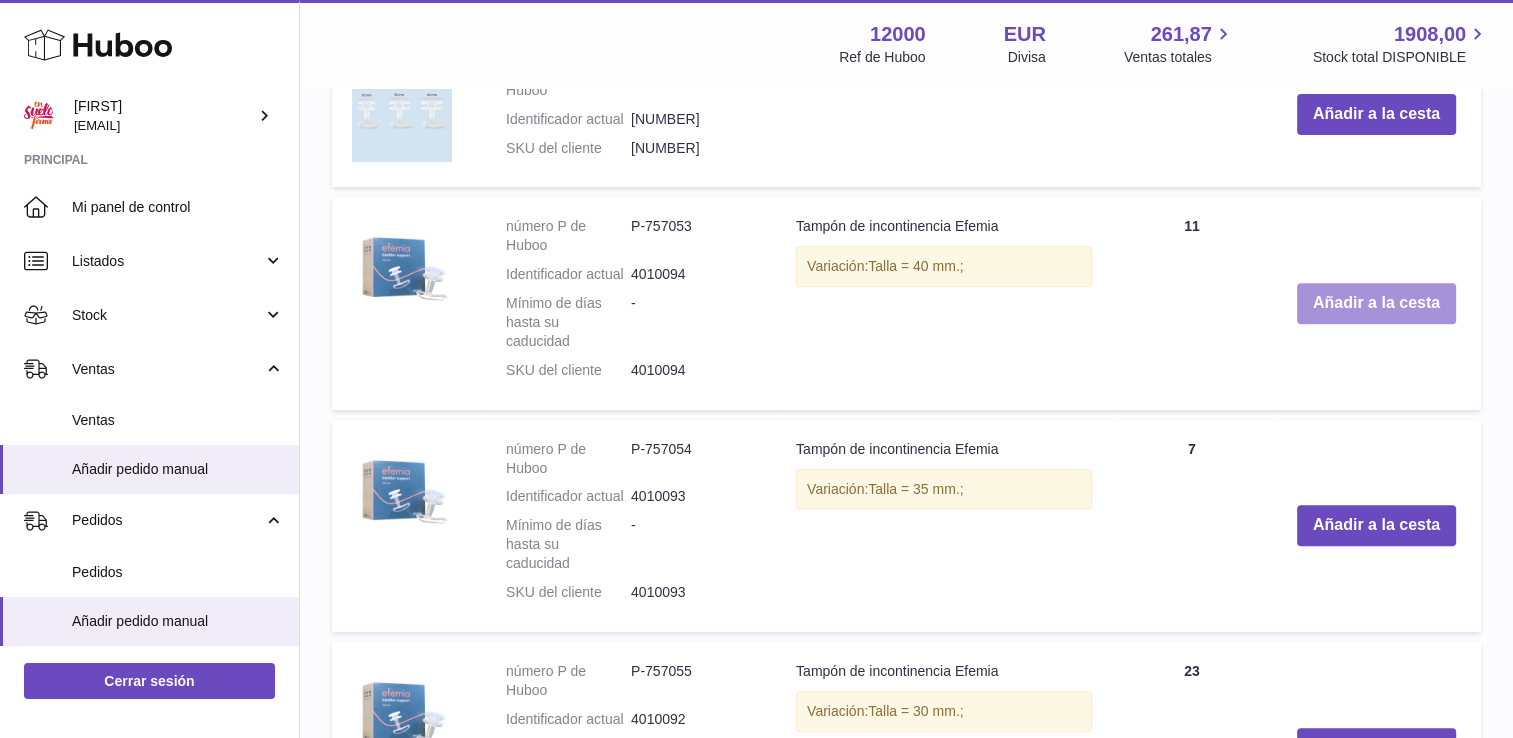 type on "******" 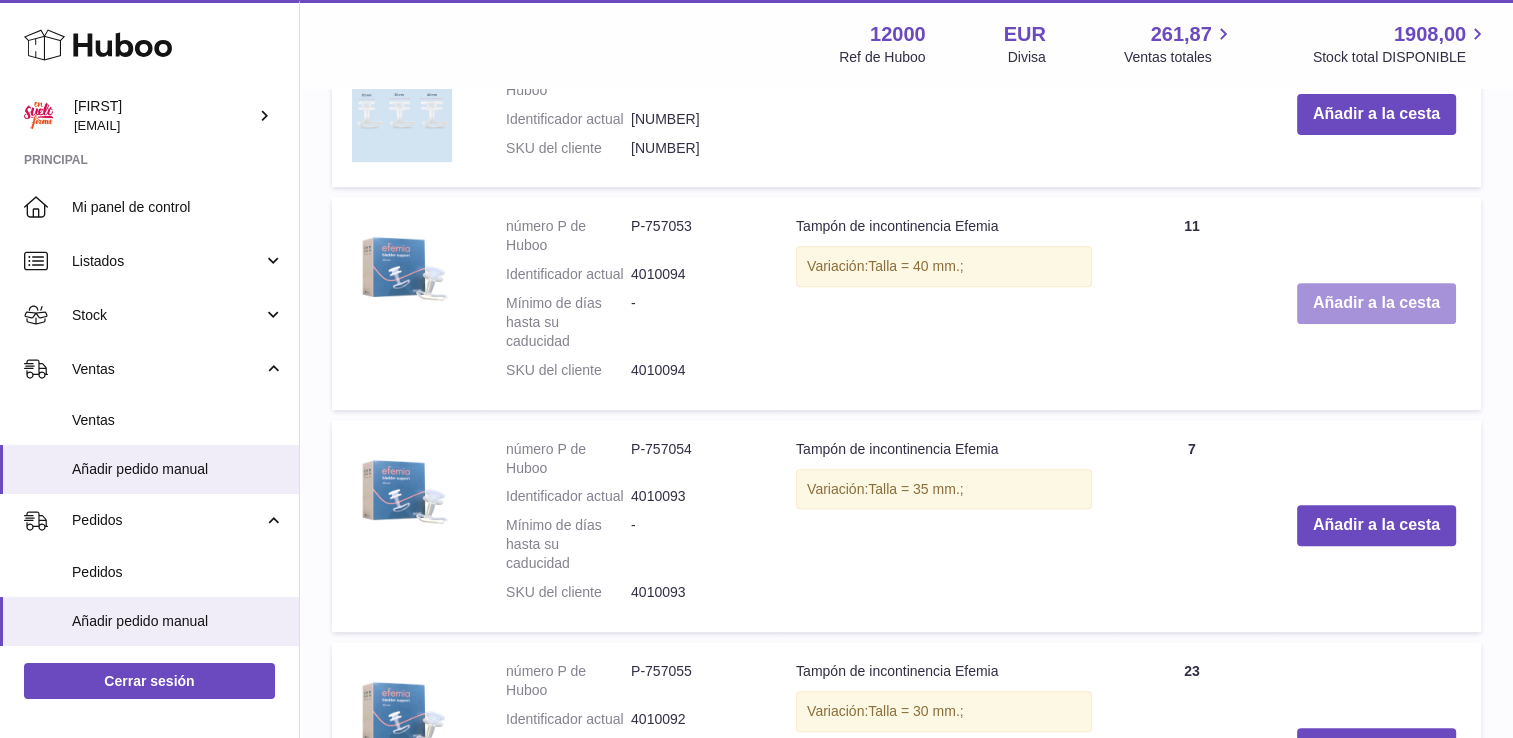 click on "Añadir a la cesta" at bounding box center (1376, 303) 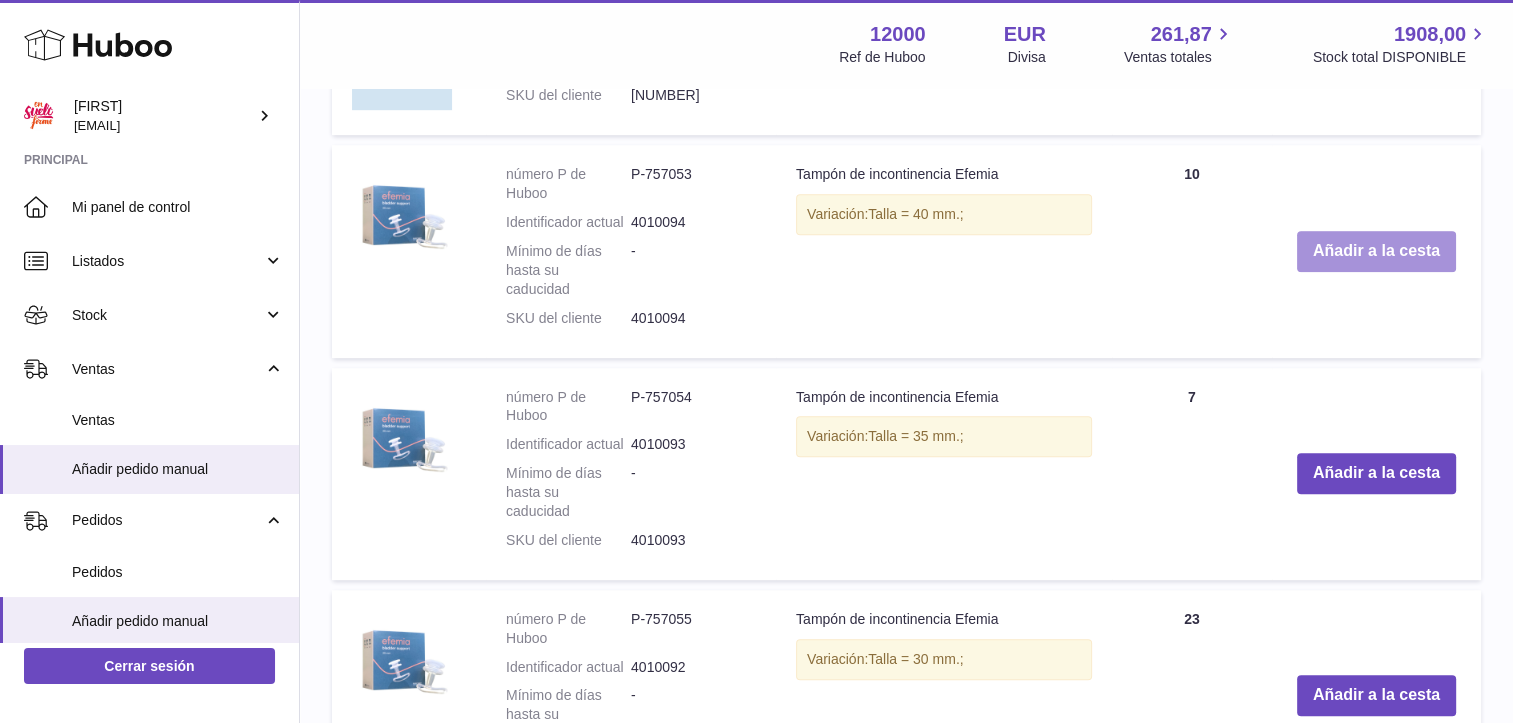 scroll, scrollTop: 1112, scrollLeft: 0, axis: vertical 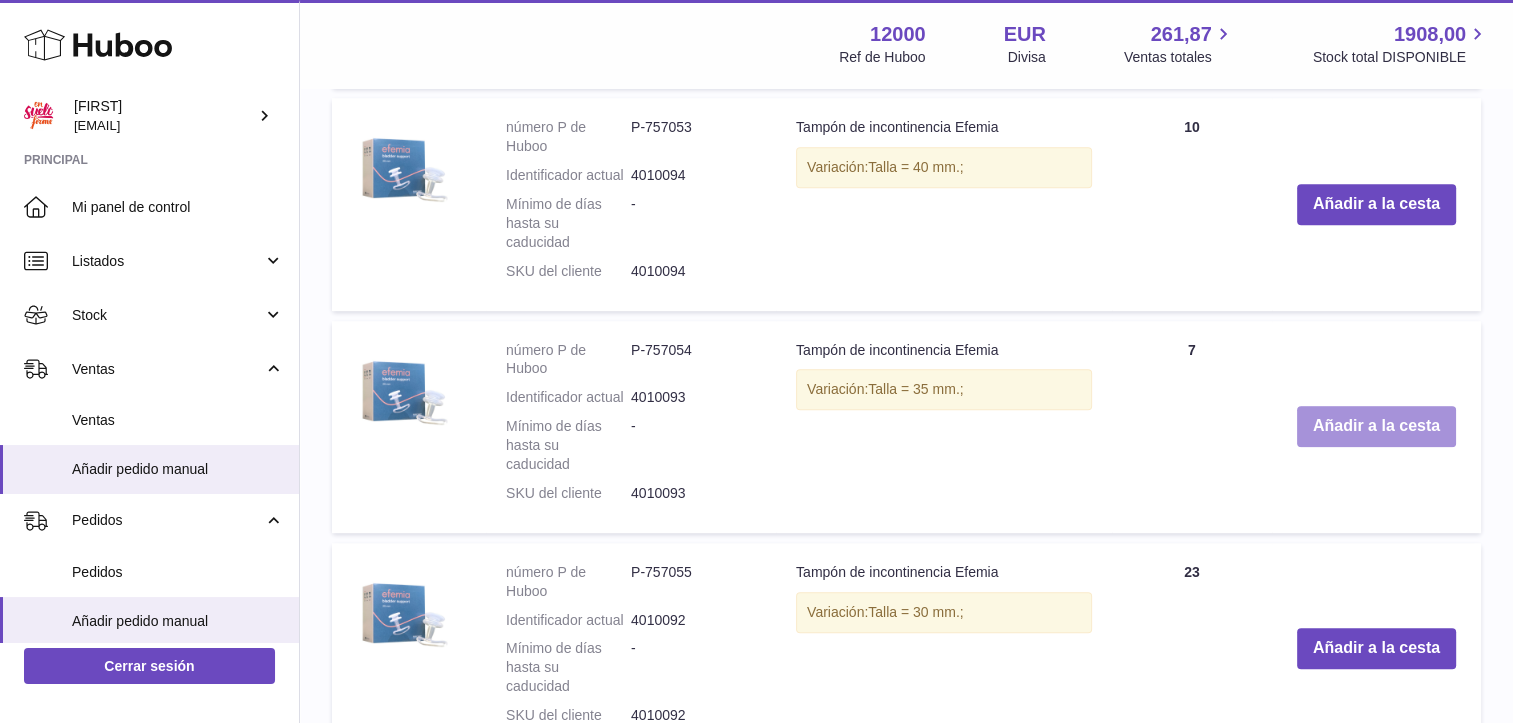 click on "Añadir a la cesta" at bounding box center [1376, 426] 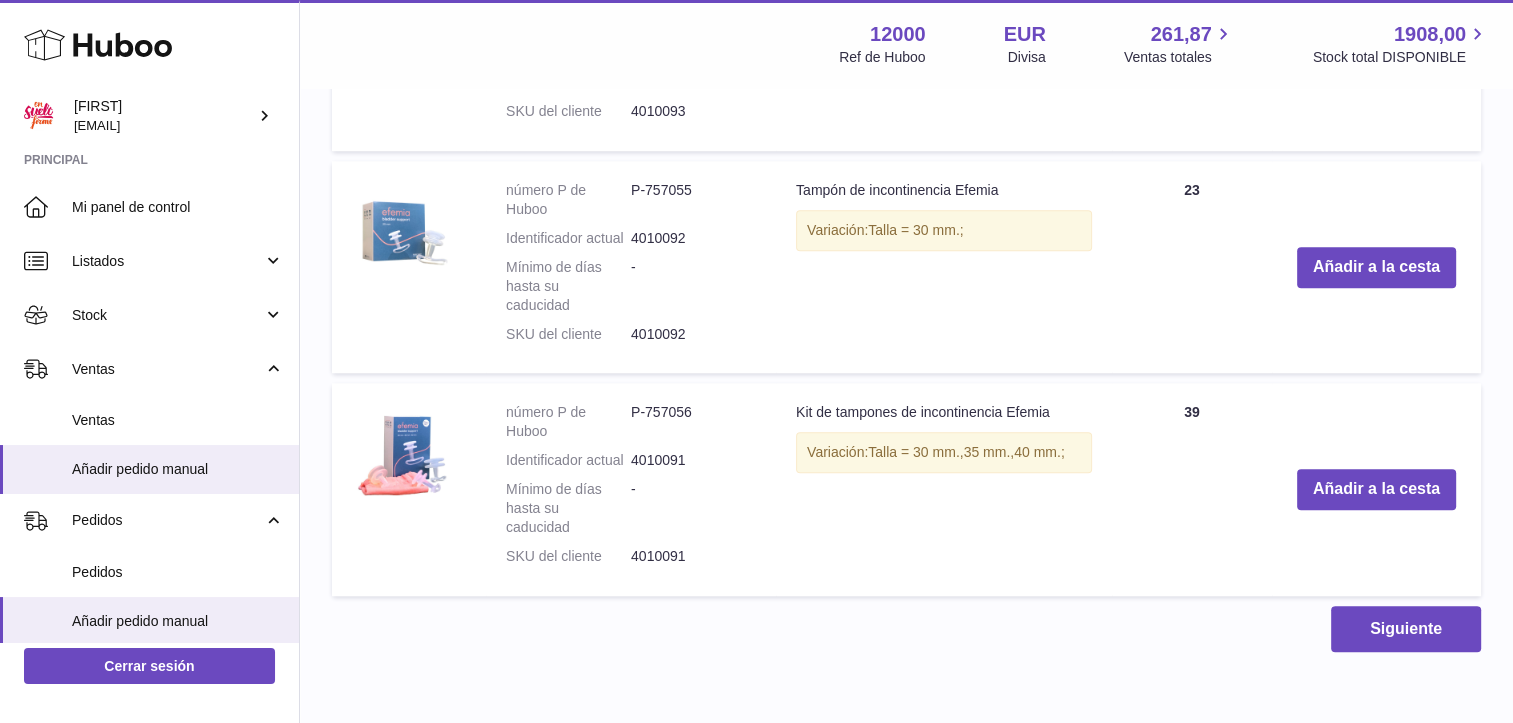 scroll, scrollTop: 1697, scrollLeft: 0, axis: vertical 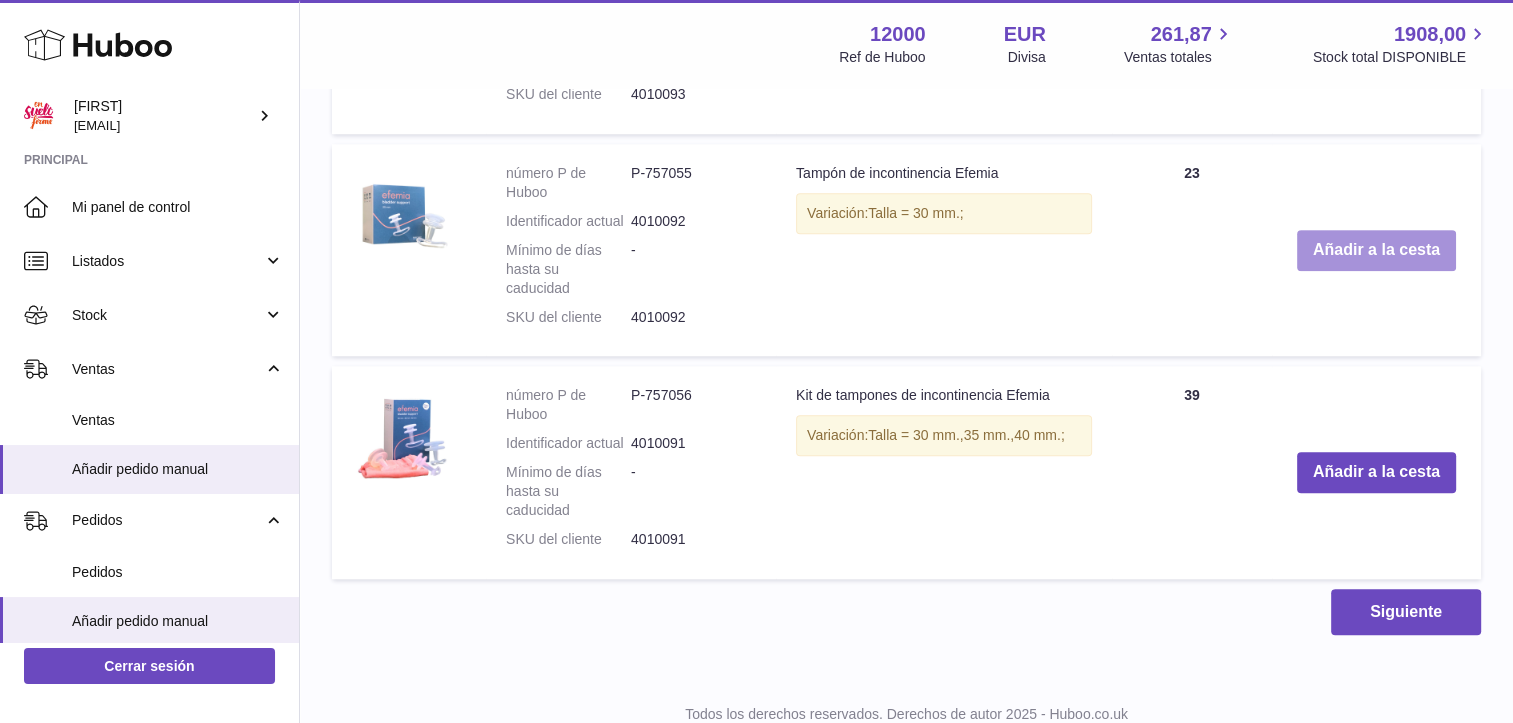 click on "Añadir a la cesta" at bounding box center [1376, 250] 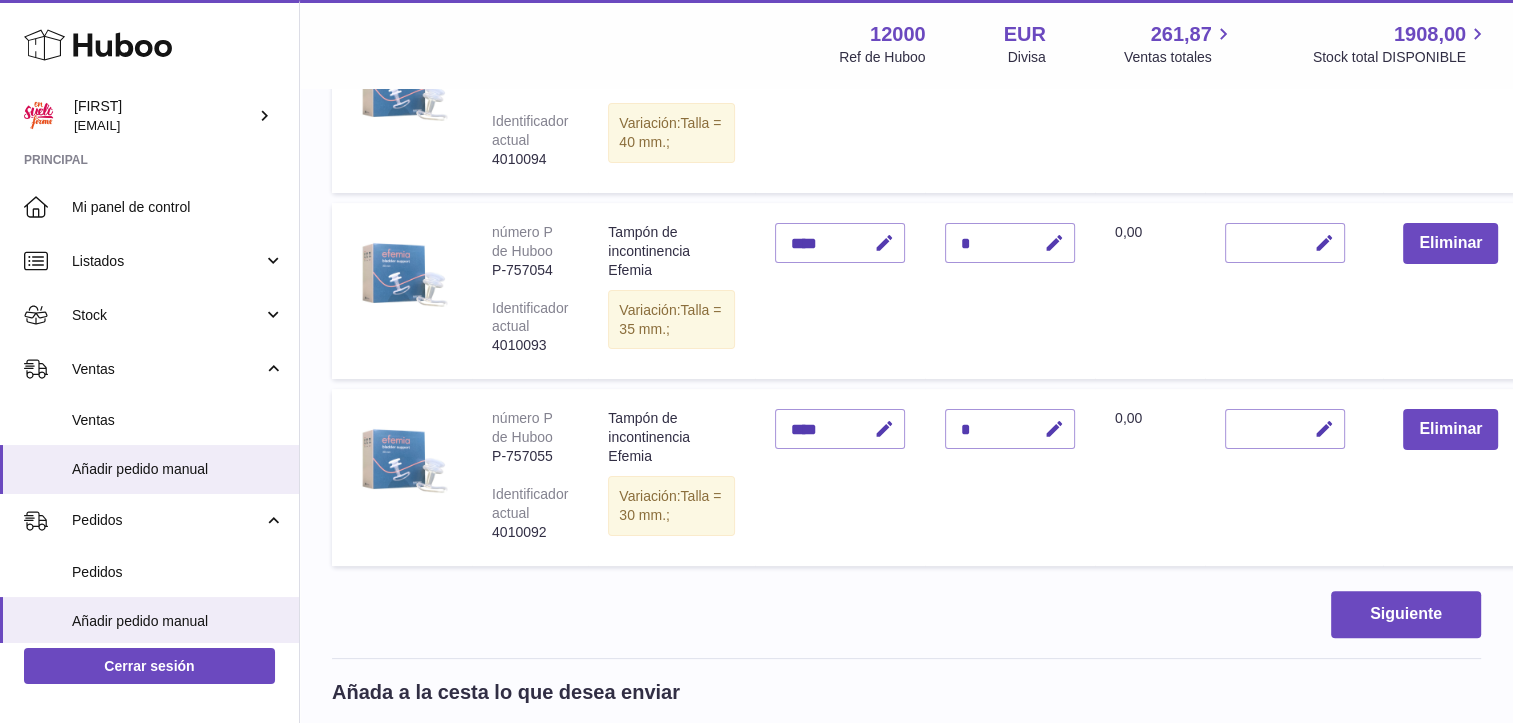 scroll, scrollTop: 484, scrollLeft: 0, axis: vertical 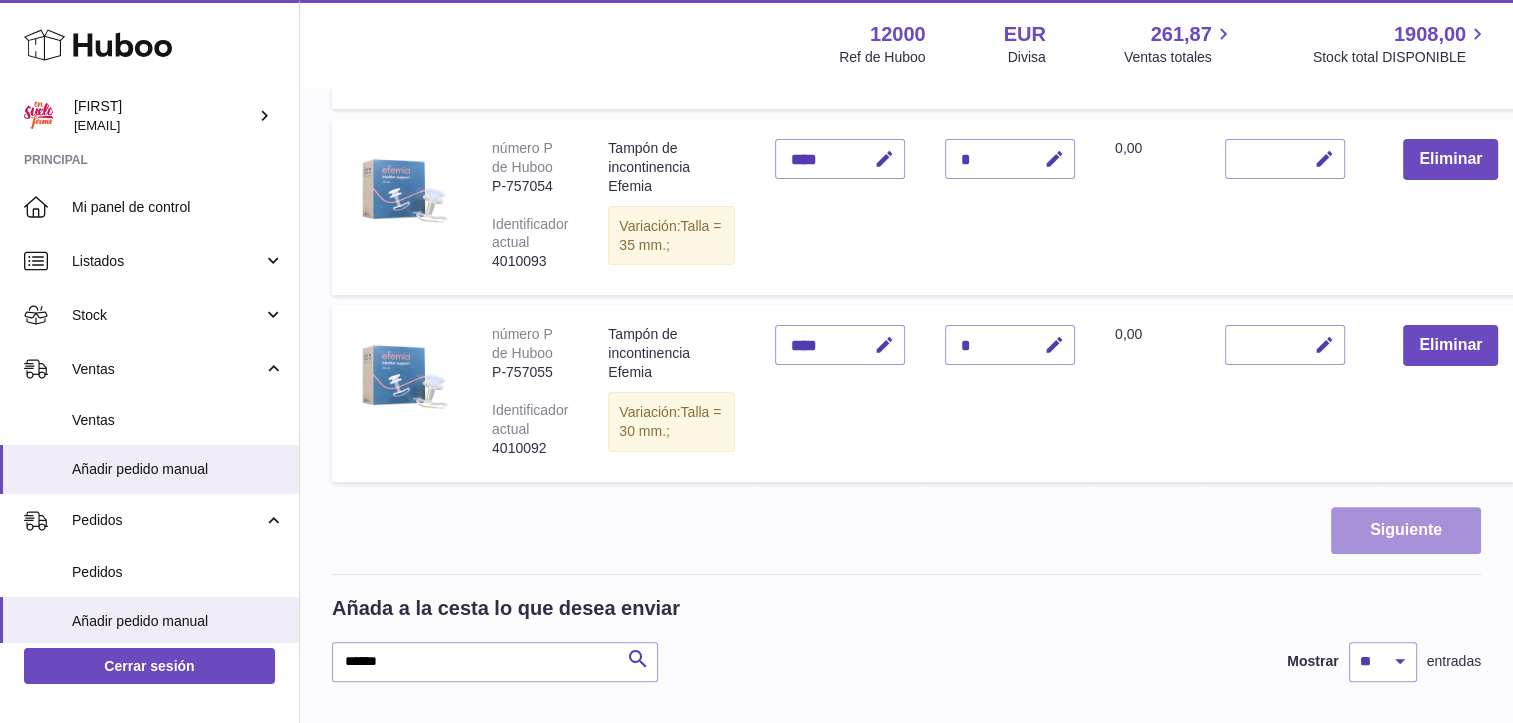 click on "Siguiente" at bounding box center (1406, 530) 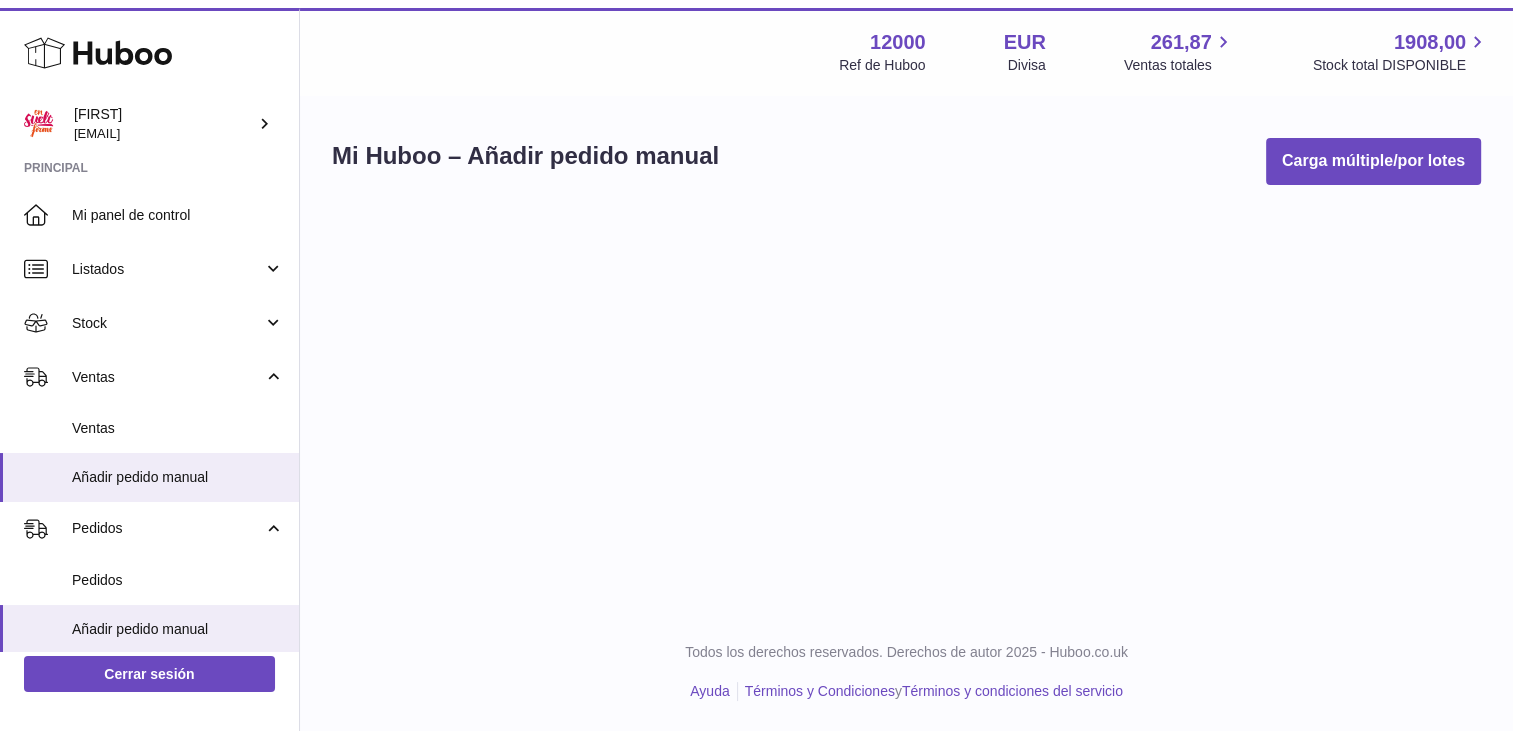 scroll, scrollTop: 0, scrollLeft: 0, axis: both 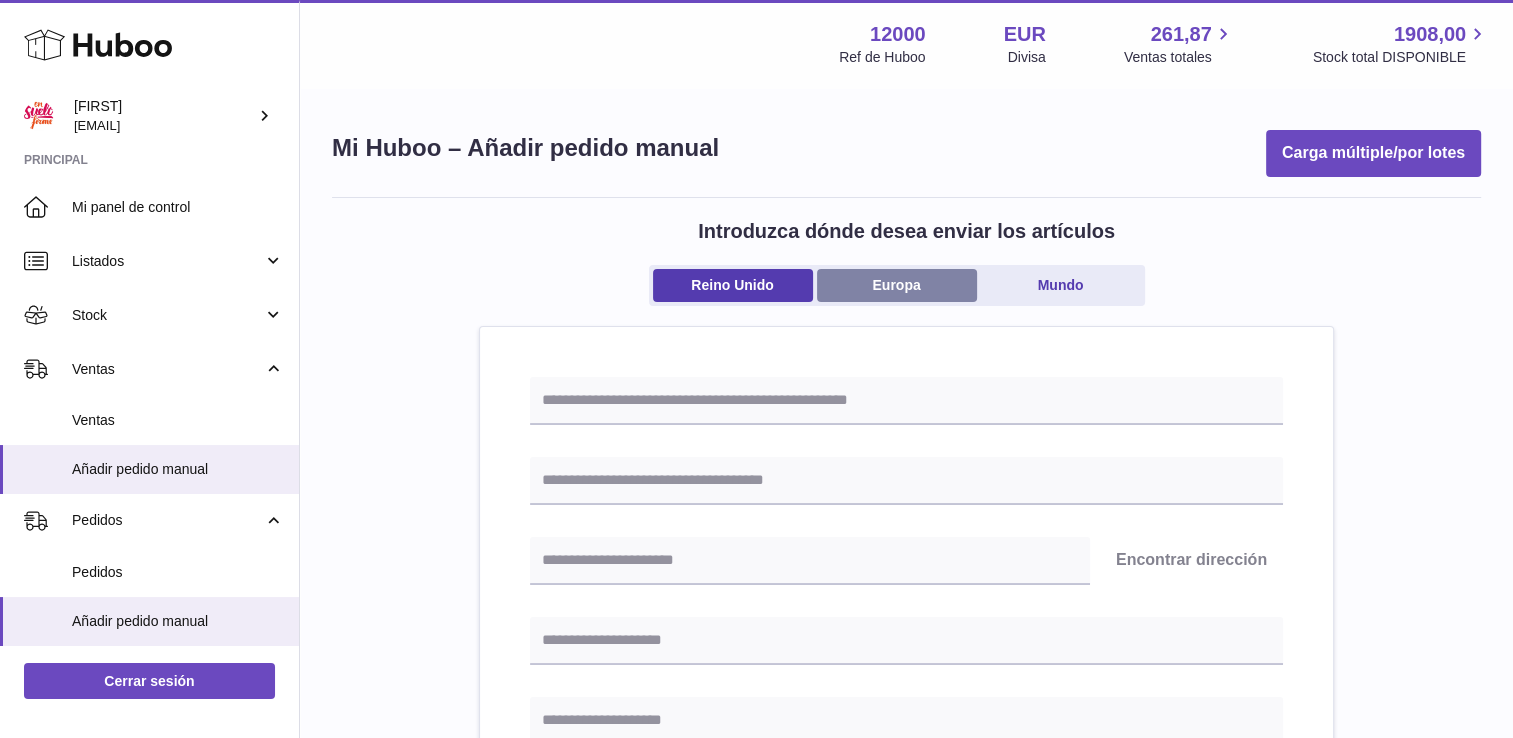 click on "Europa" at bounding box center (897, 285) 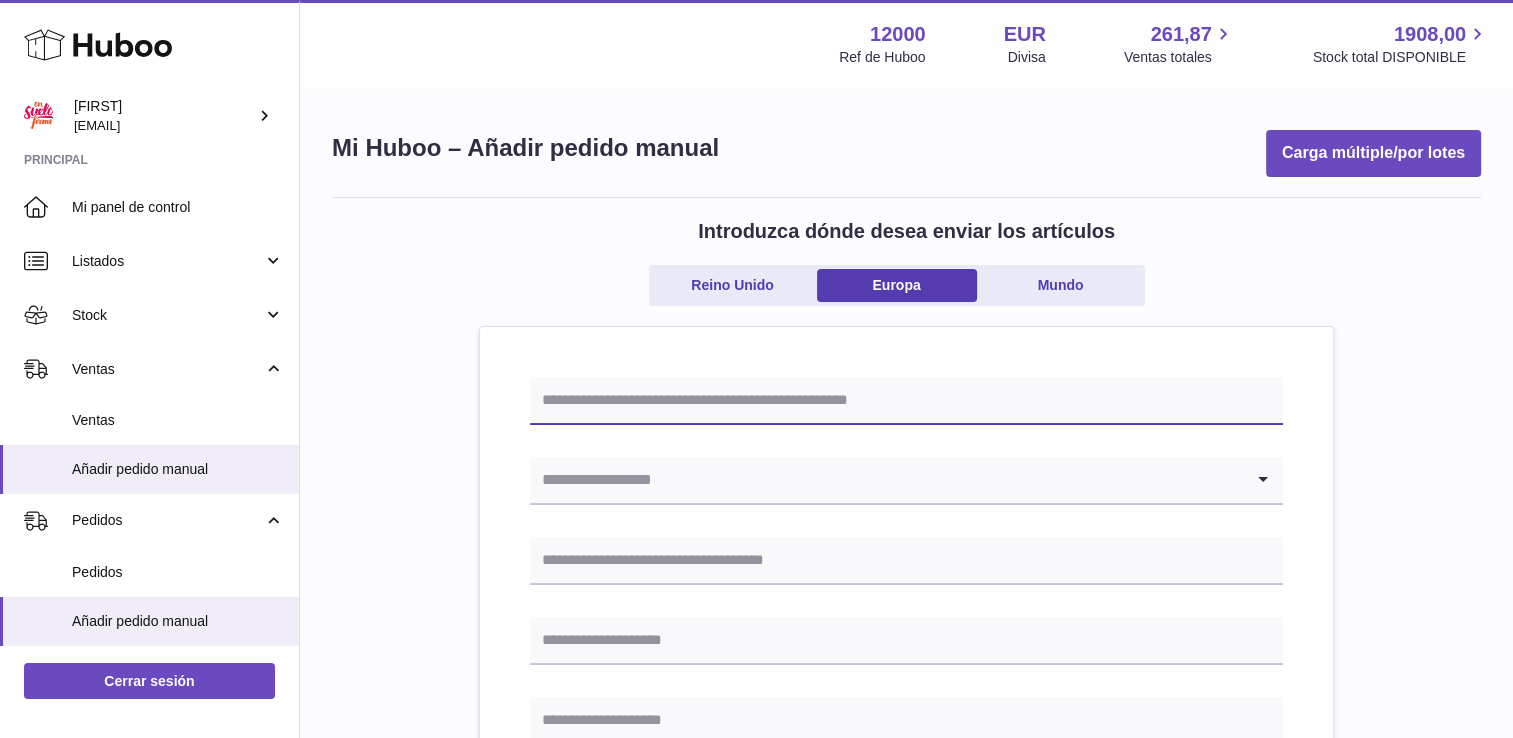 click at bounding box center [906, 401] 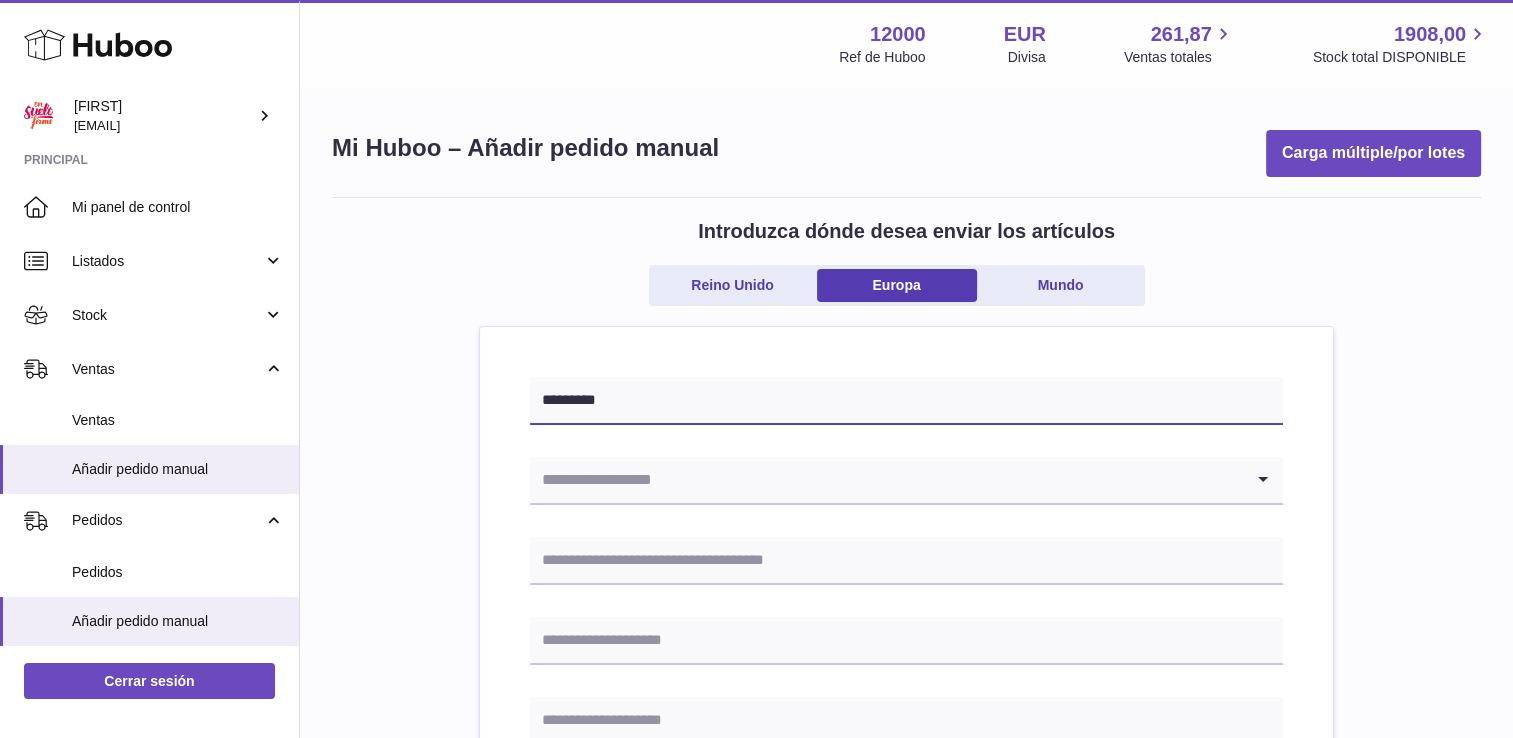 type on "*********" 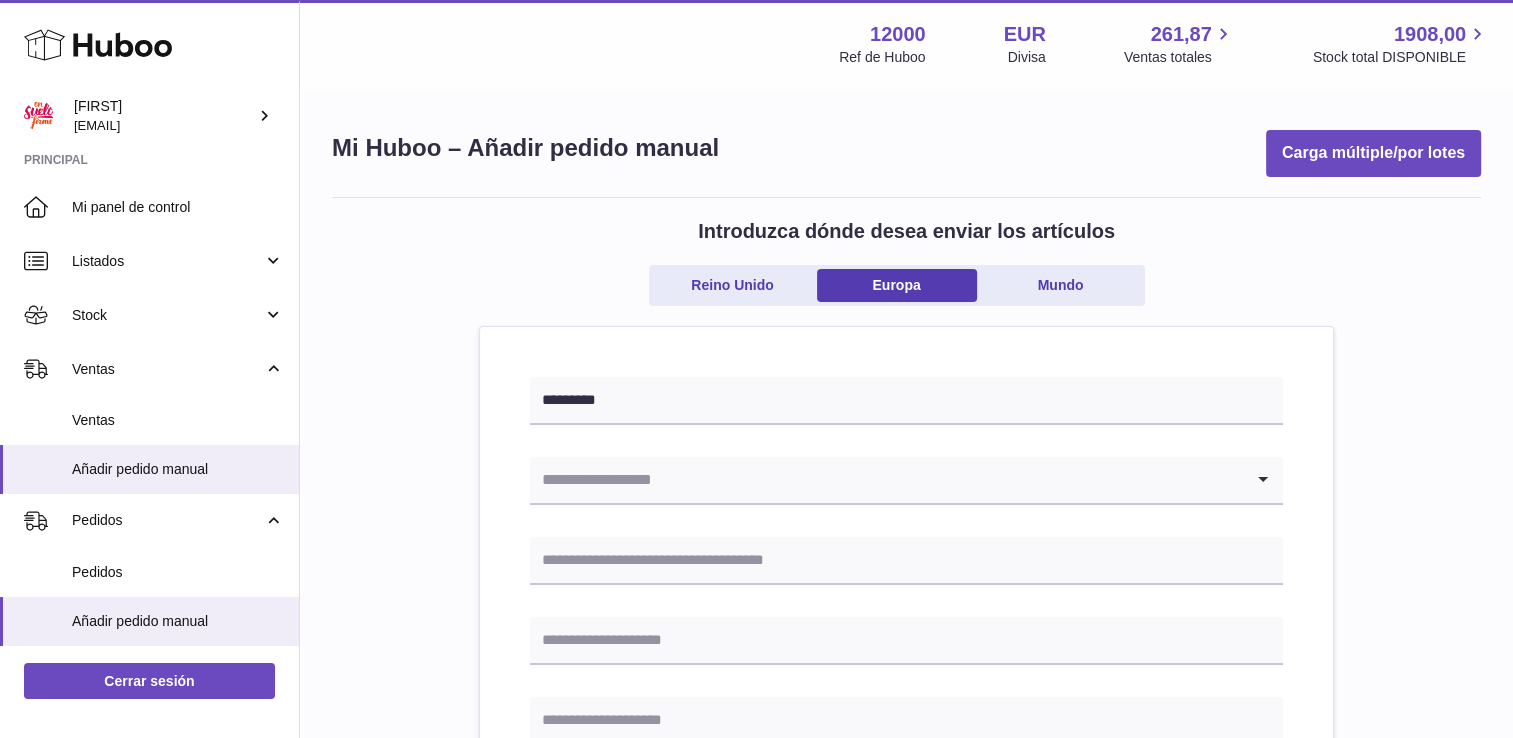 click at bounding box center [886, 480] 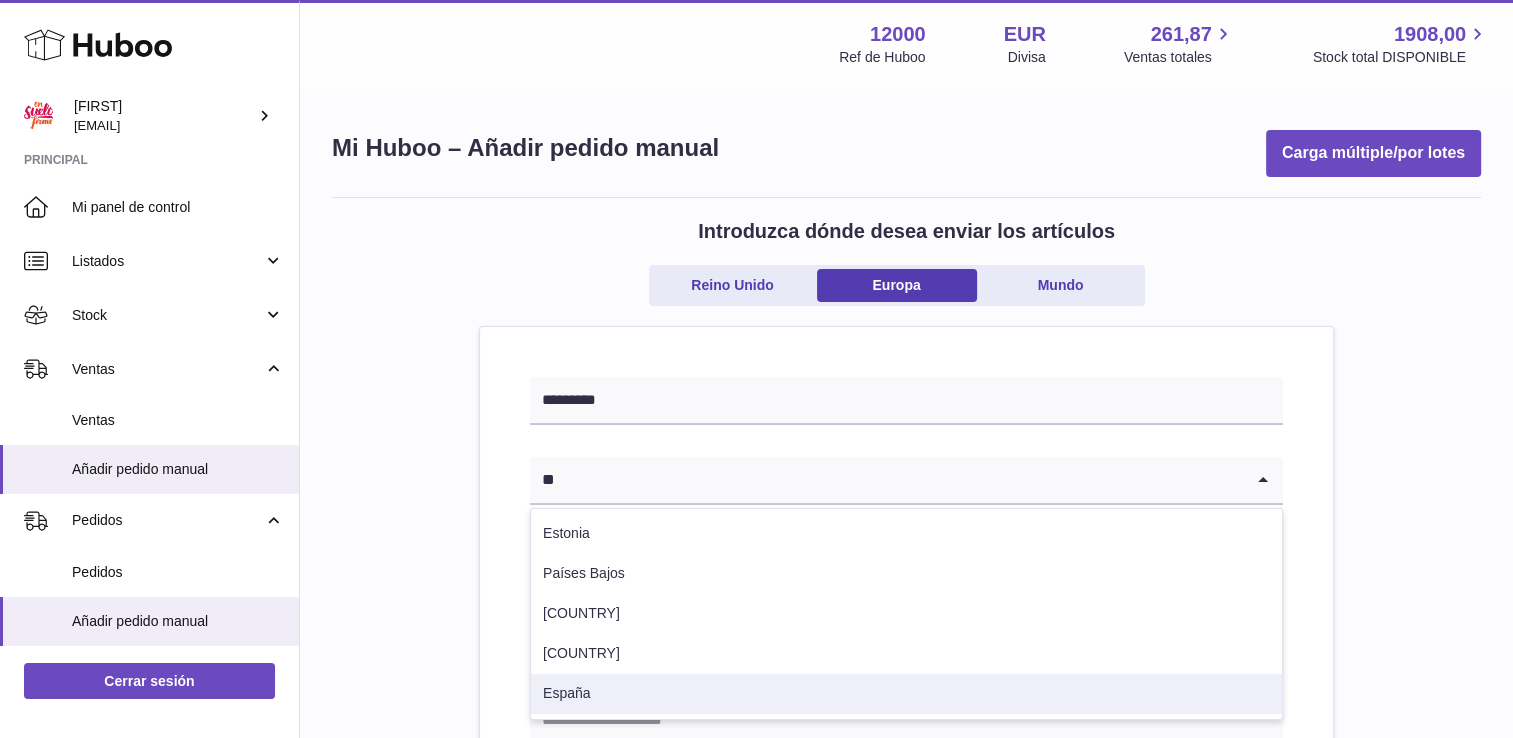 click on "España" at bounding box center (906, 694) 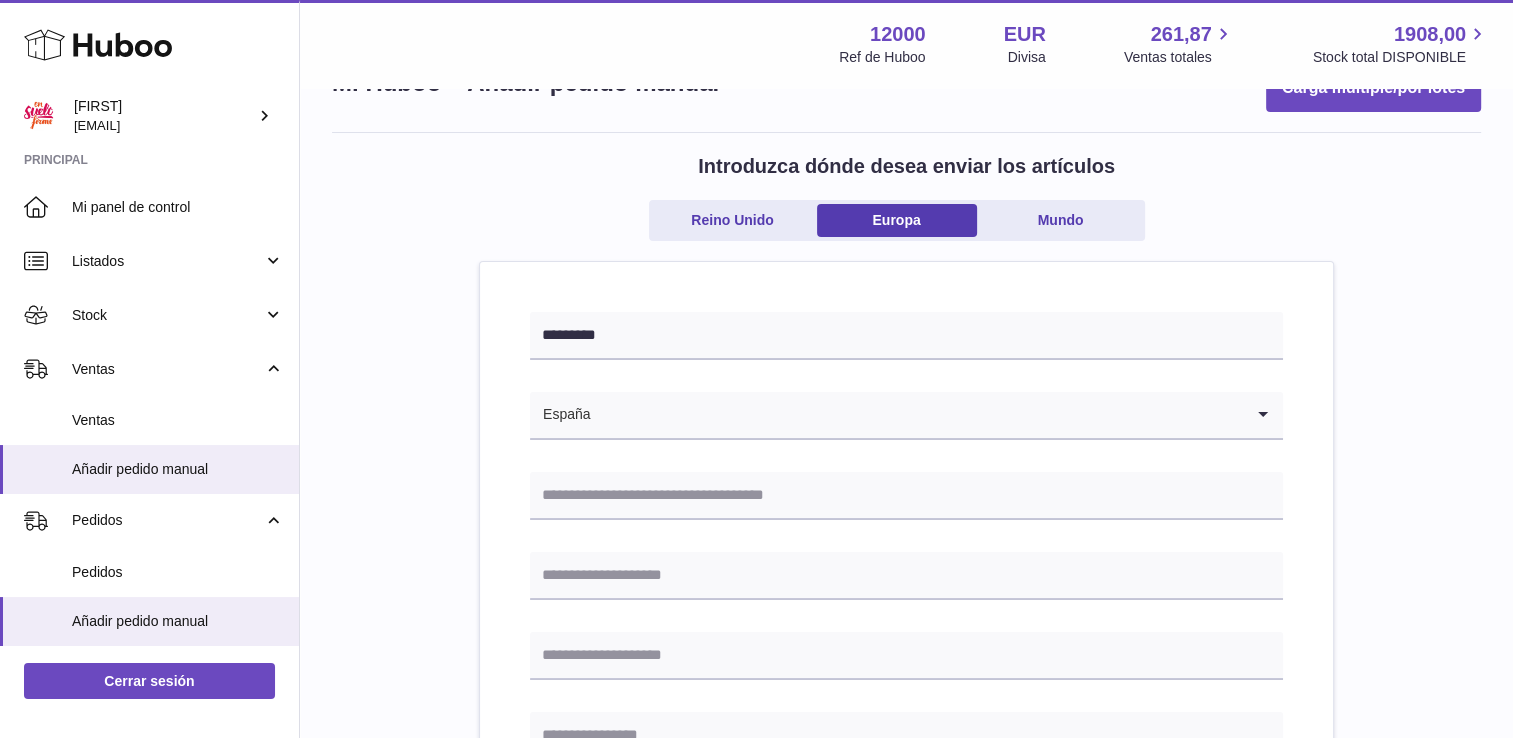 scroll, scrollTop: 100, scrollLeft: 0, axis: vertical 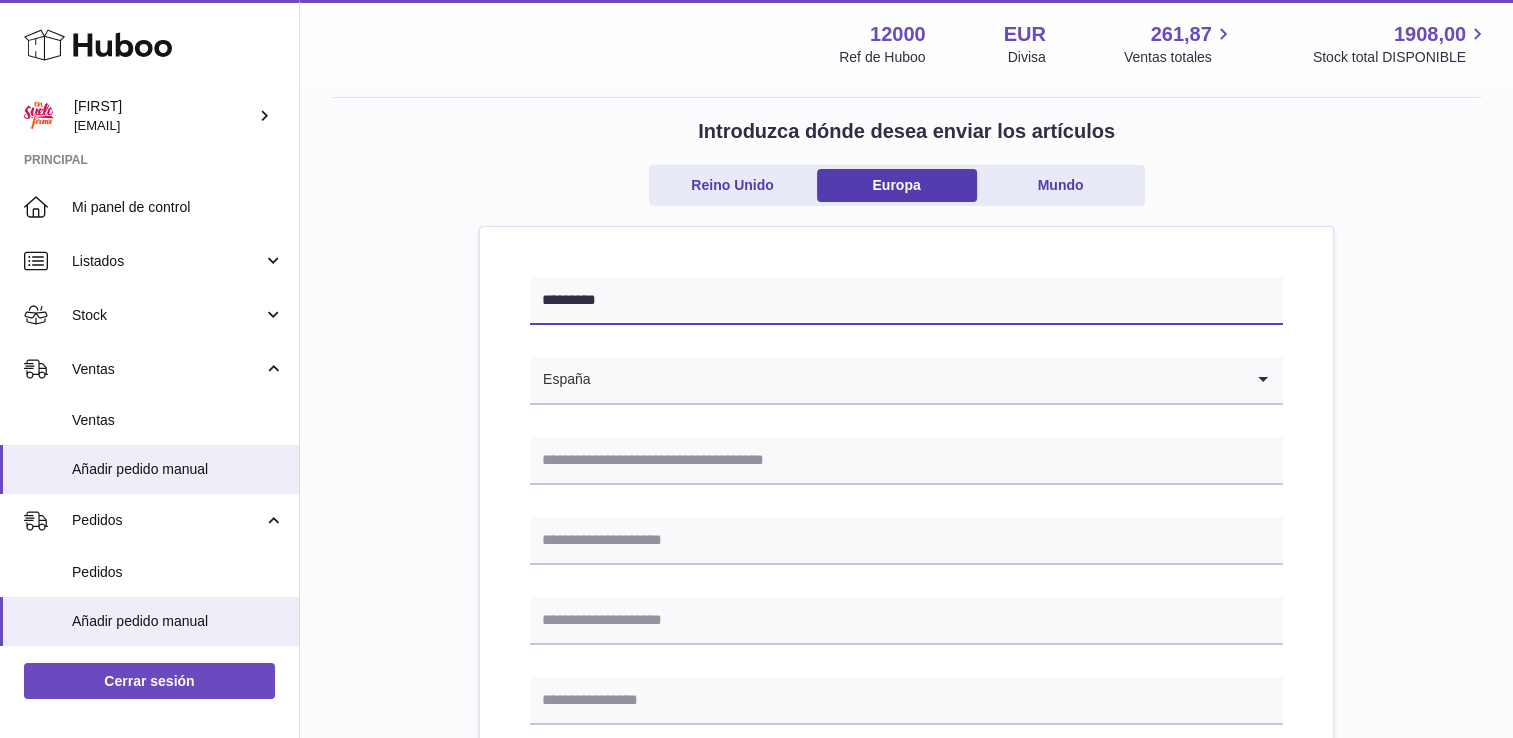 click on "*********" at bounding box center [906, 301] 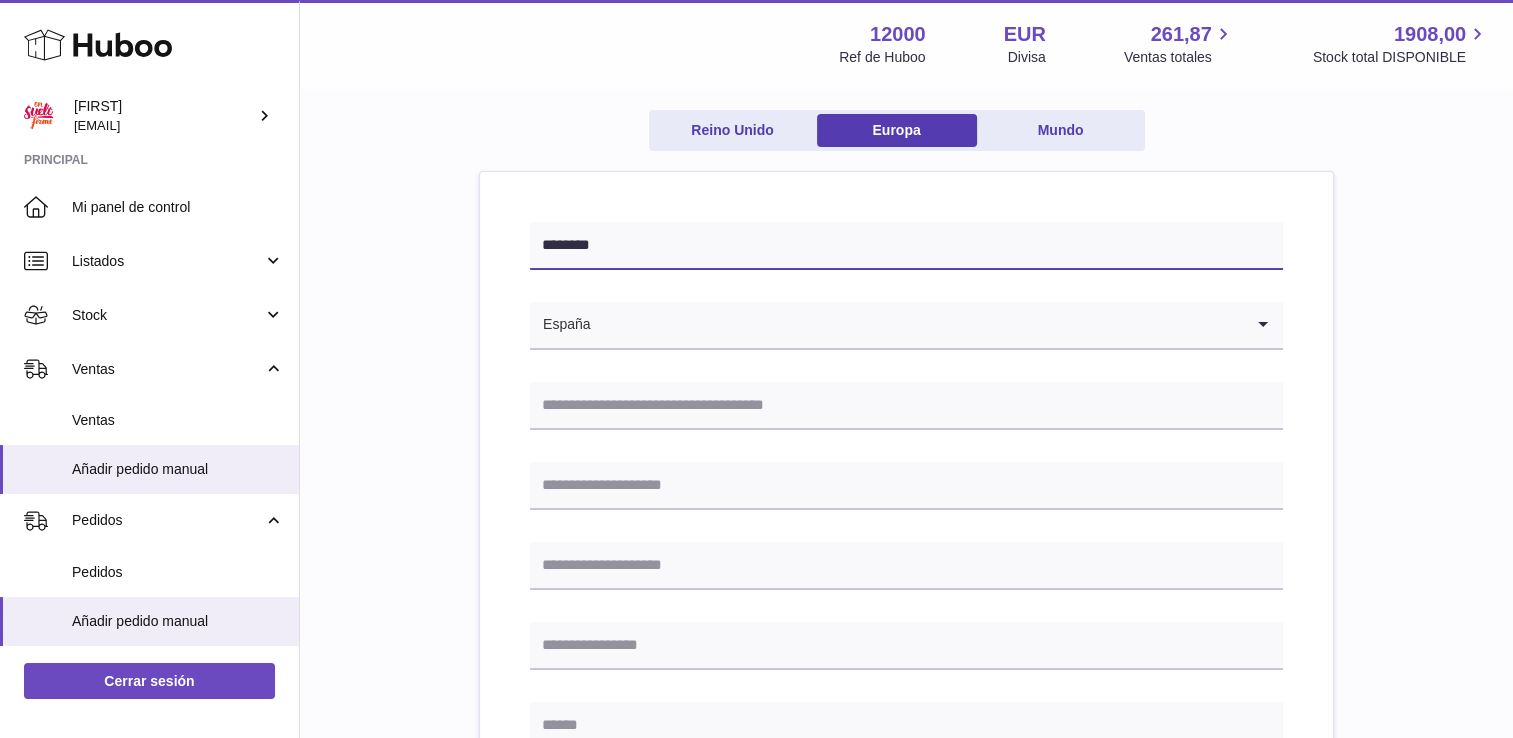 scroll, scrollTop: 300, scrollLeft: 0, axis: vertical 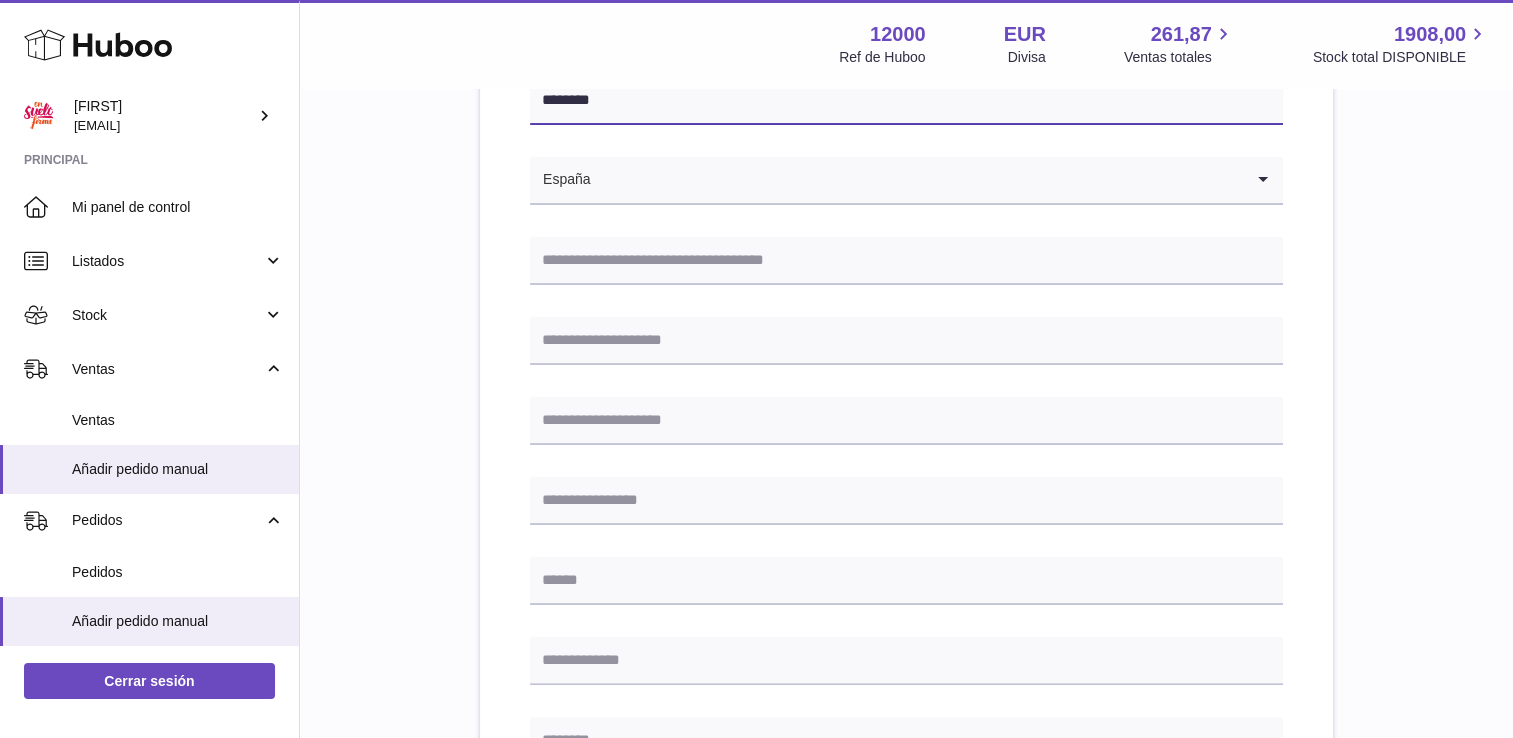 type on "********" 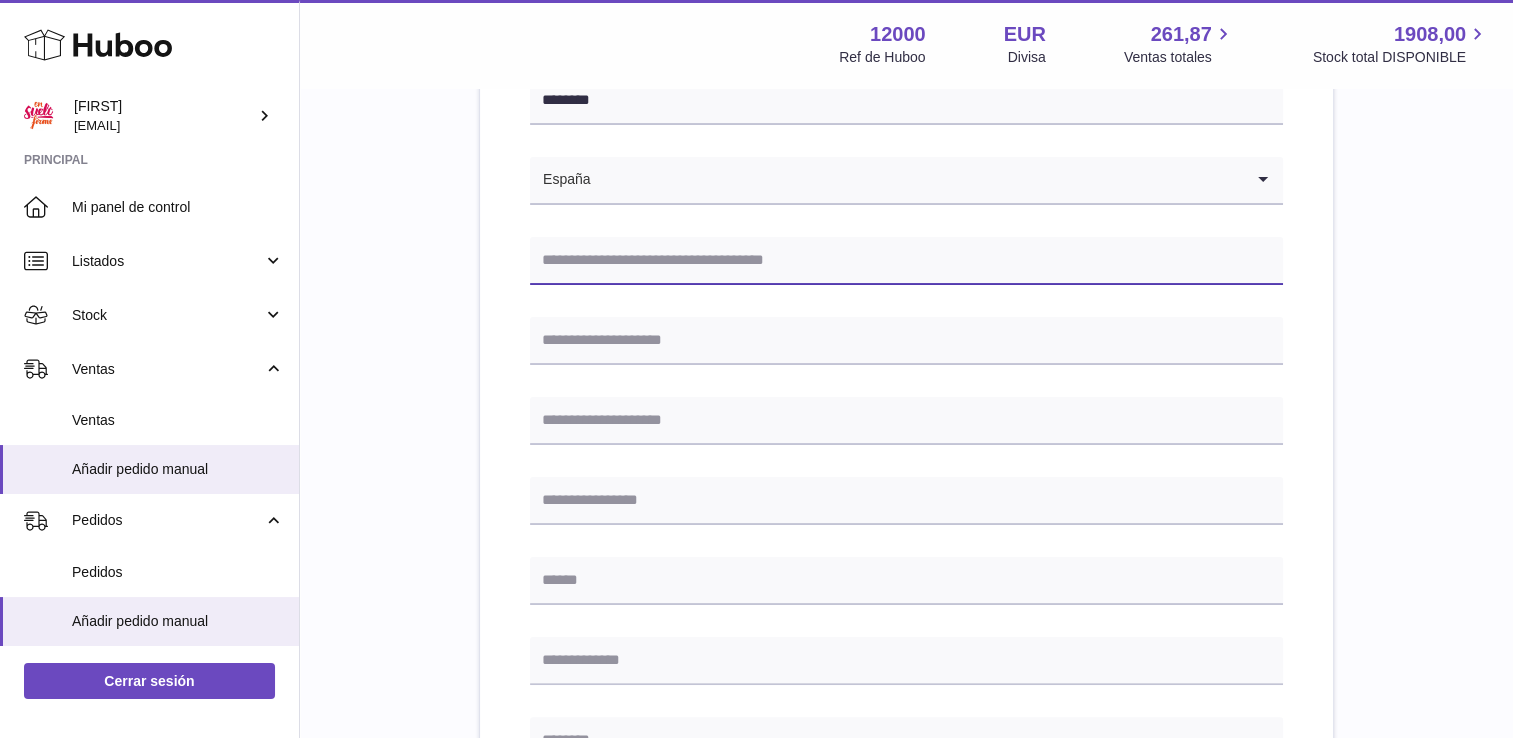 click at bounding box center [906, 261] 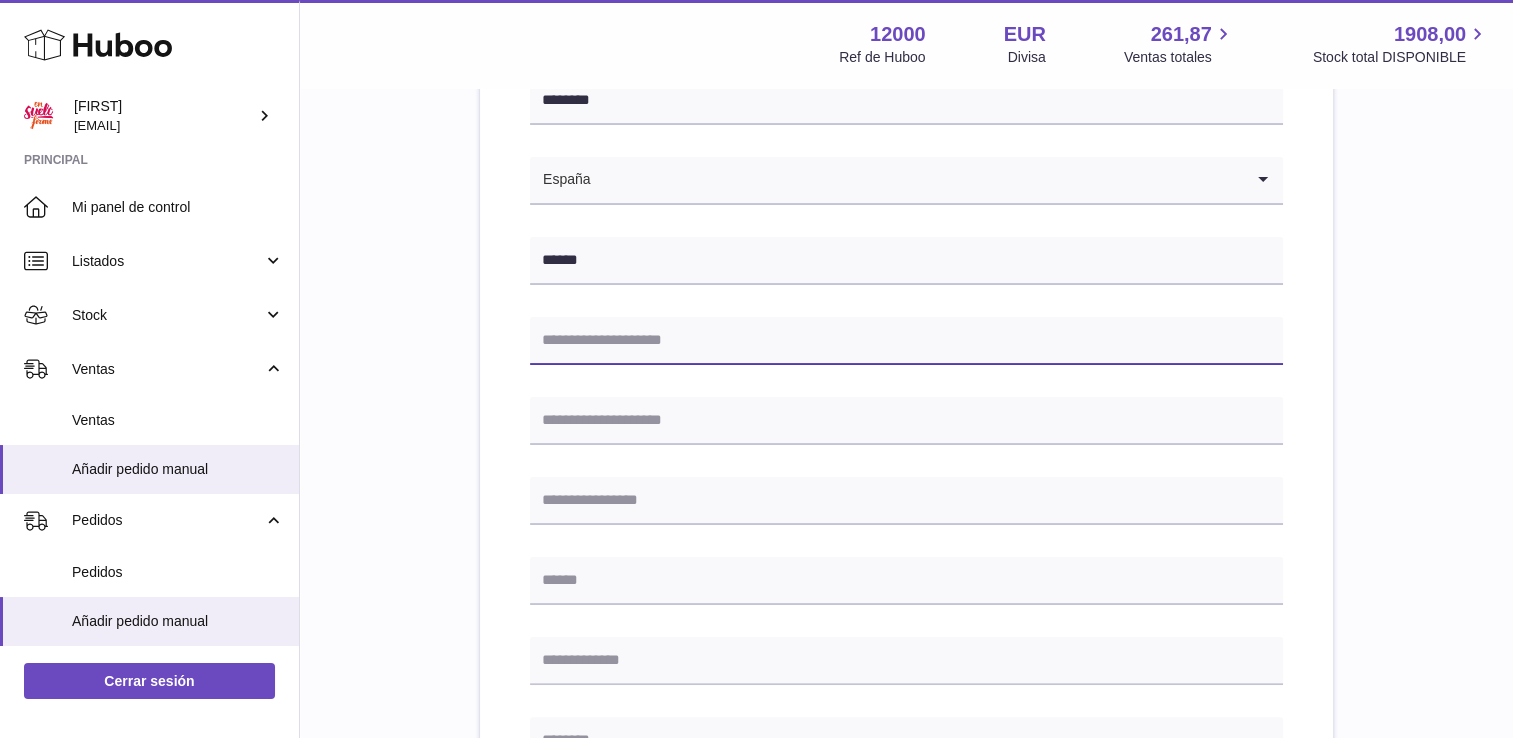 click at bounding box center [906, 341] 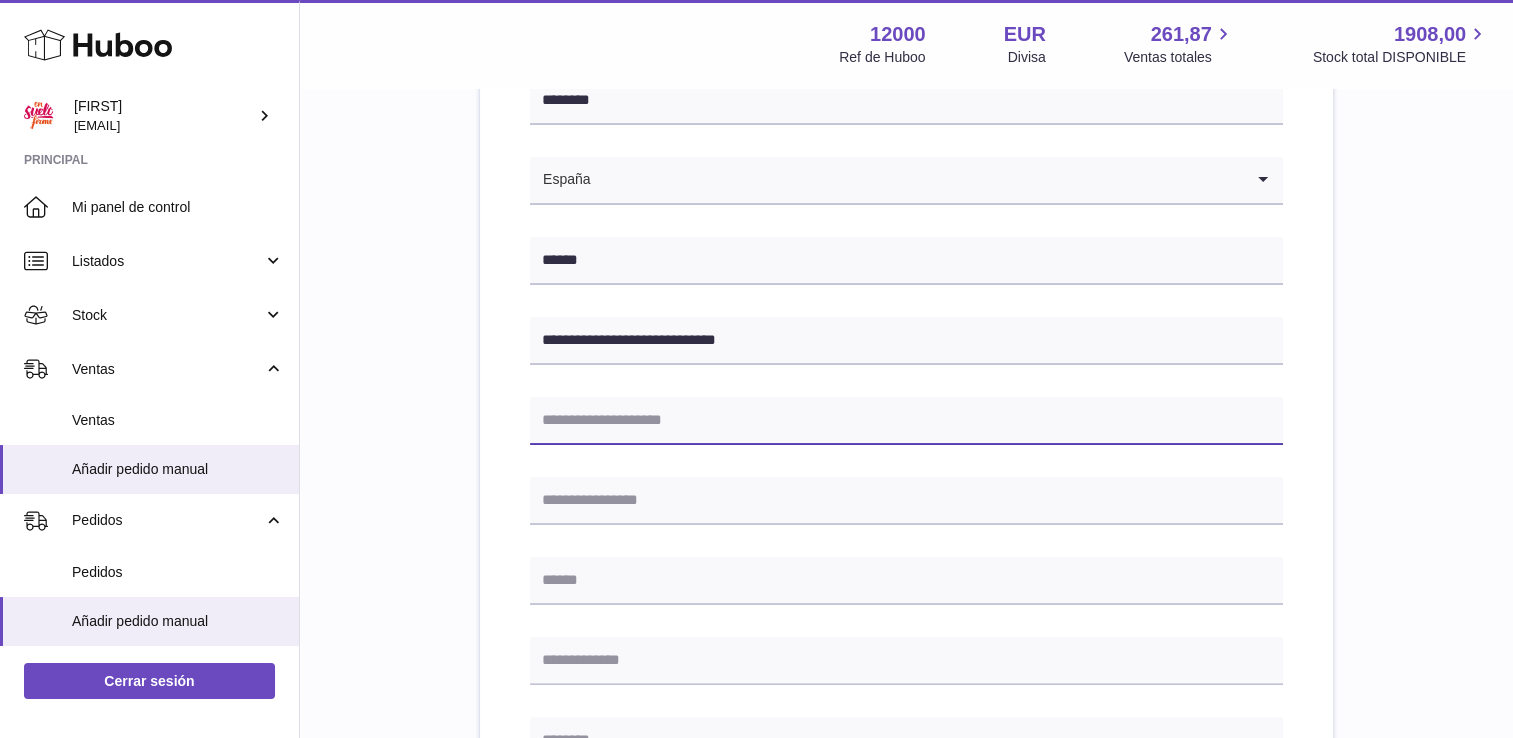 type on "**" 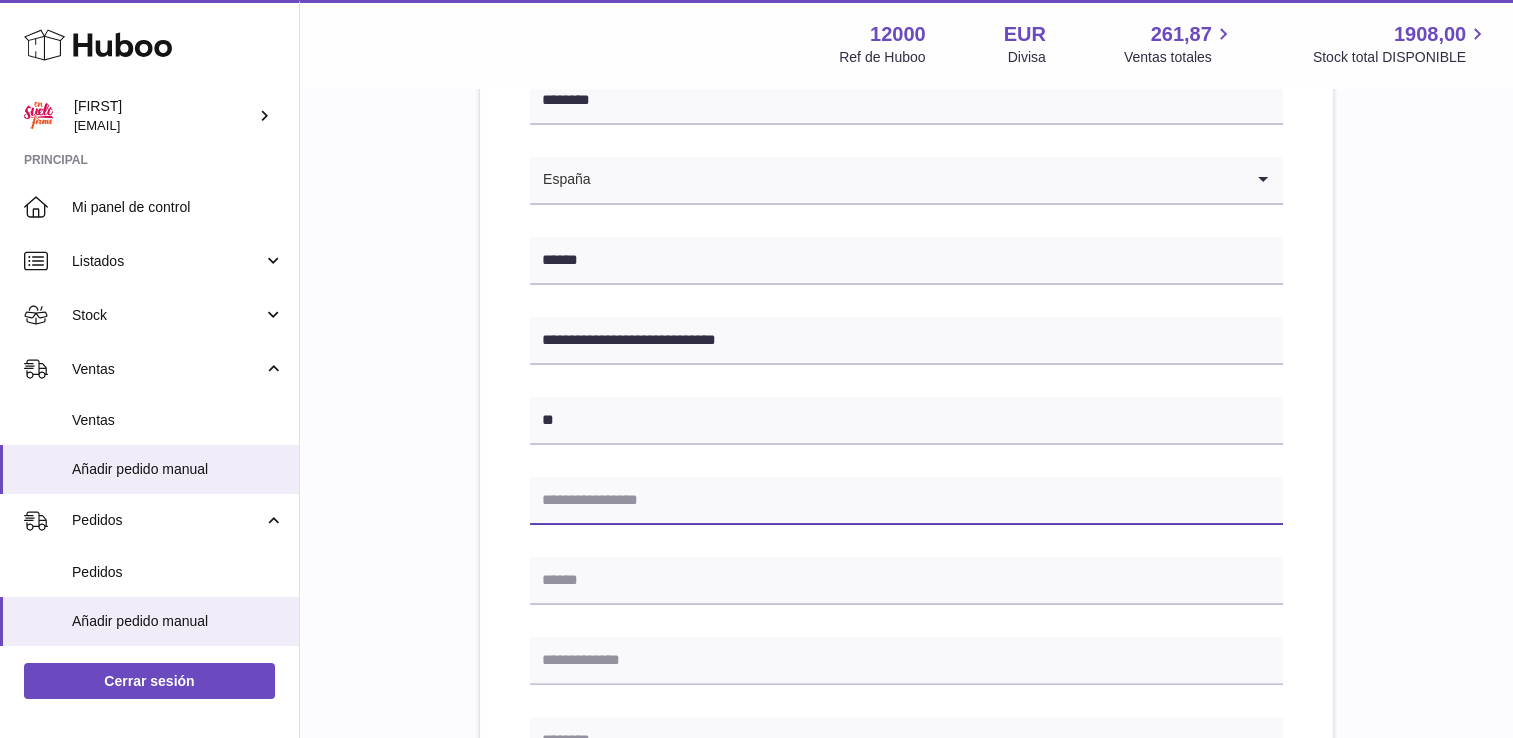 type on "**********" 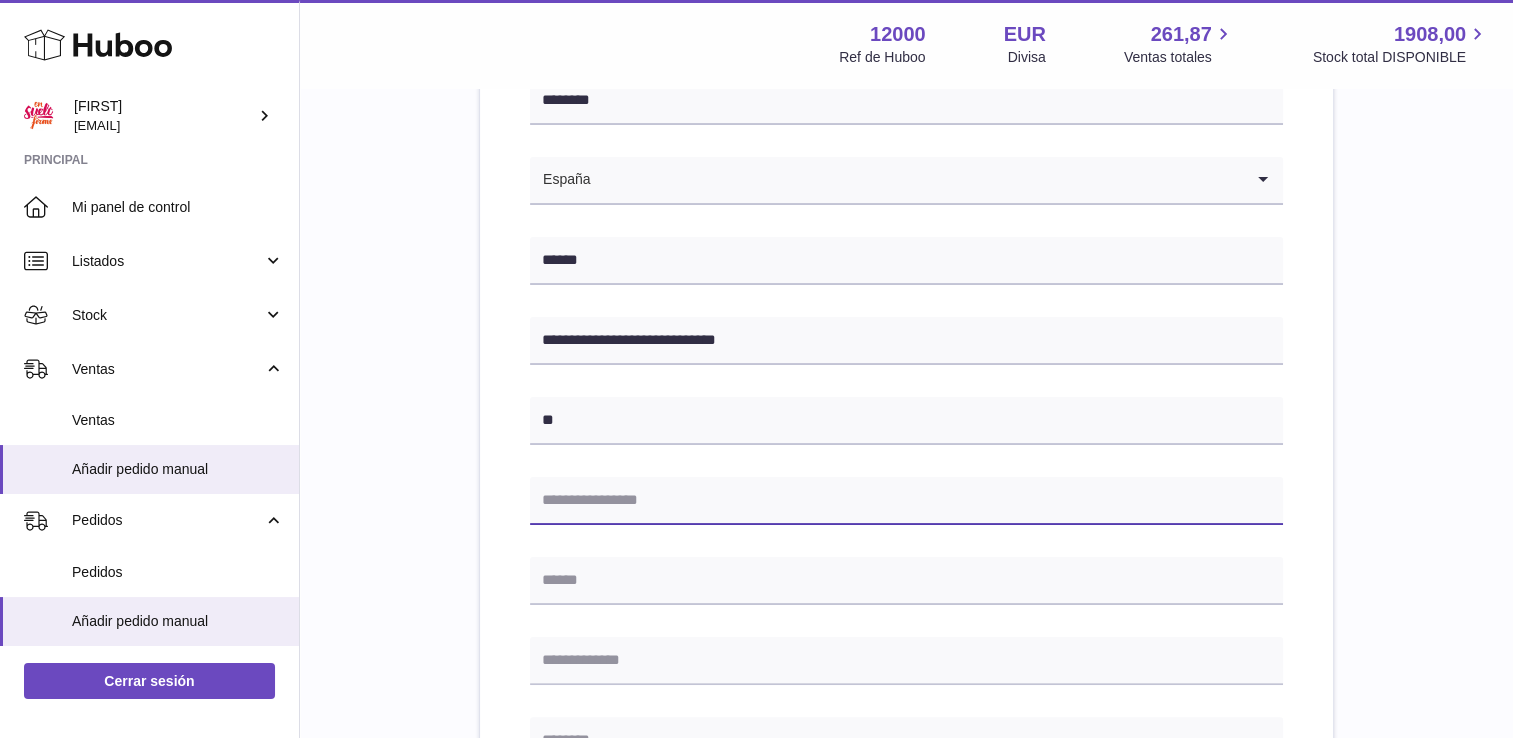 type on "*******" 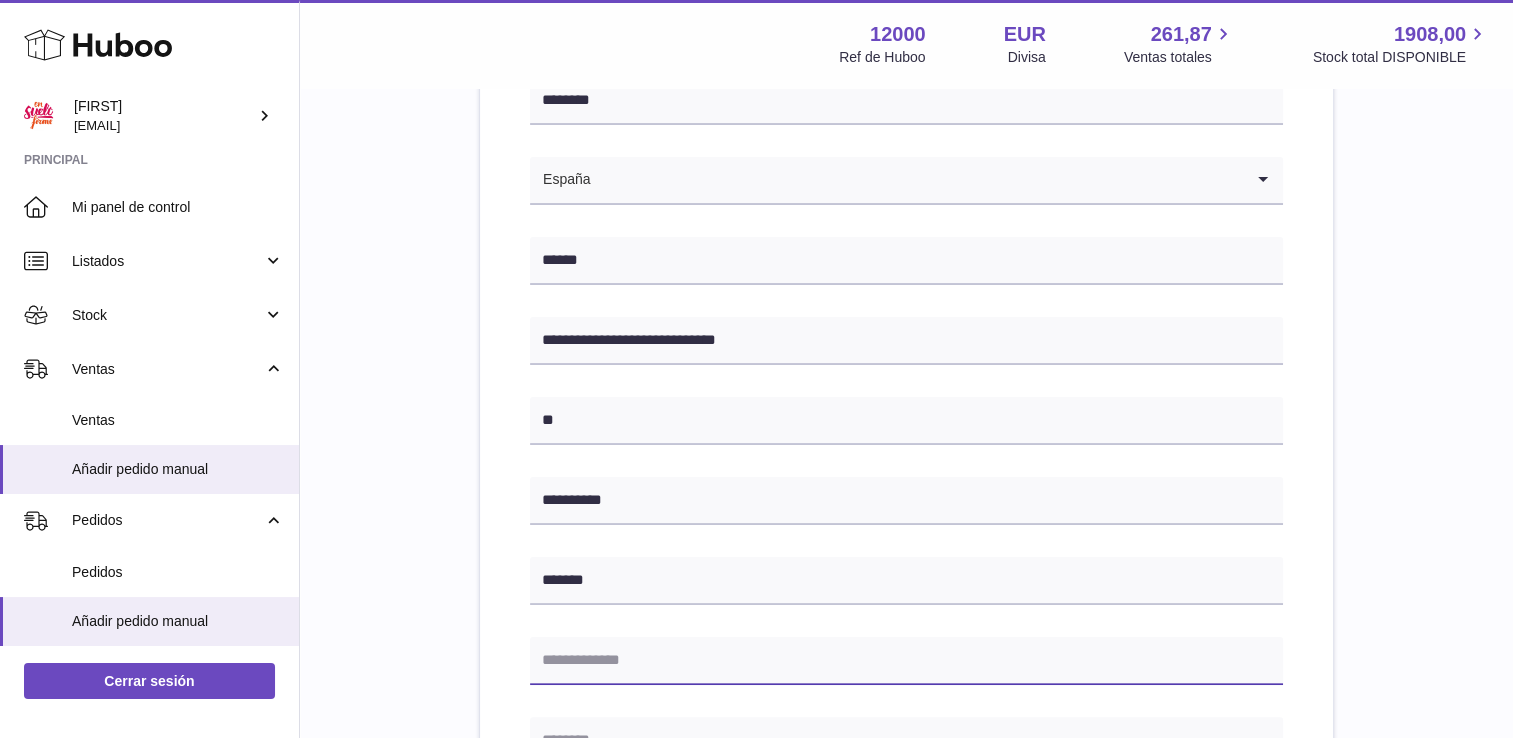 type on "*****" 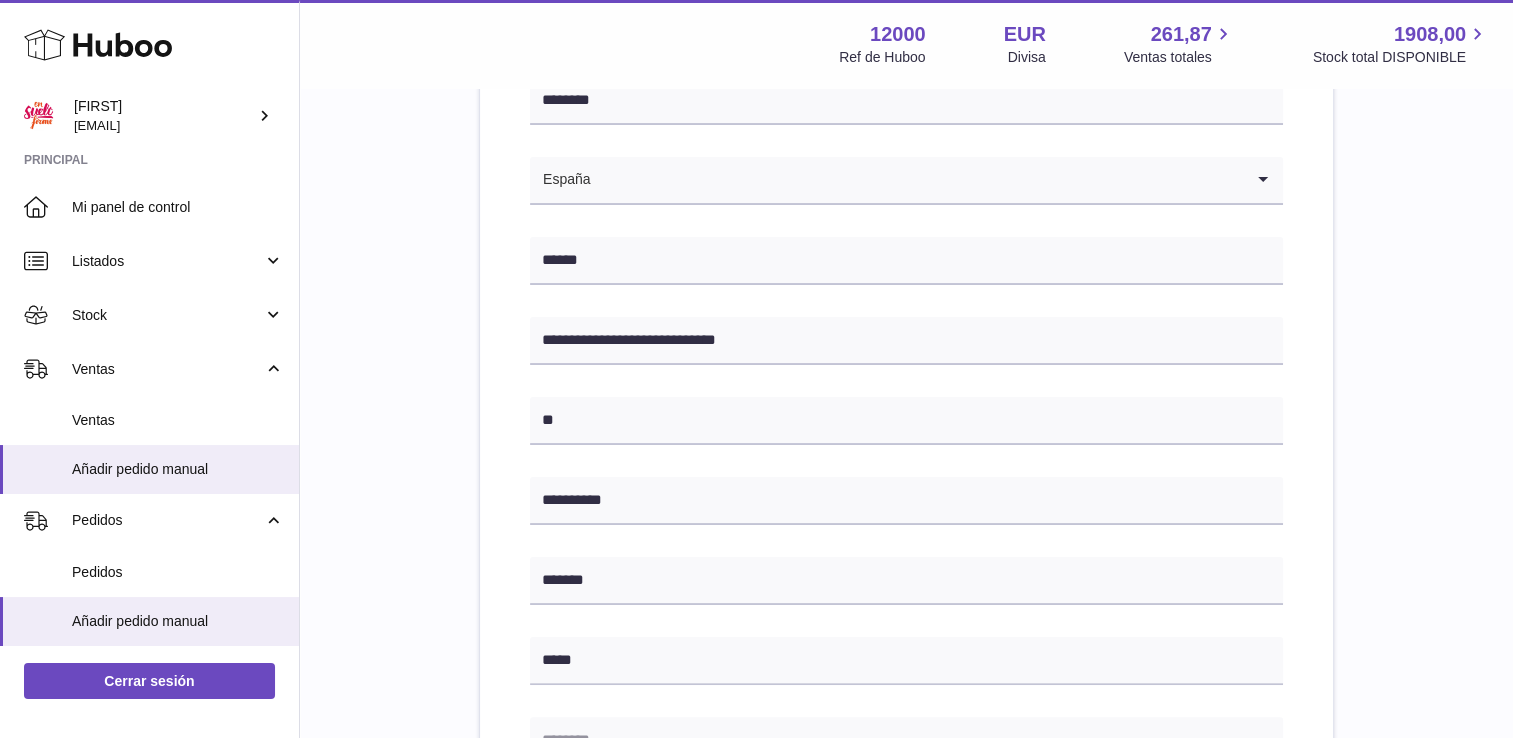 type on "*********" 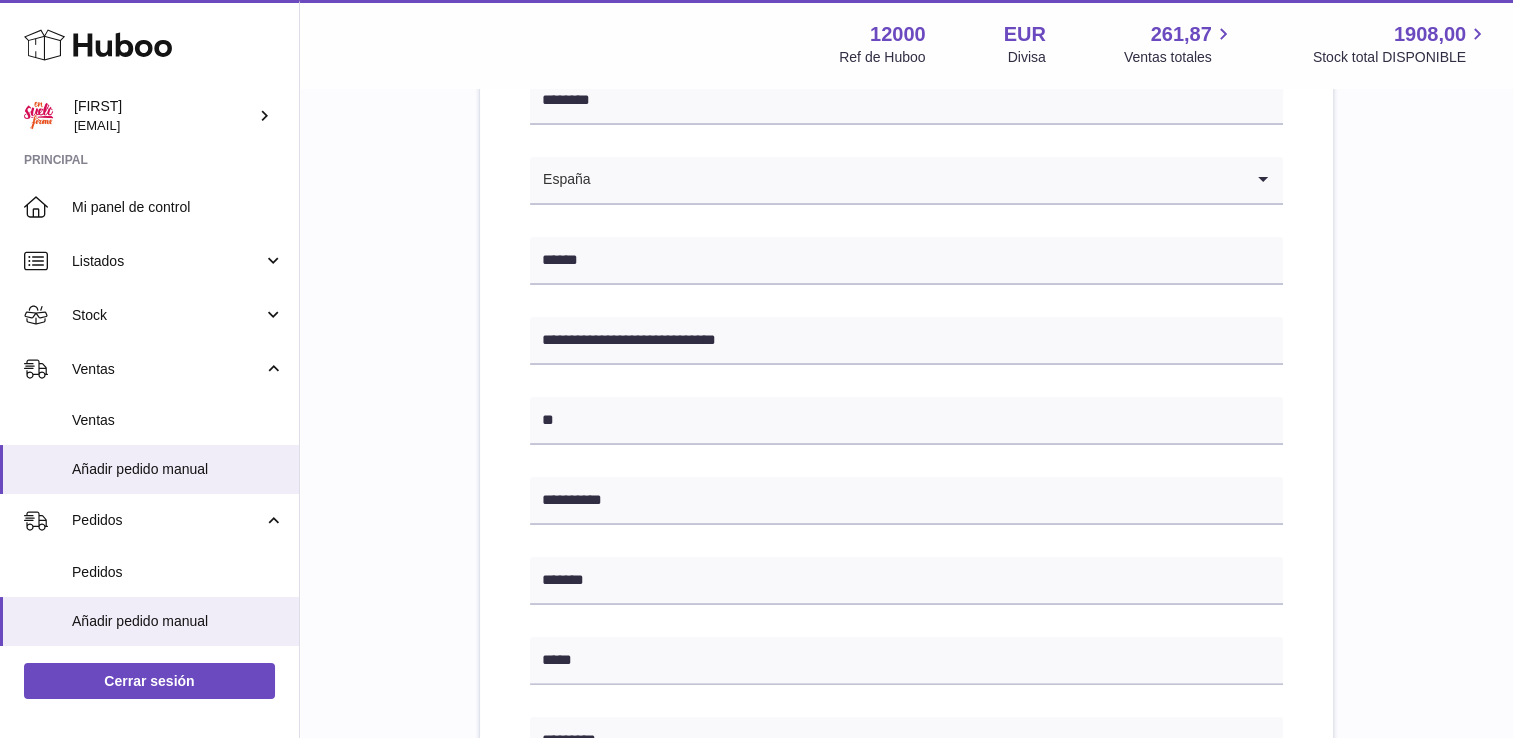 type on "**********" 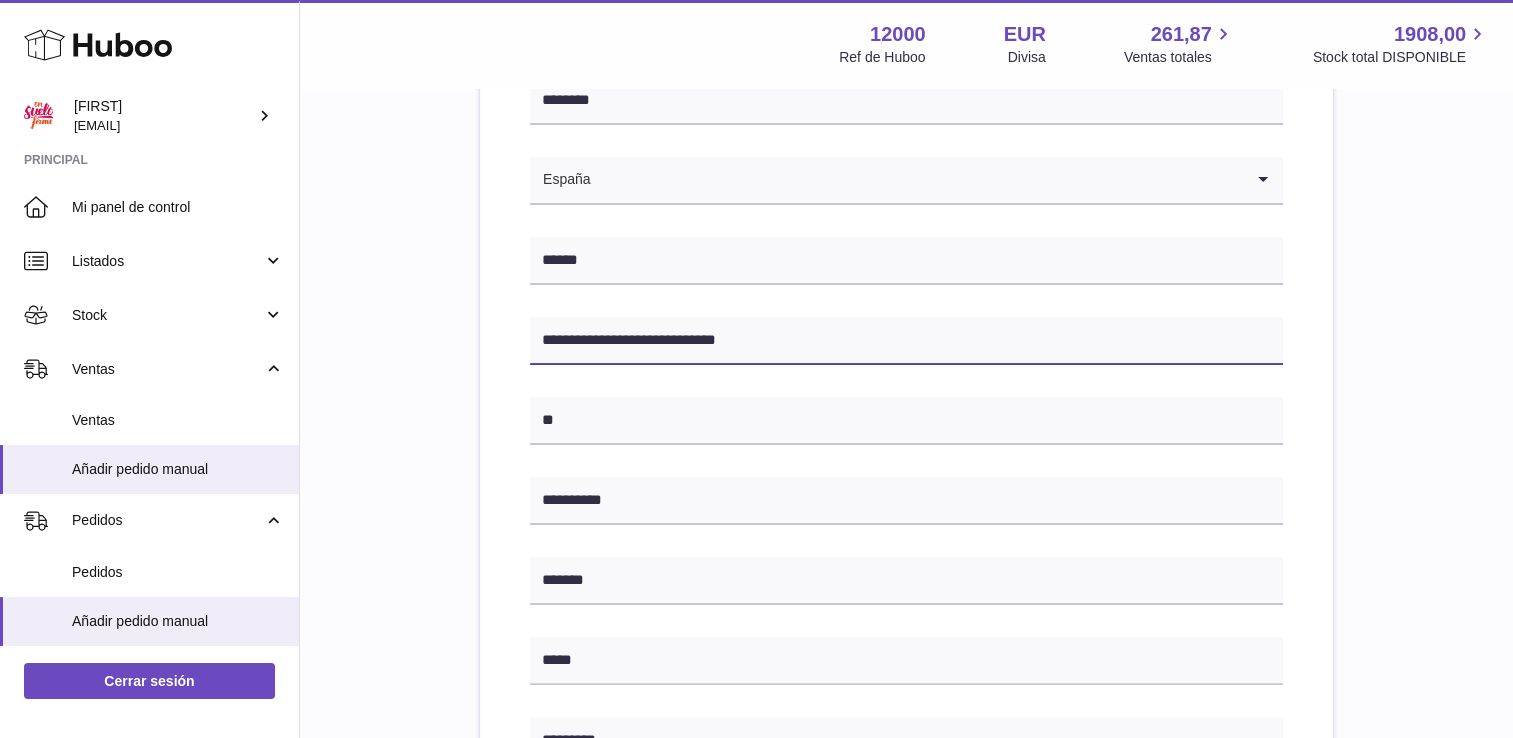 scroll, scrollTop: 0, scrollLeft: 0, axis: both 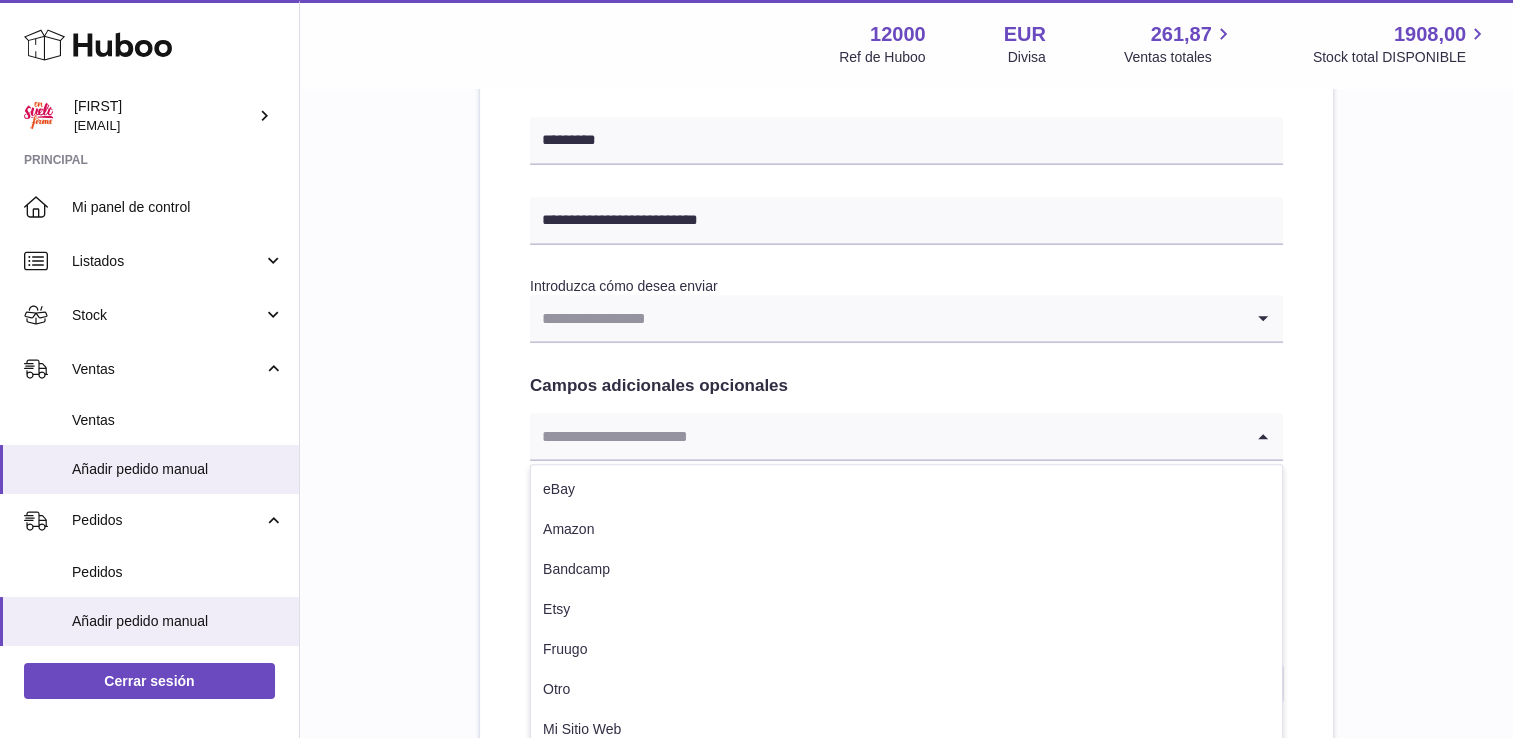 click at bounding box center [886, 436] 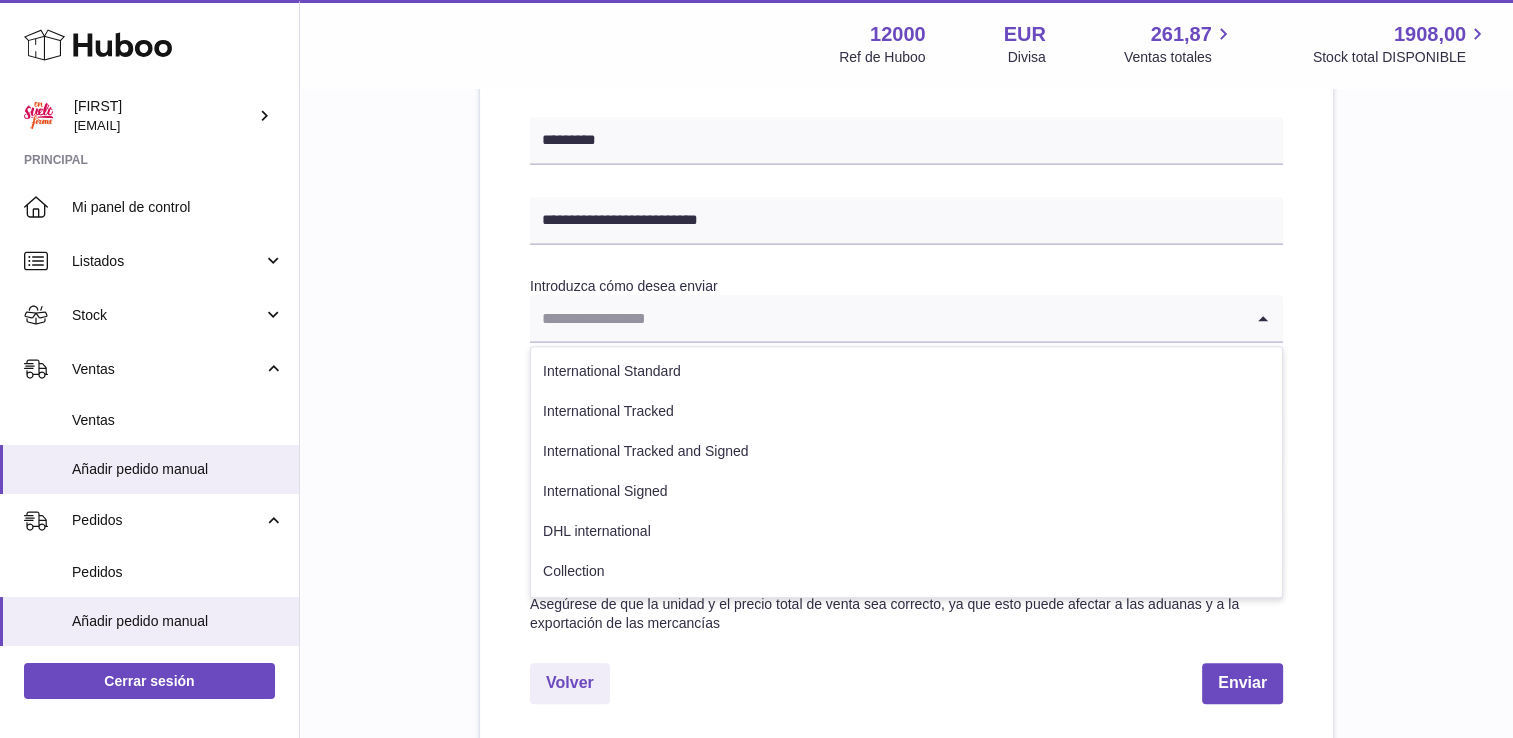 click at bounding box center (886, 318) 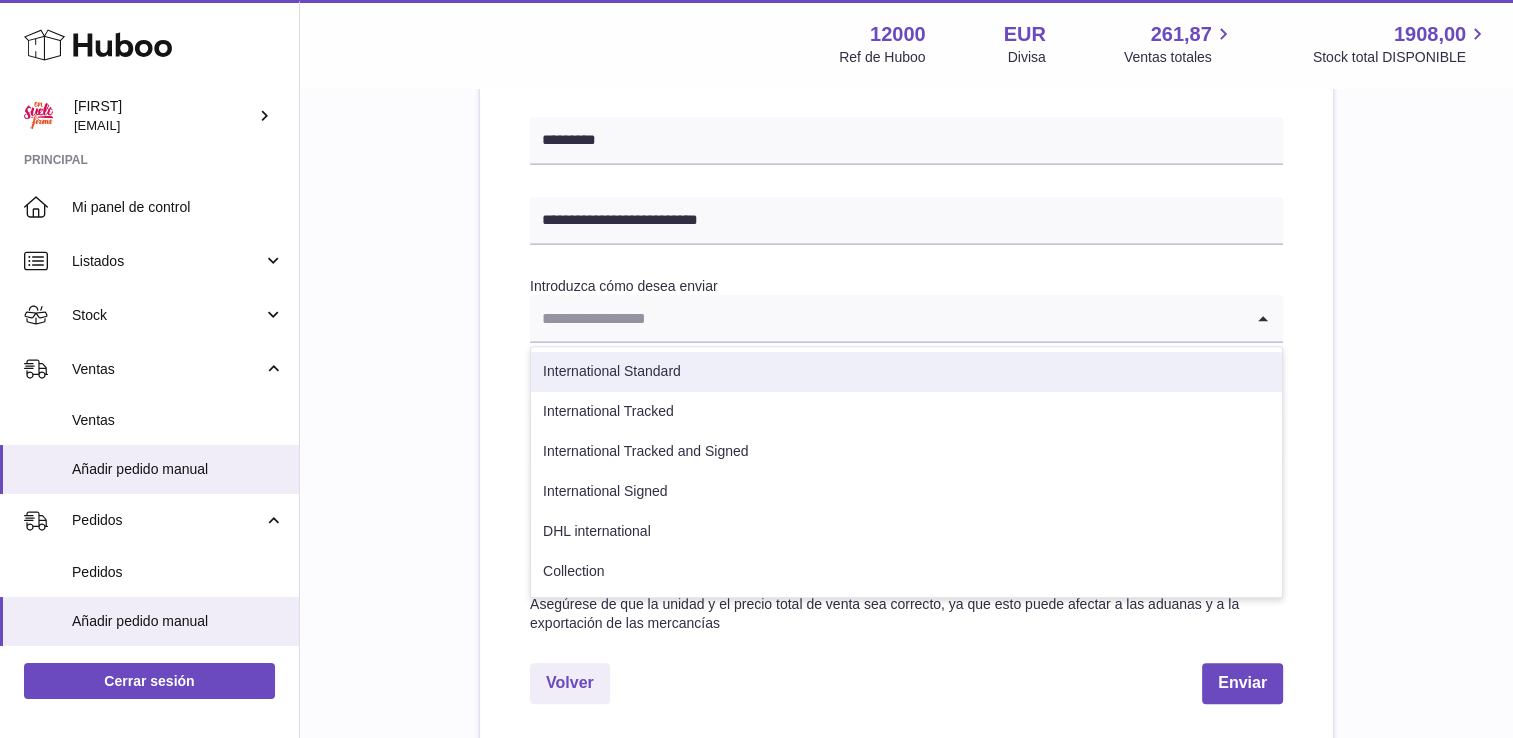 click on "International Standard" at bounding box center (906, 372) 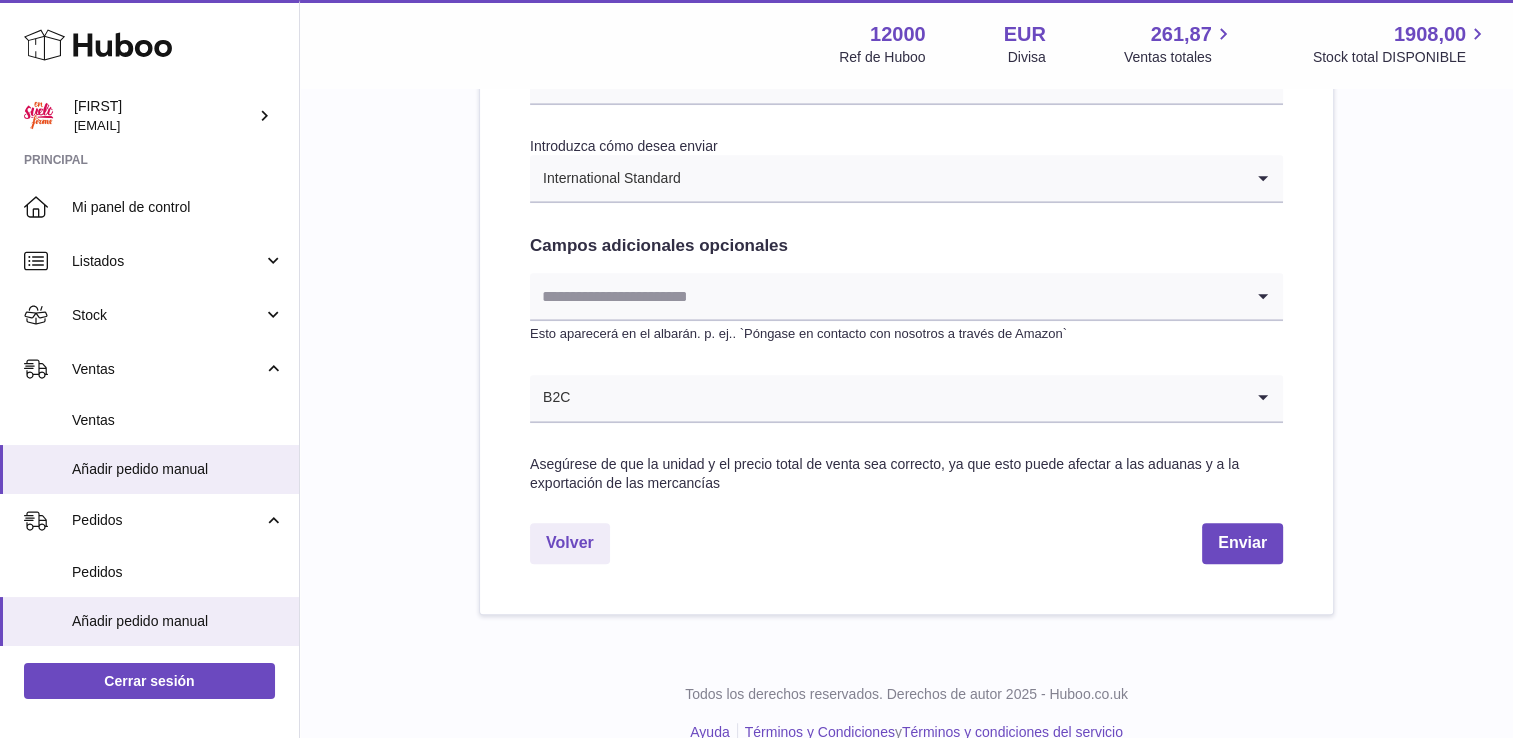 scroll, scrollTop: 1073, scrollLeft: 0, axis: vertical 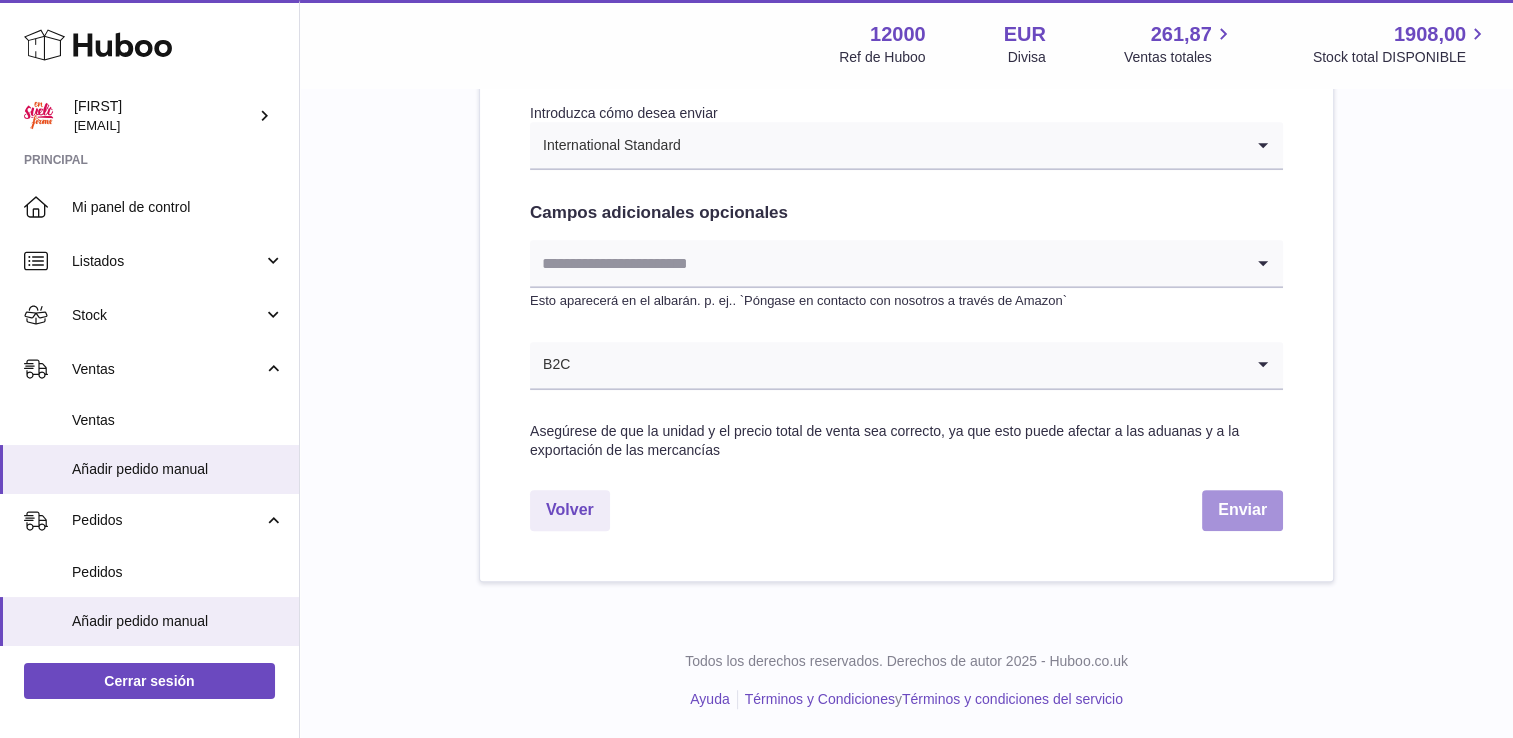 click on "Enviar" at bounding box center (1242, 510) 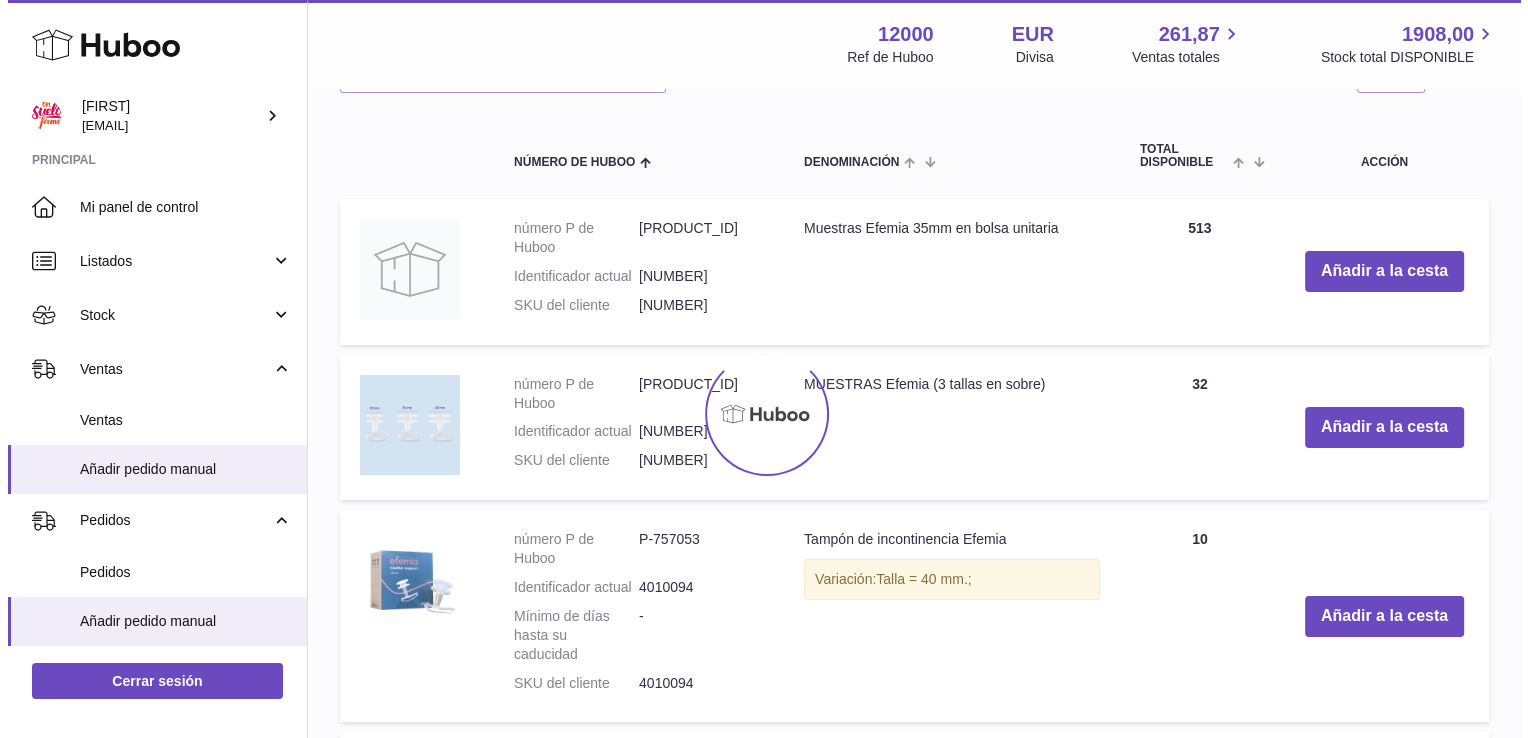 scroll, scrollTop: 0, scrollLeft: 0, axis: both 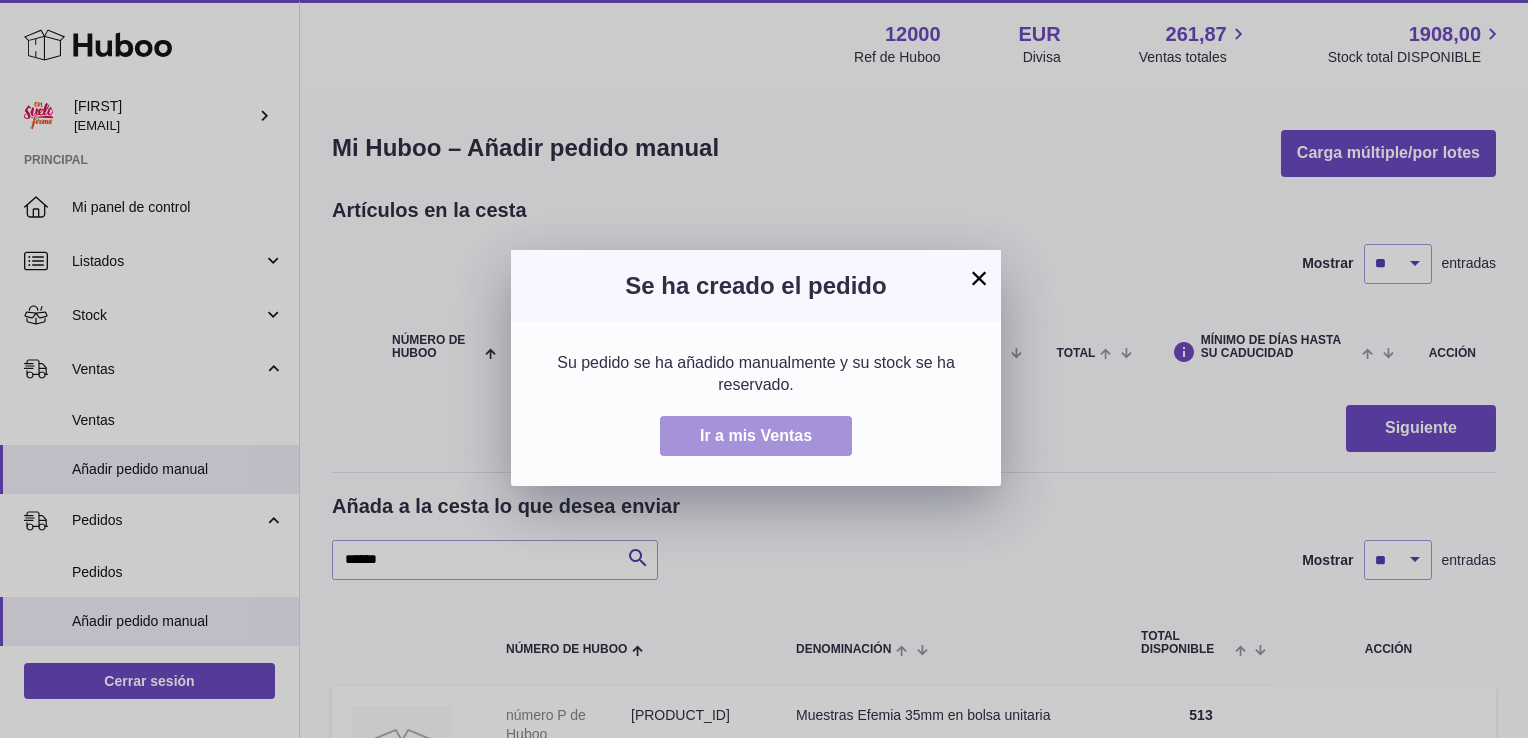 click on "Ir a mis Ventas" at bounding box center [756, 435] 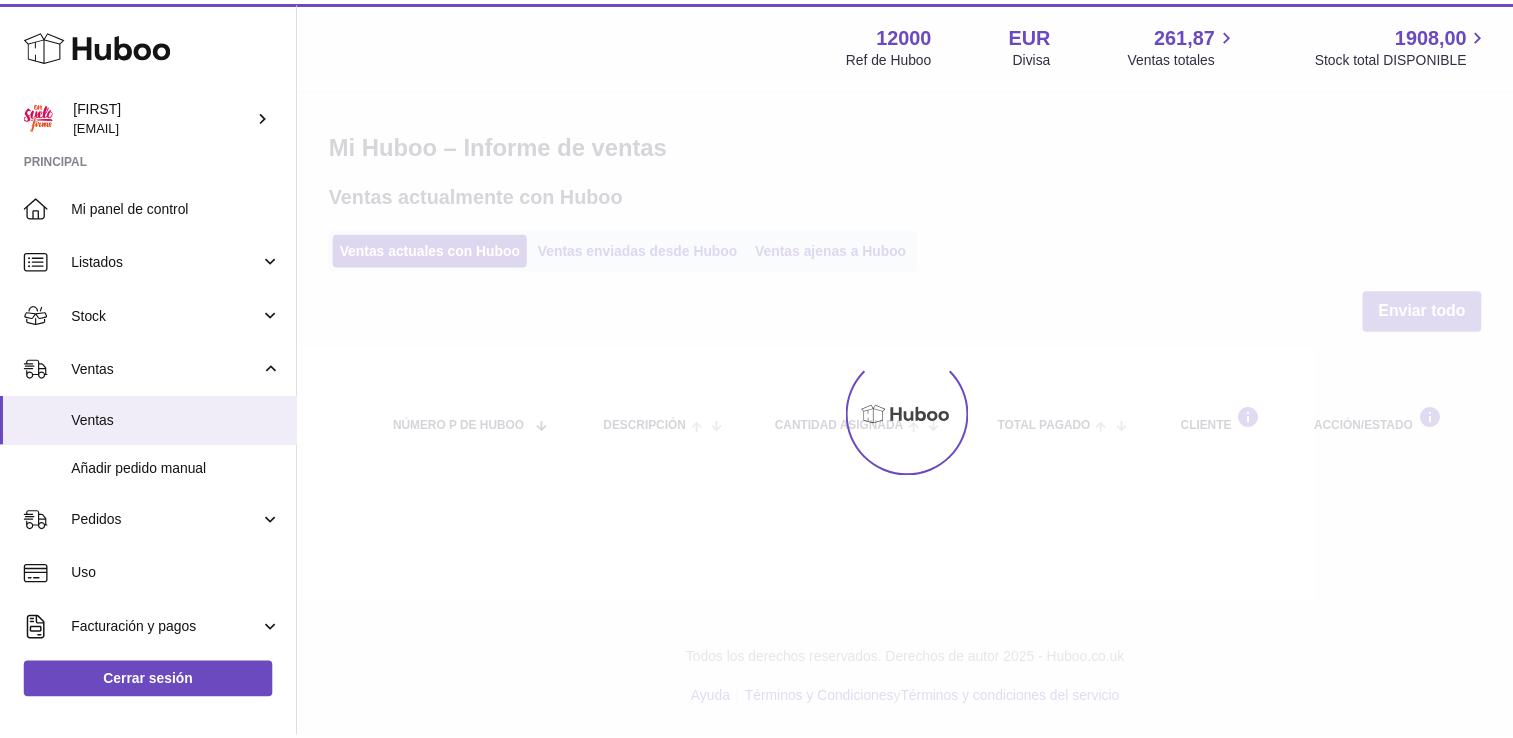 scroll, scrollTop: 0, scrollLeft: 0, axis: both 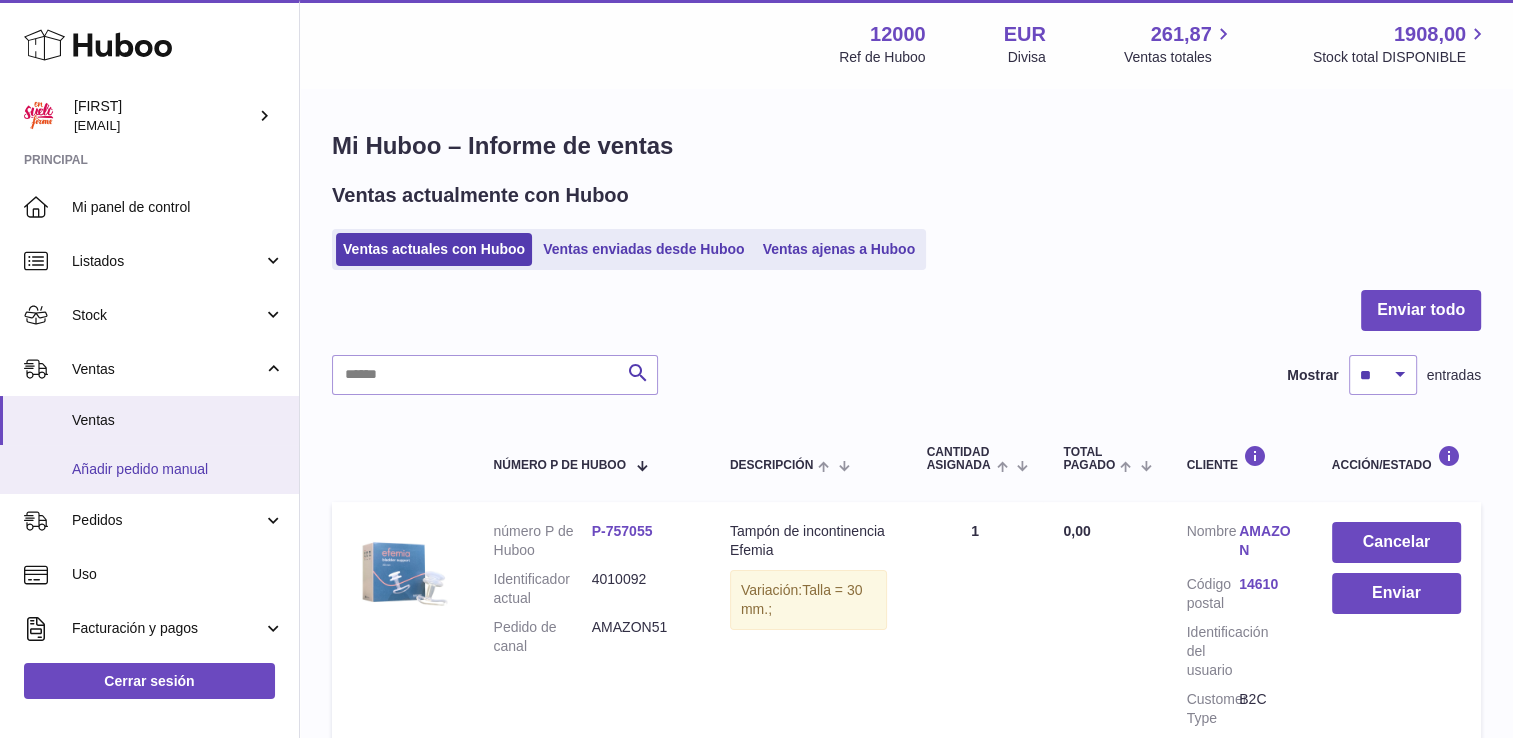 click on "Añadir pedido manual" at bounding box center [178, 469] 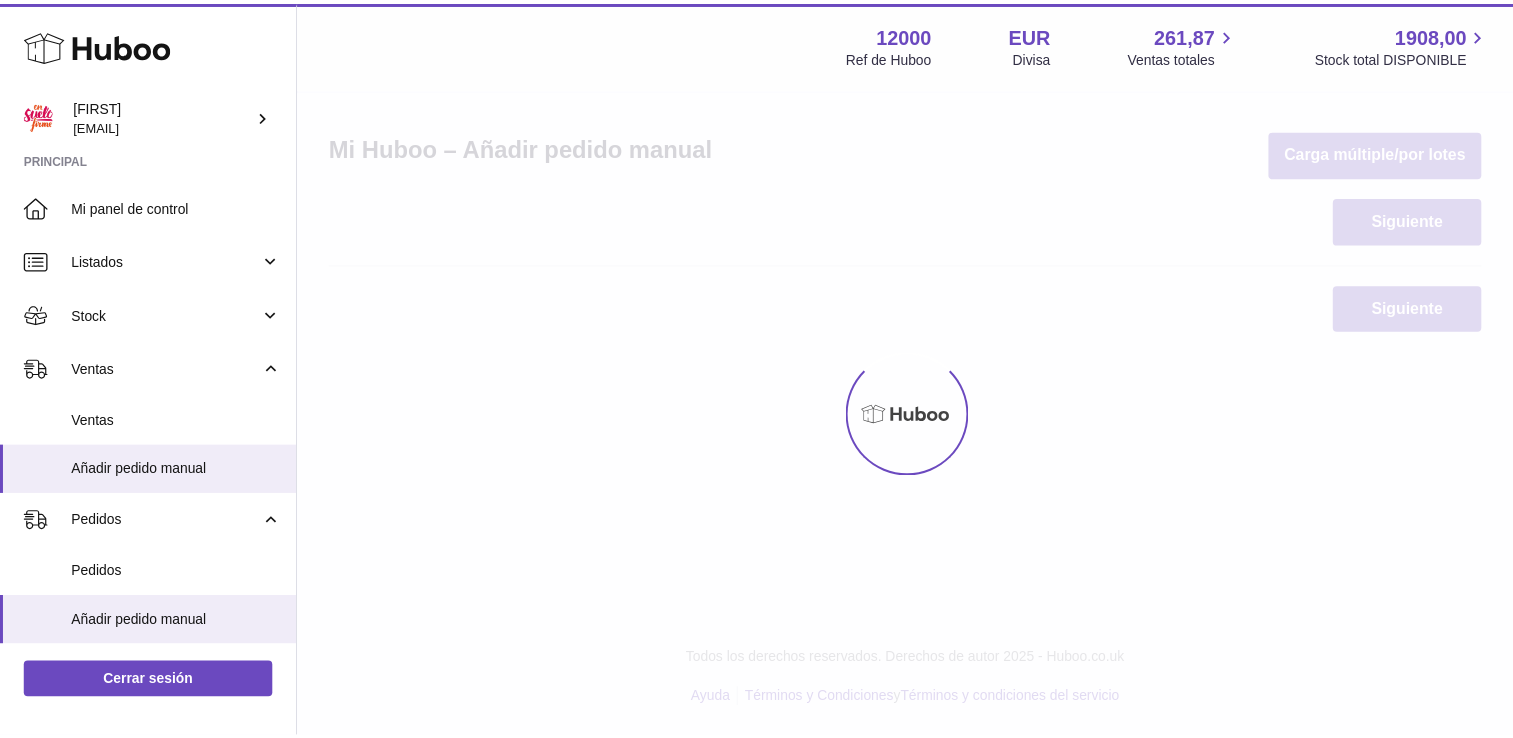 scroll, scrollTop: 0, scrollLeft: 0, axis: both 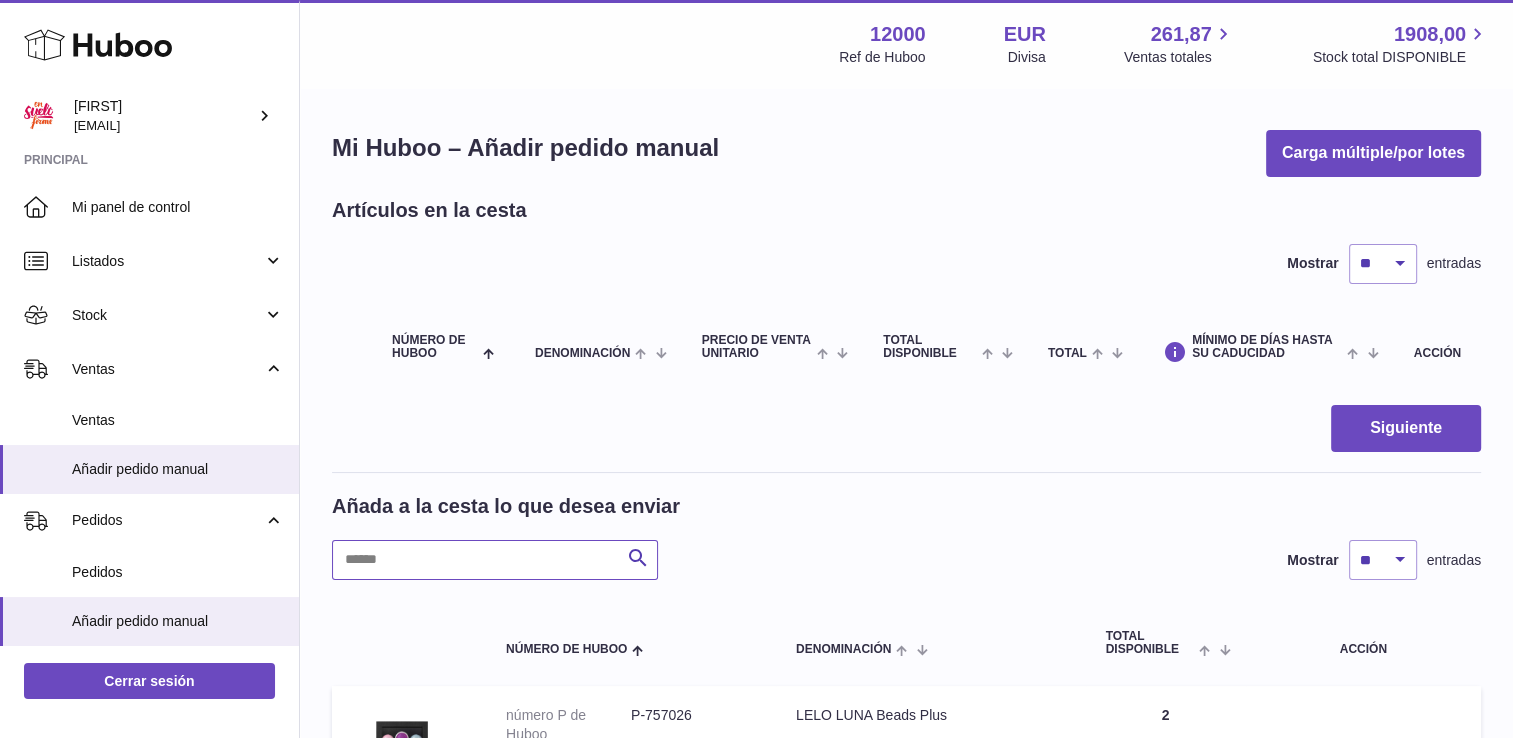 click at bounding box center (495, 560) 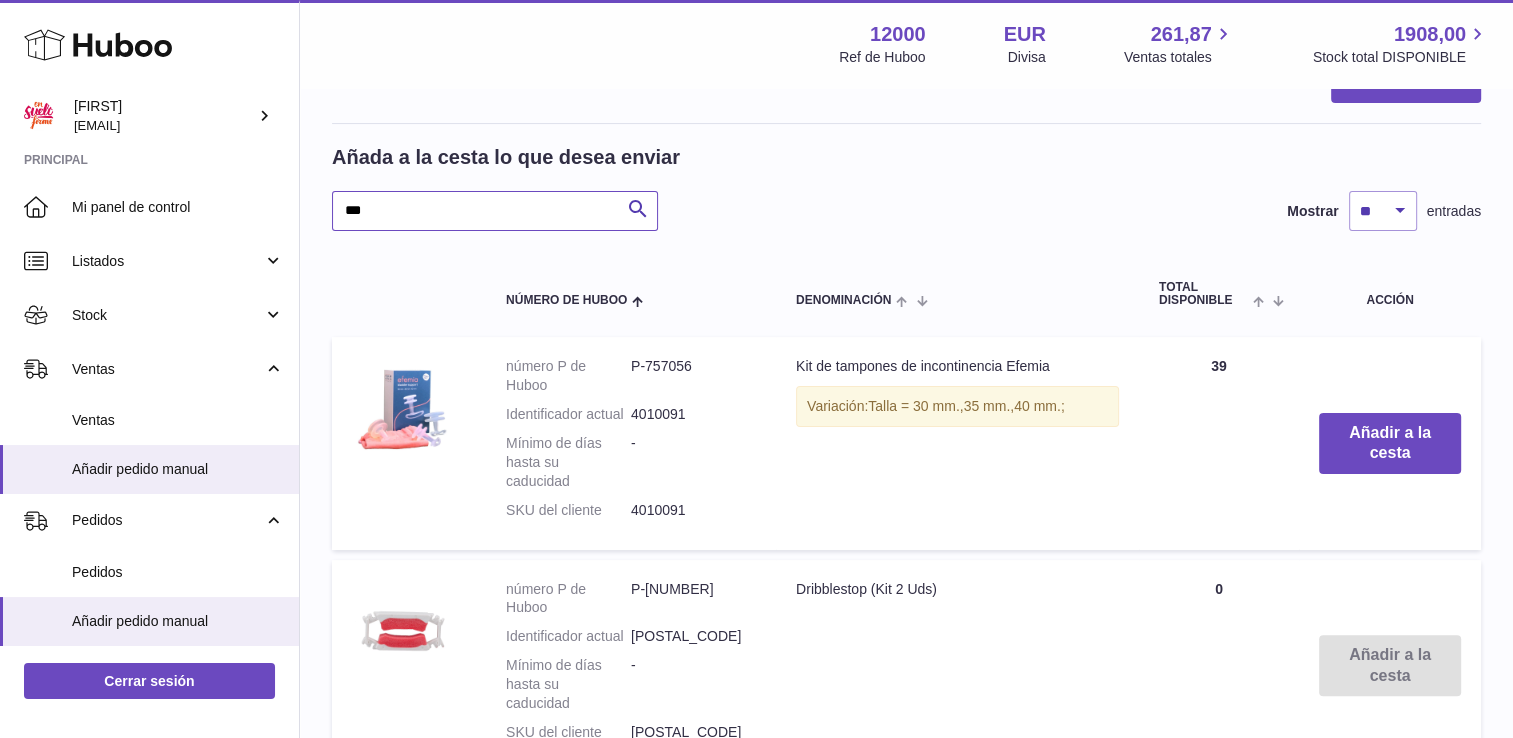 scroll, scrollTop: 400, scrollLeft: 0, axis: vertical 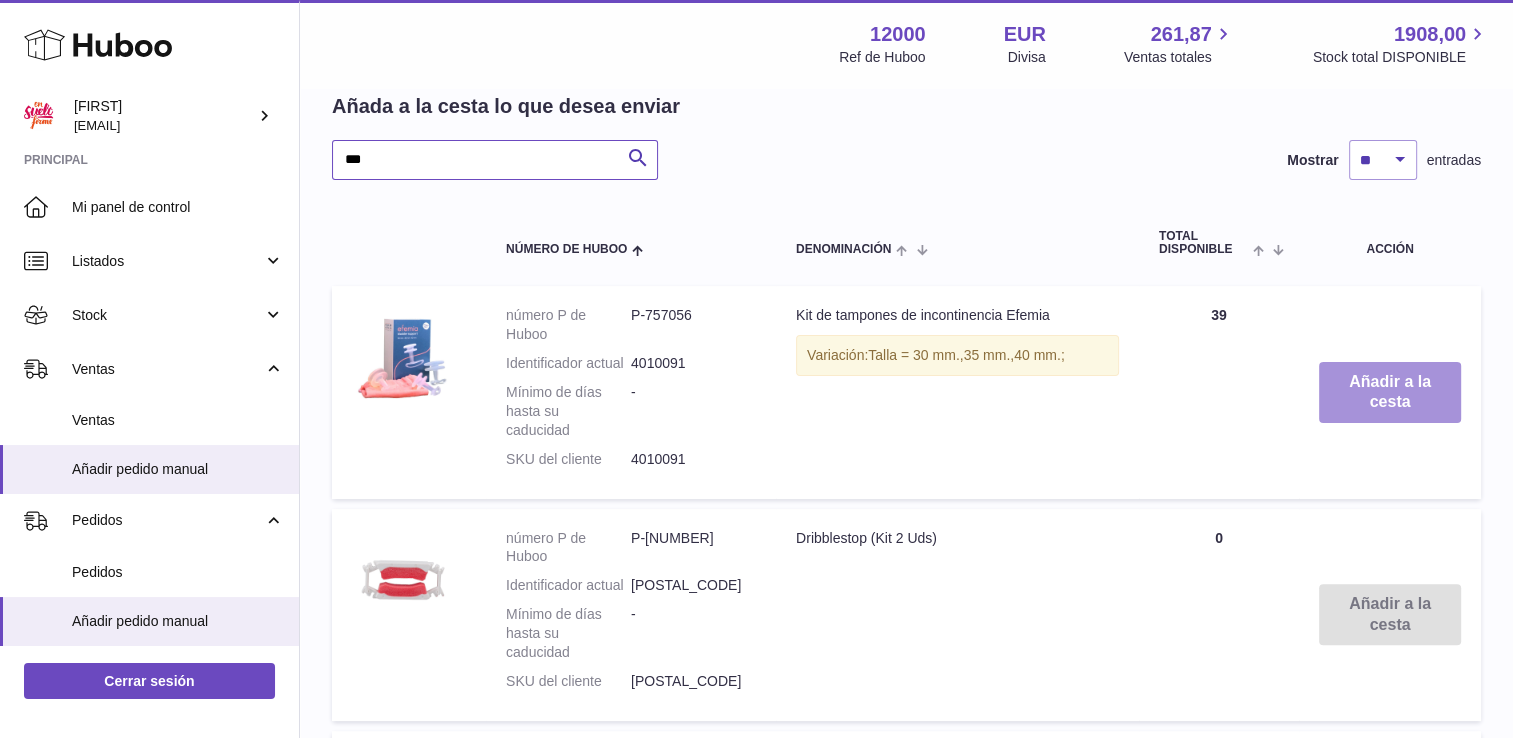 type on "***" 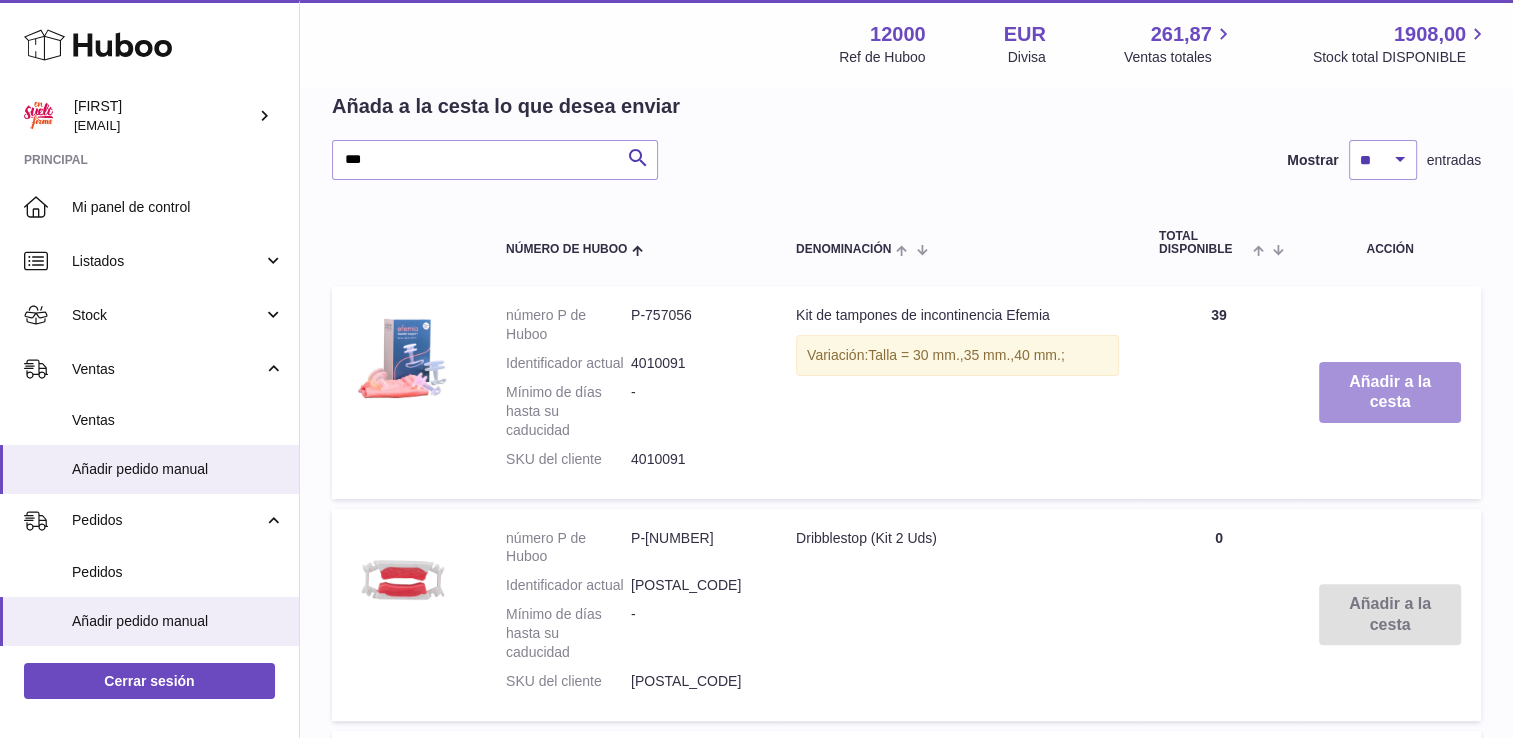 click on "Añadir a la cesta" at bounding box center [1390, 393] 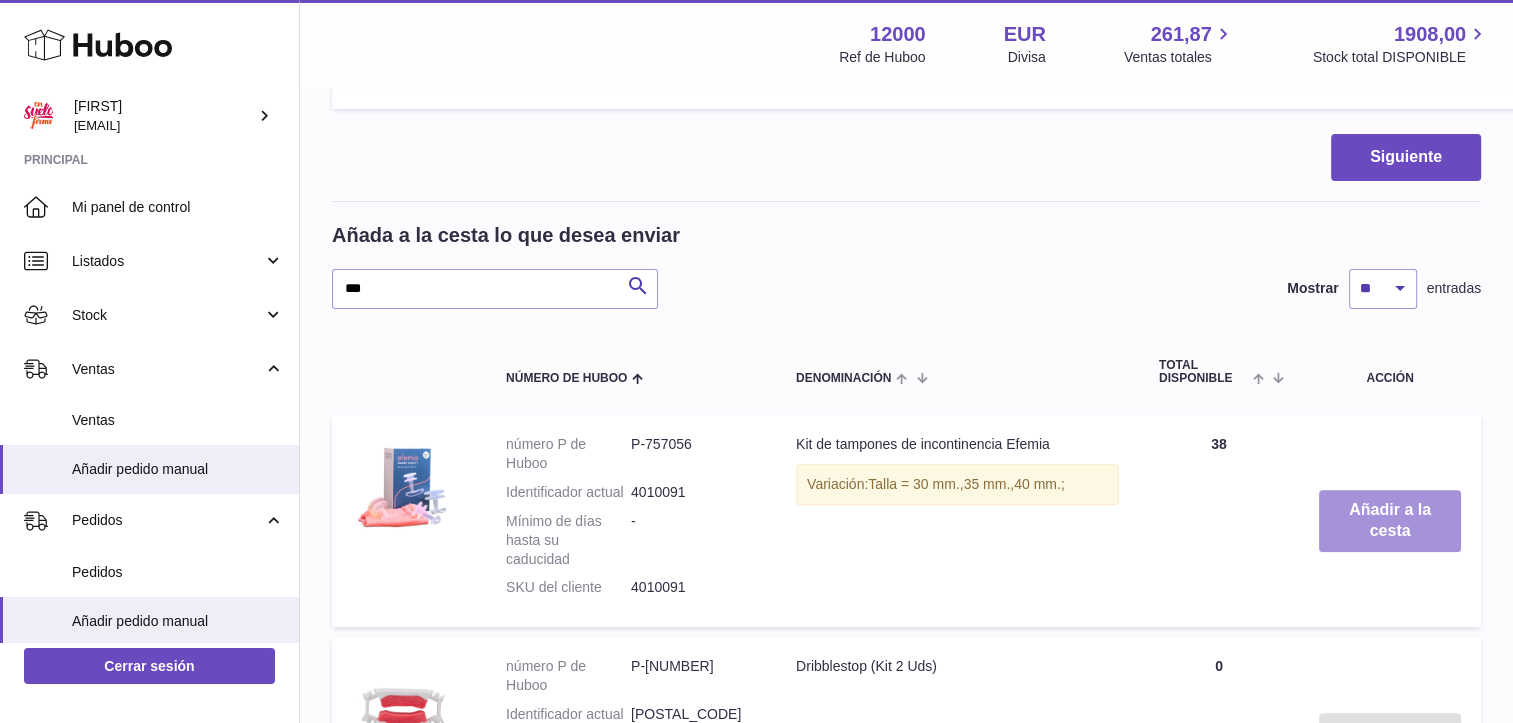 scroll, scrollTop: 130, scrollLeft: 0, axis: vertical 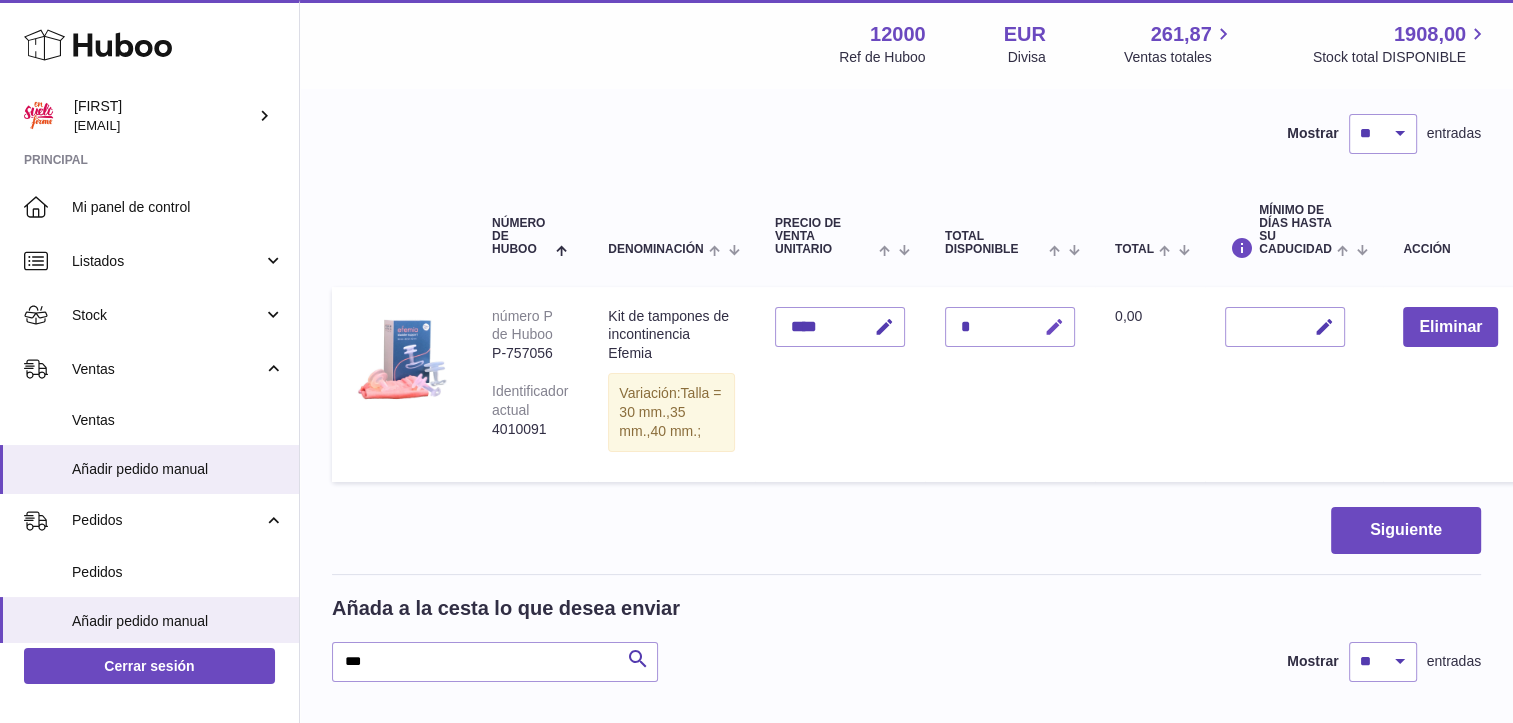 click at bounding box center [1054, 327] 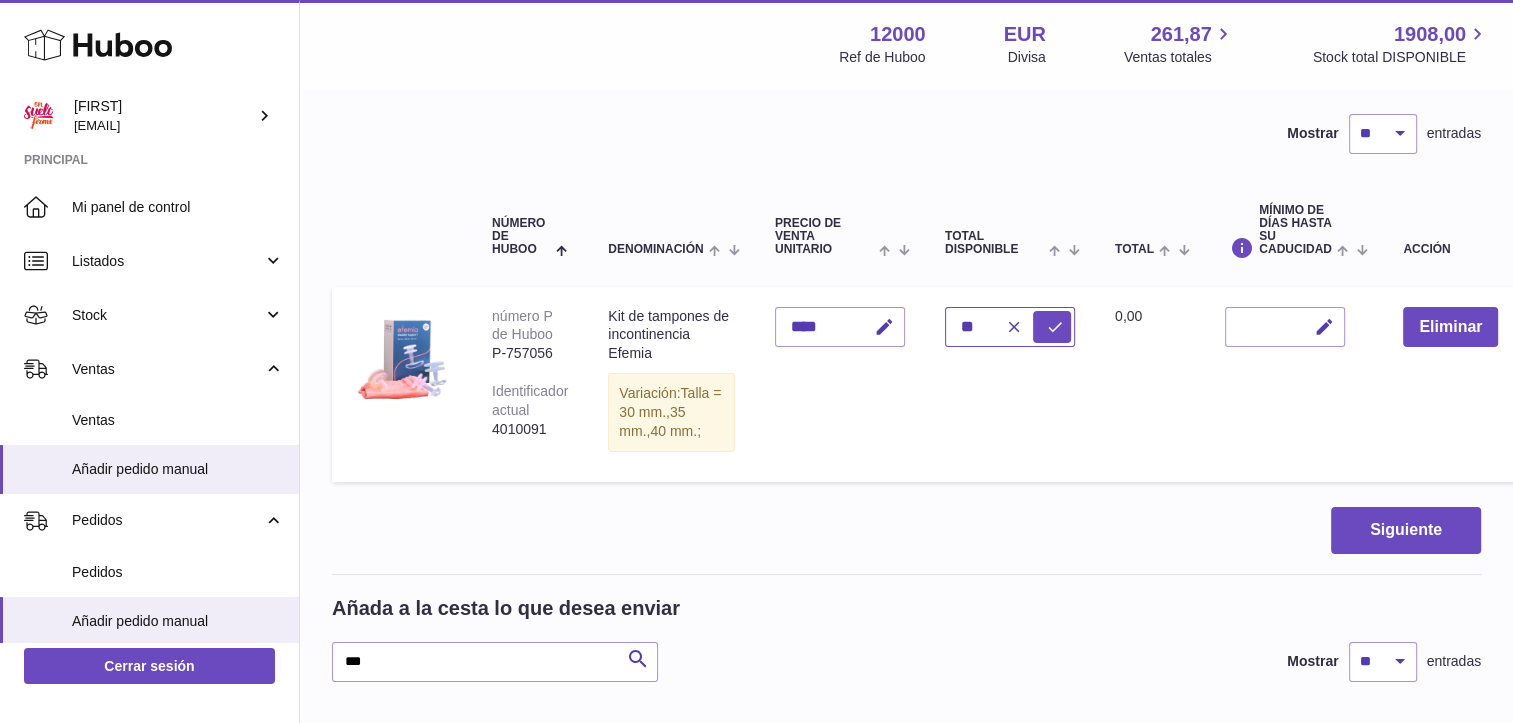 type on "**" 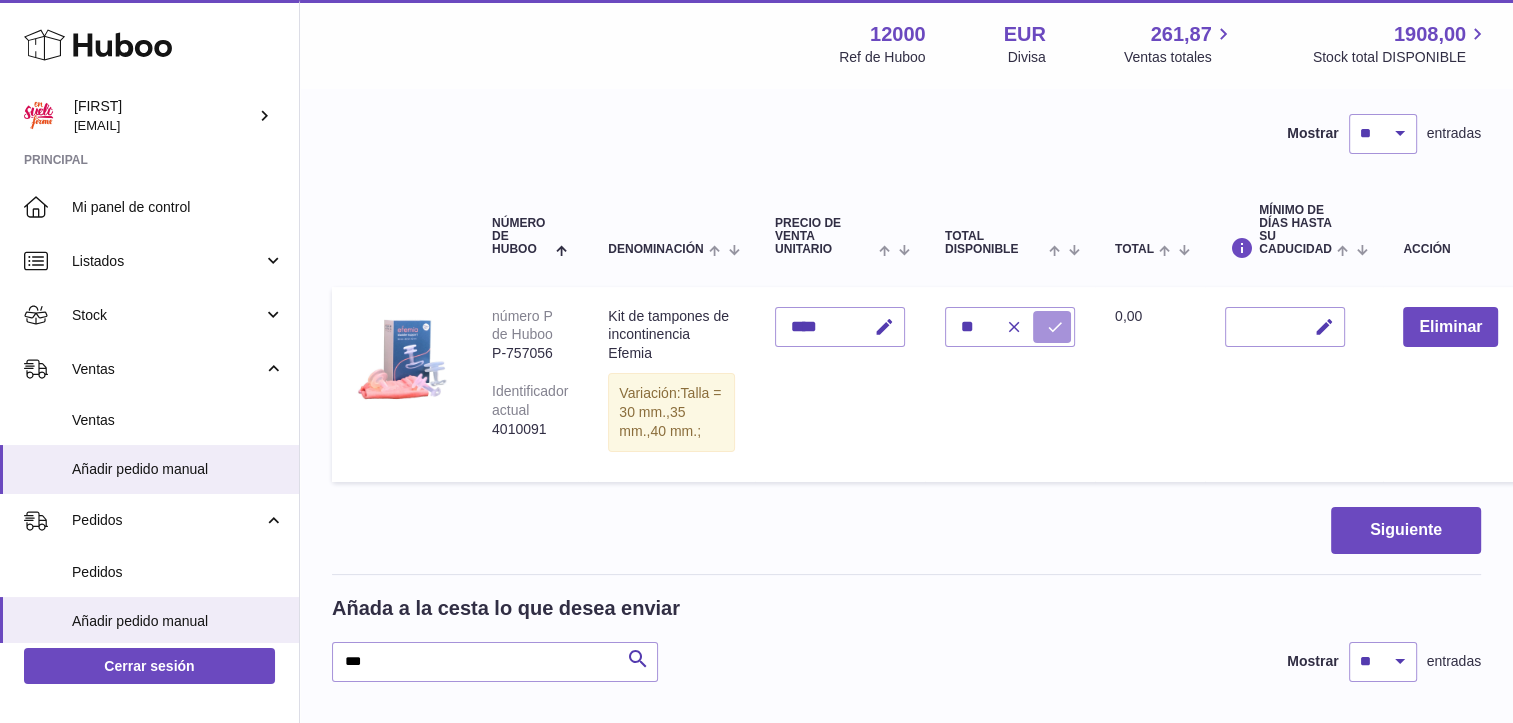 click at bounding box center (1055, 327) 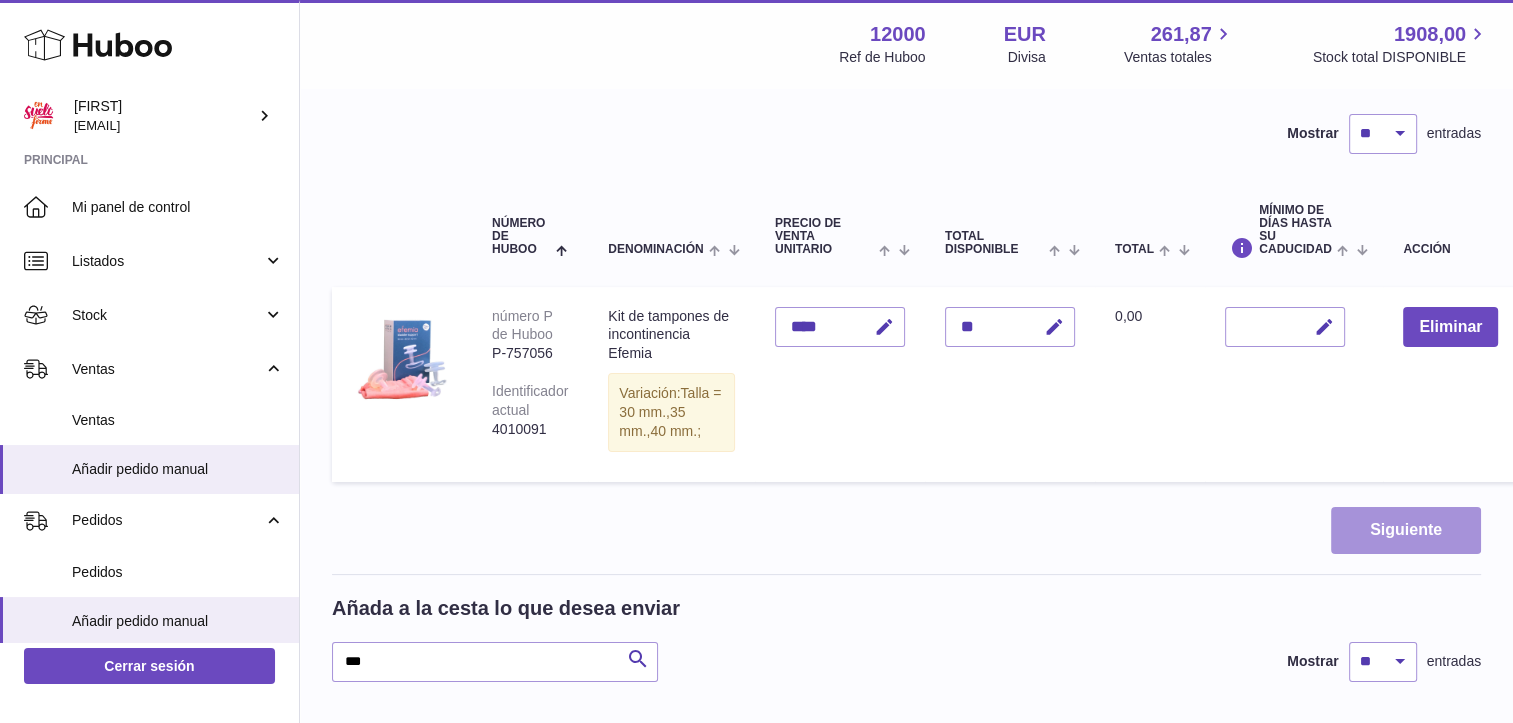 click on "Siguiente" at bounding box center [1406, 530] 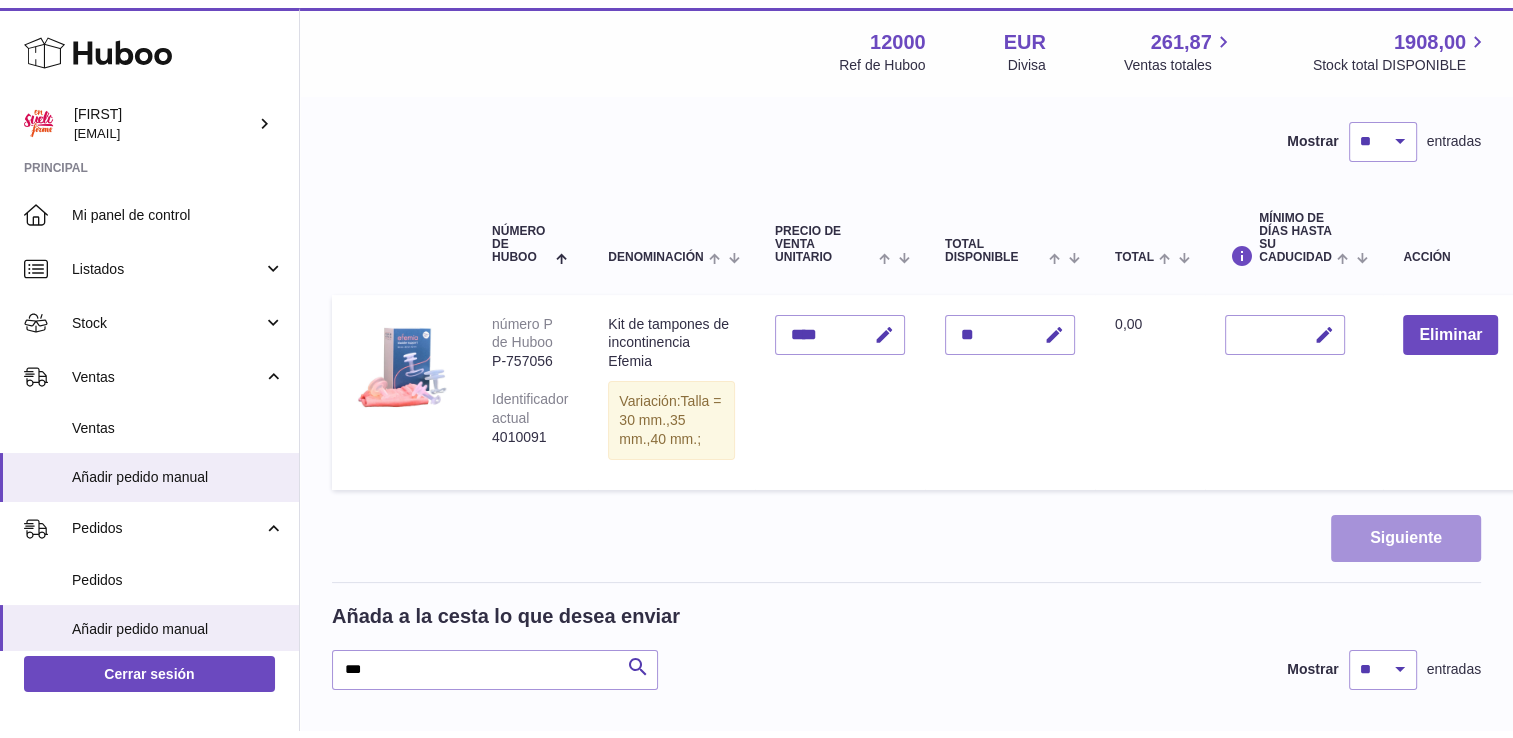 scroll, scrollTop: 0, scrollLeft: 0, axis: both 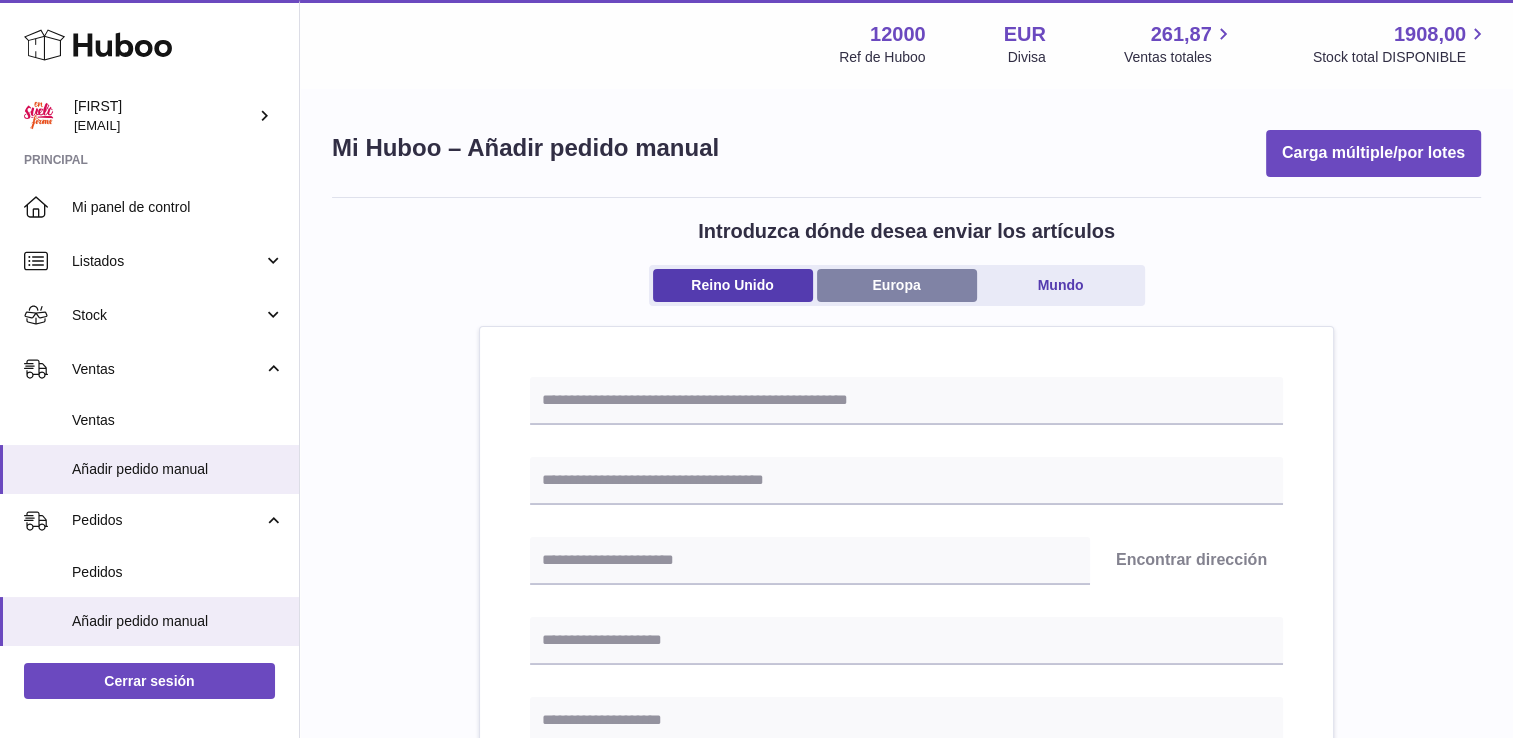 click on "Europa" at bounding box center (897, 285) 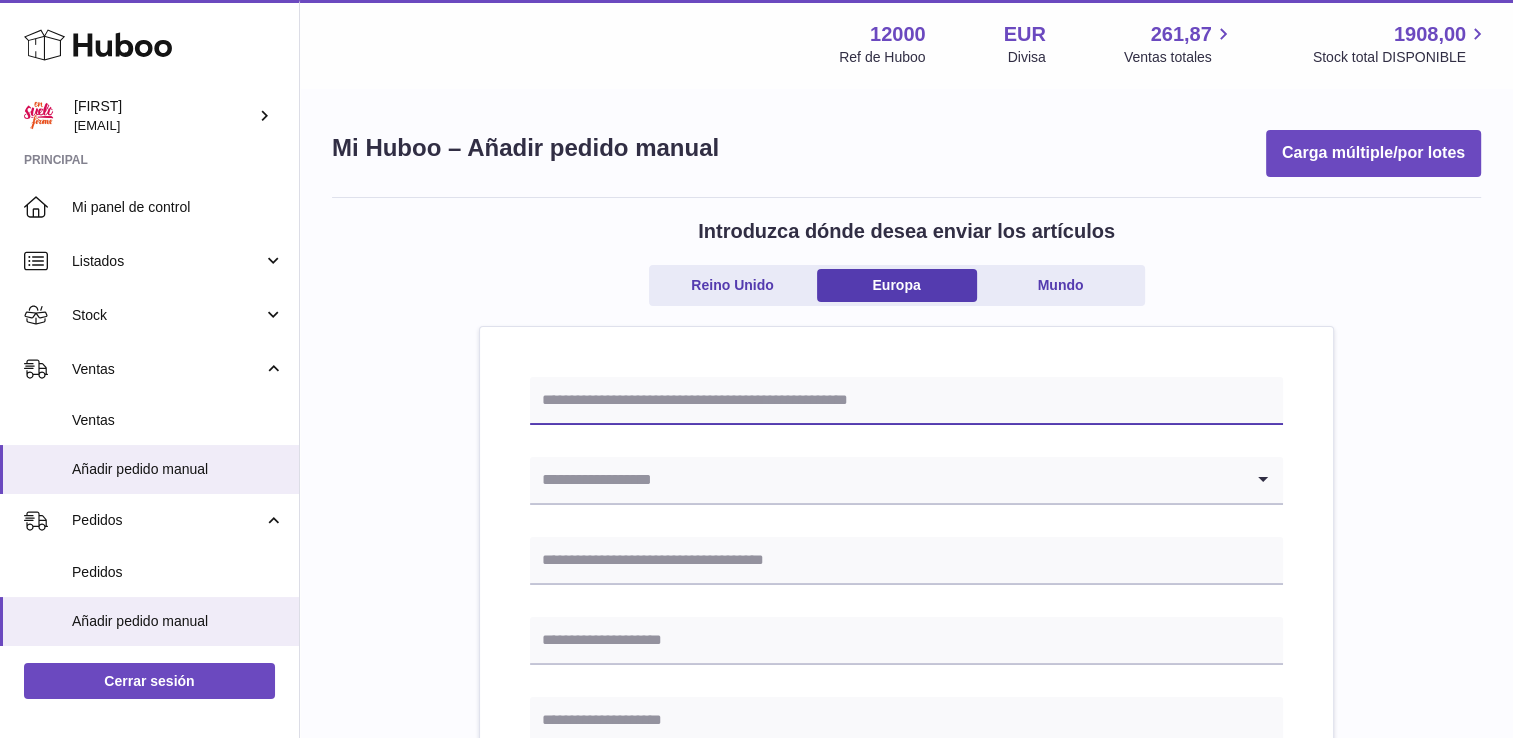 click at bounding box center [906, 401] 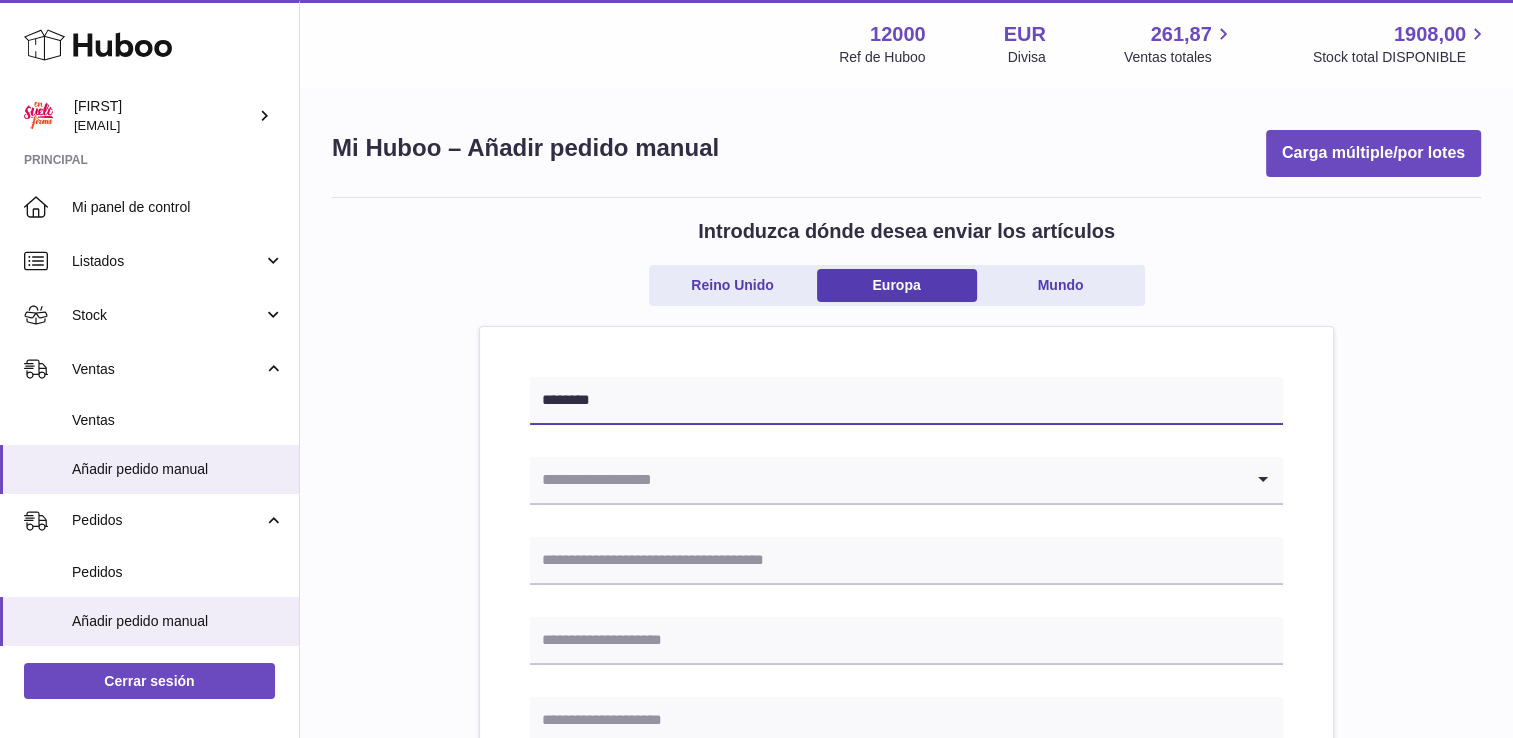 type on "********" 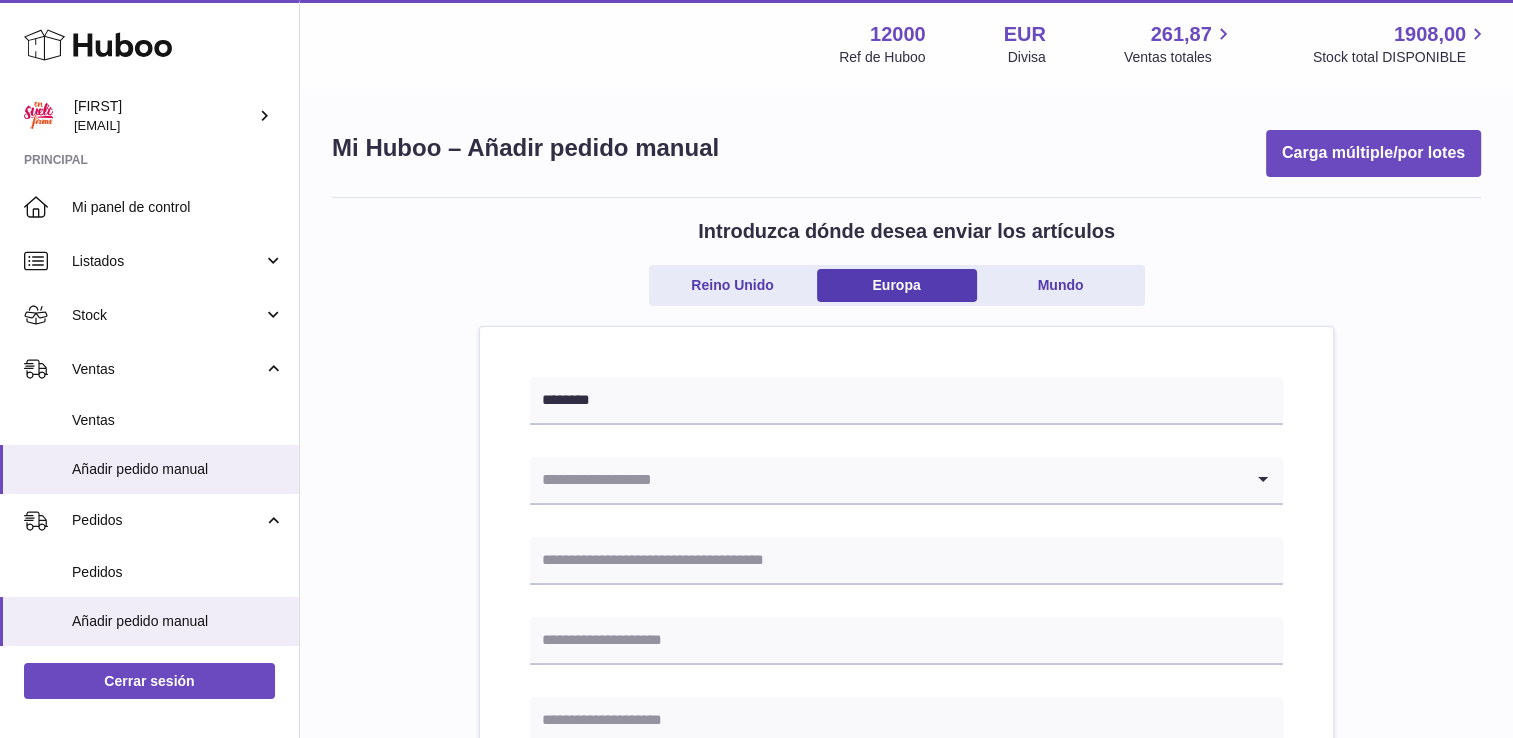 click at bounding box center [886, 480] 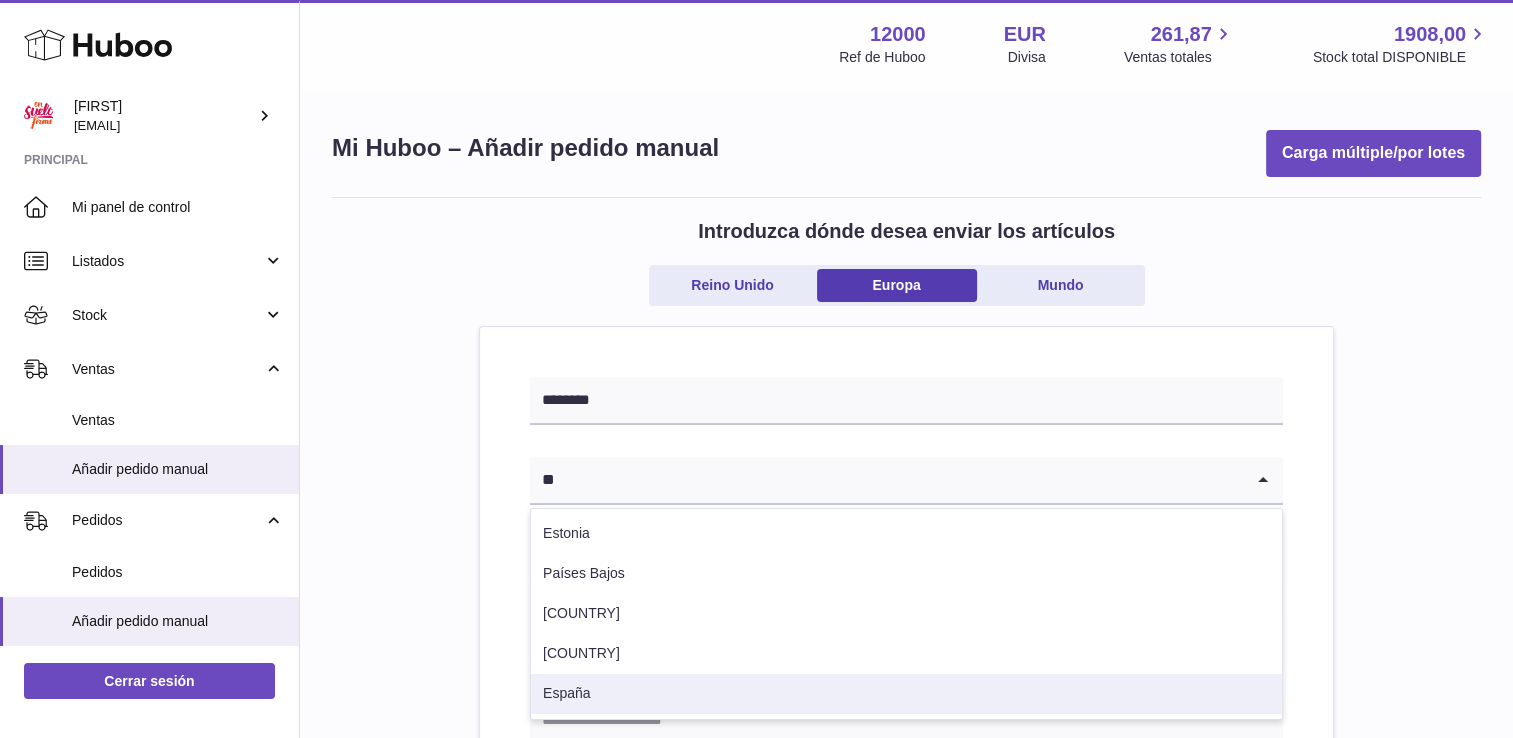 click on "España" at bounding box center [906, 694] 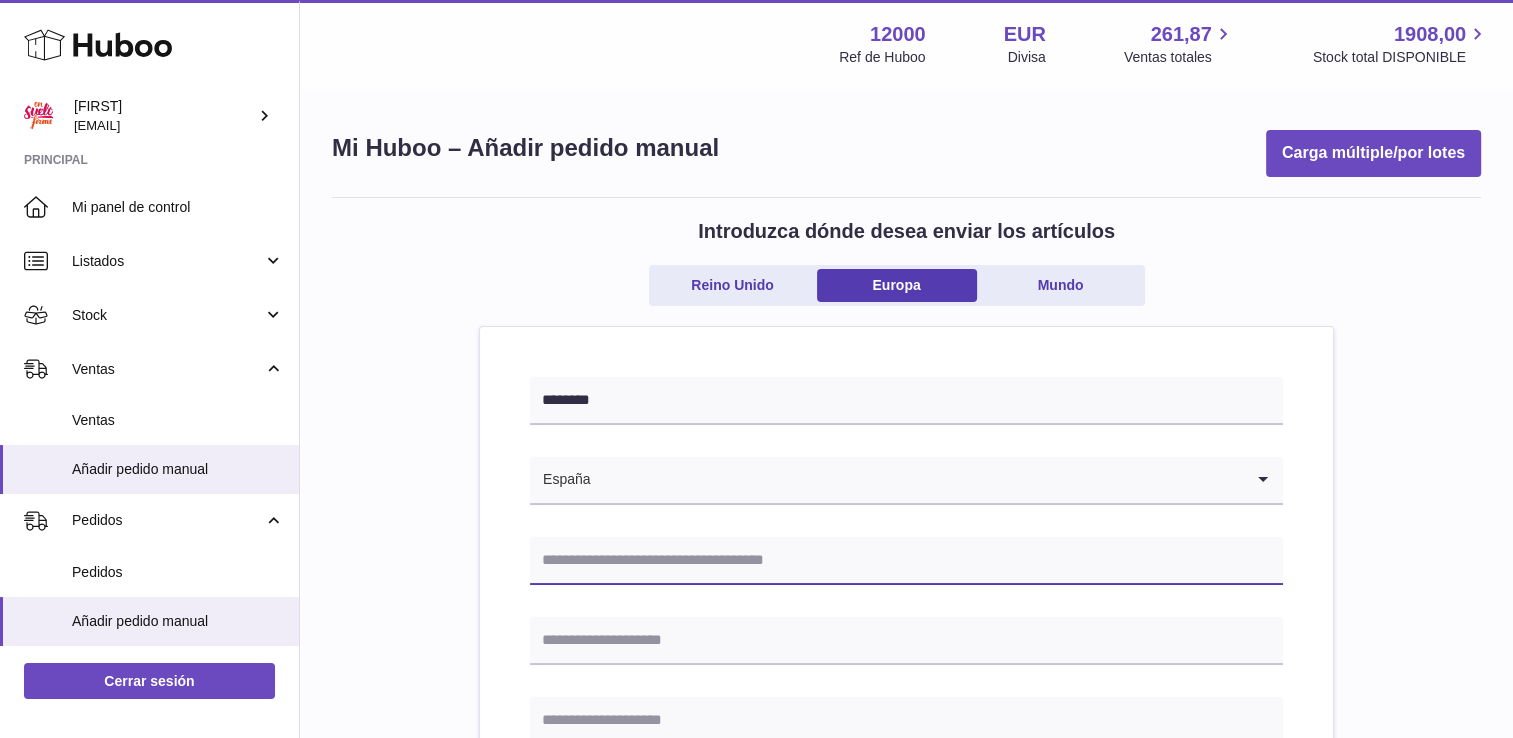 click at bounding box center [906, 561] 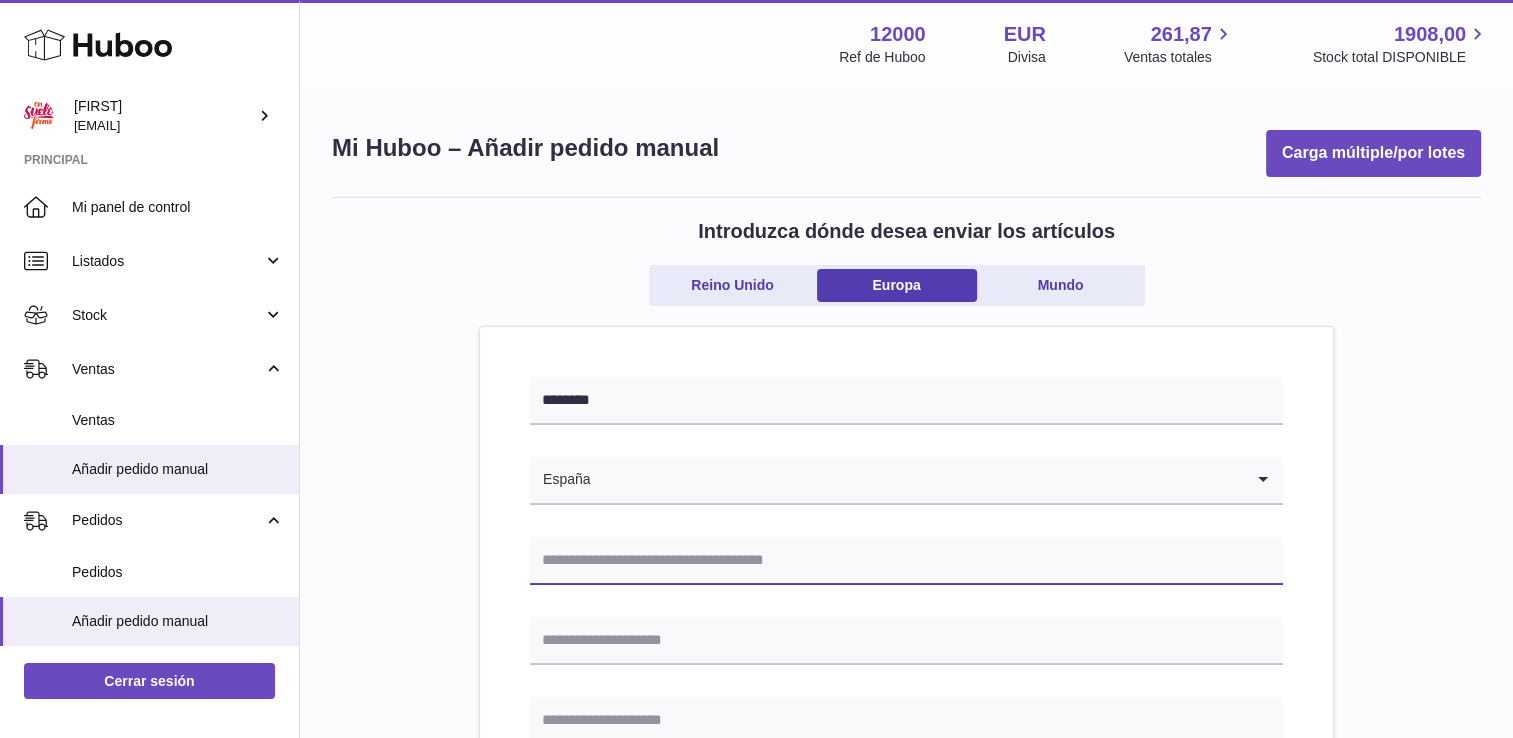 type on "******" 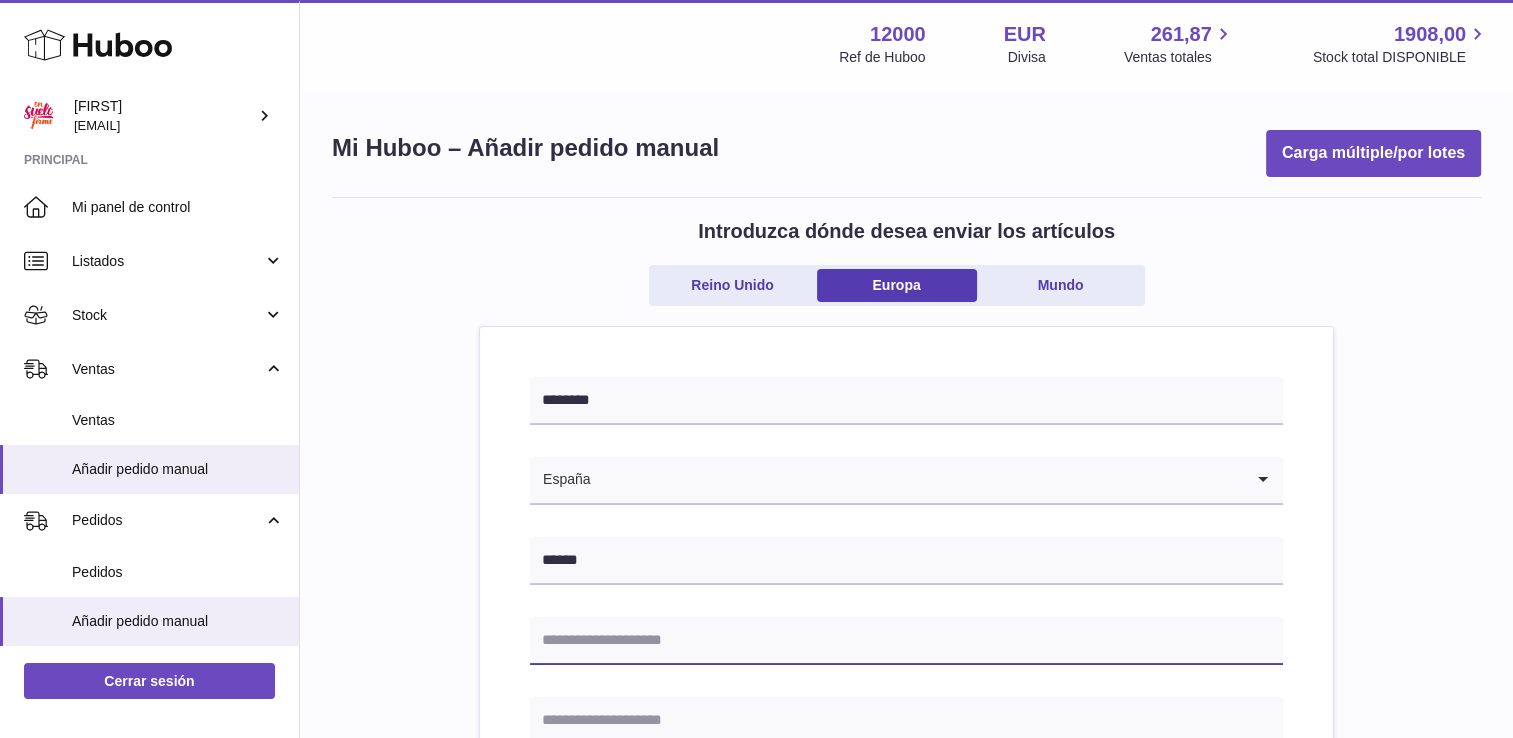 type on "**********" 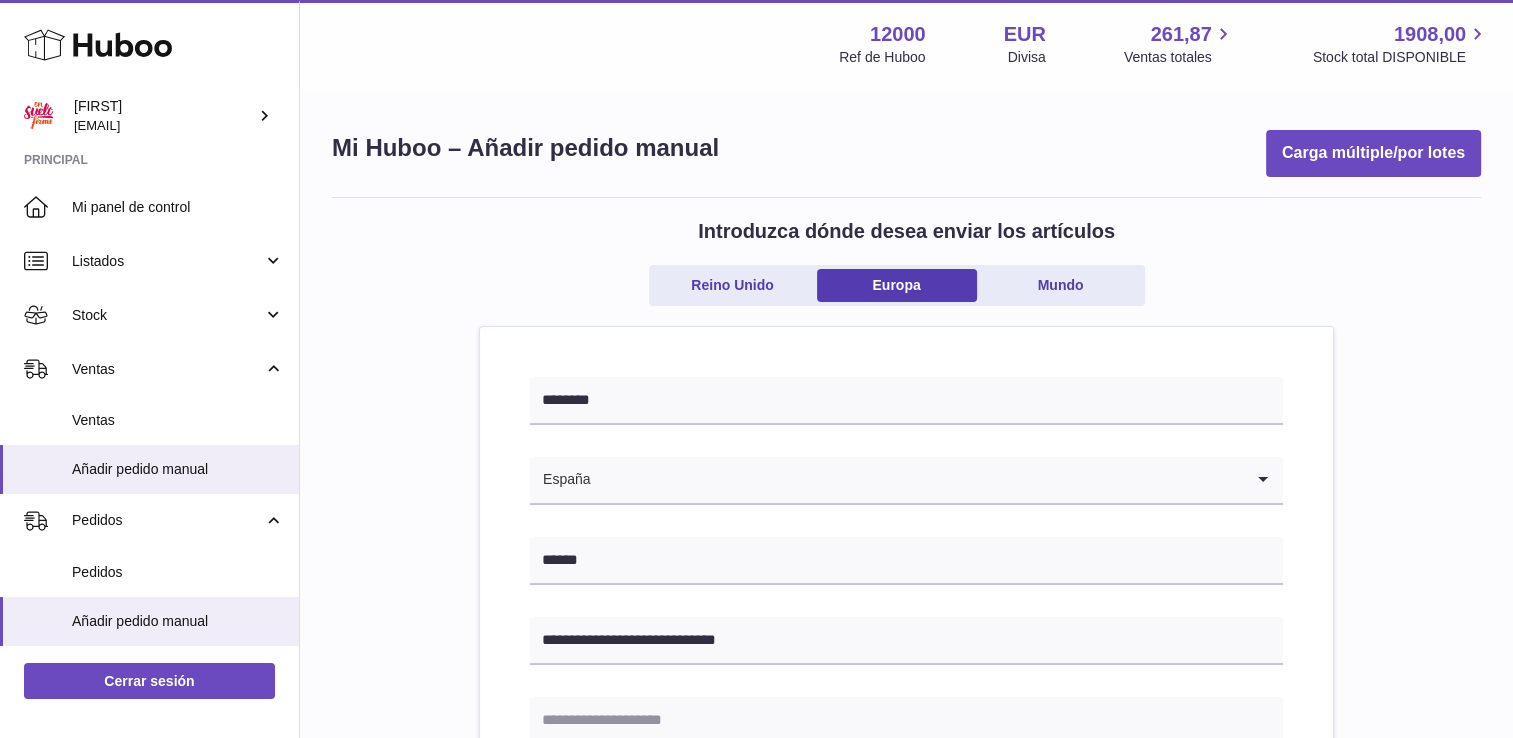 type on "**" 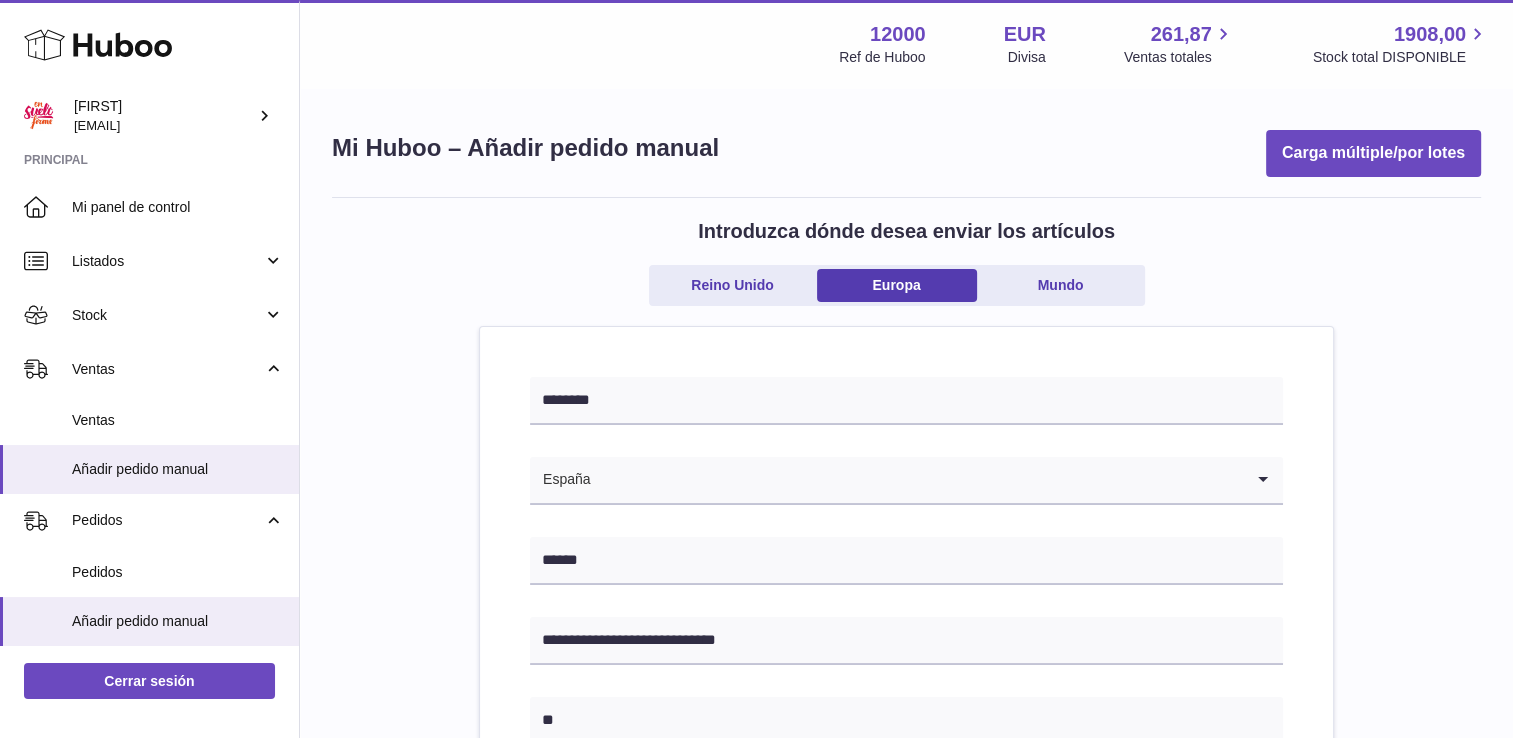 type on "**********" 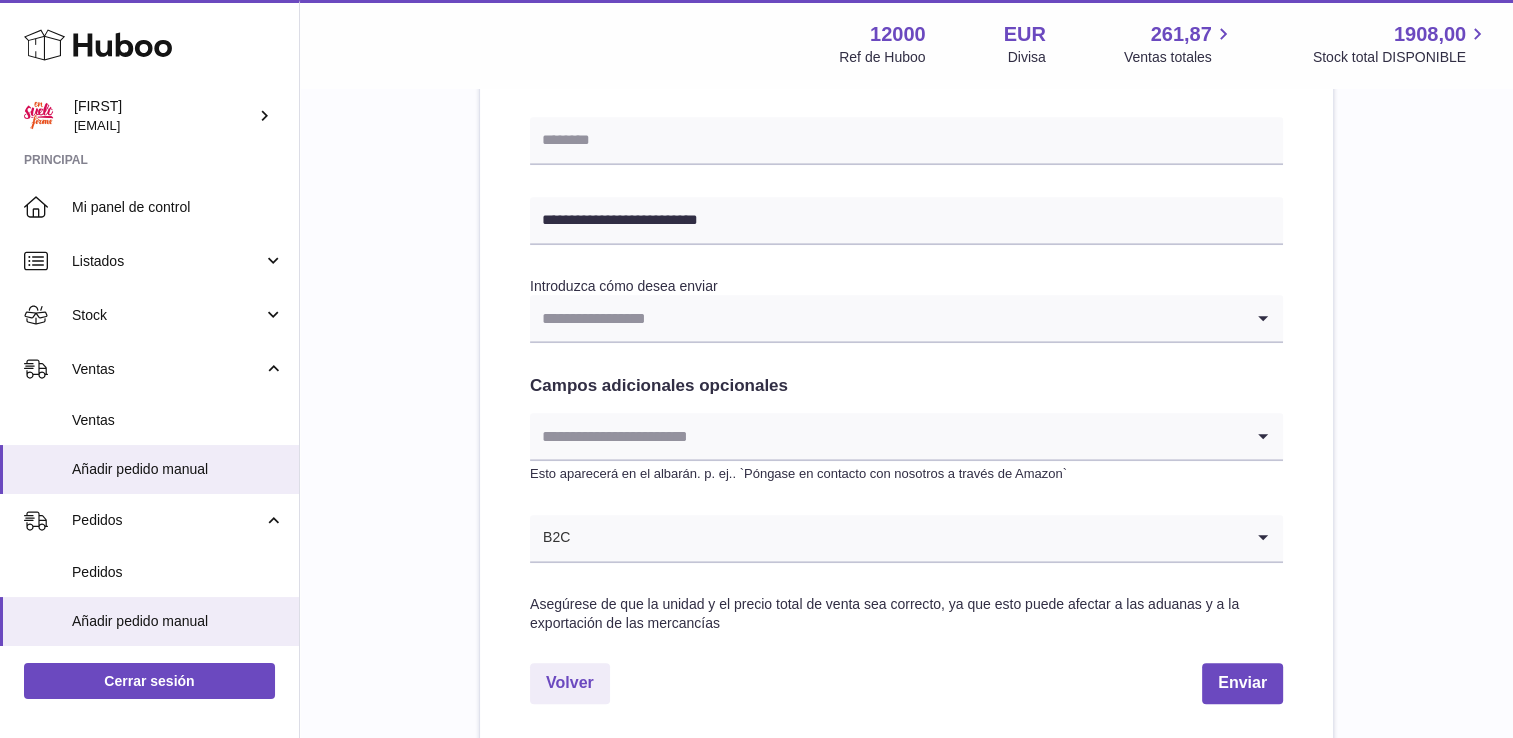 scroll, scrollTop: 800, scrollLeft: 0, axis: vertical 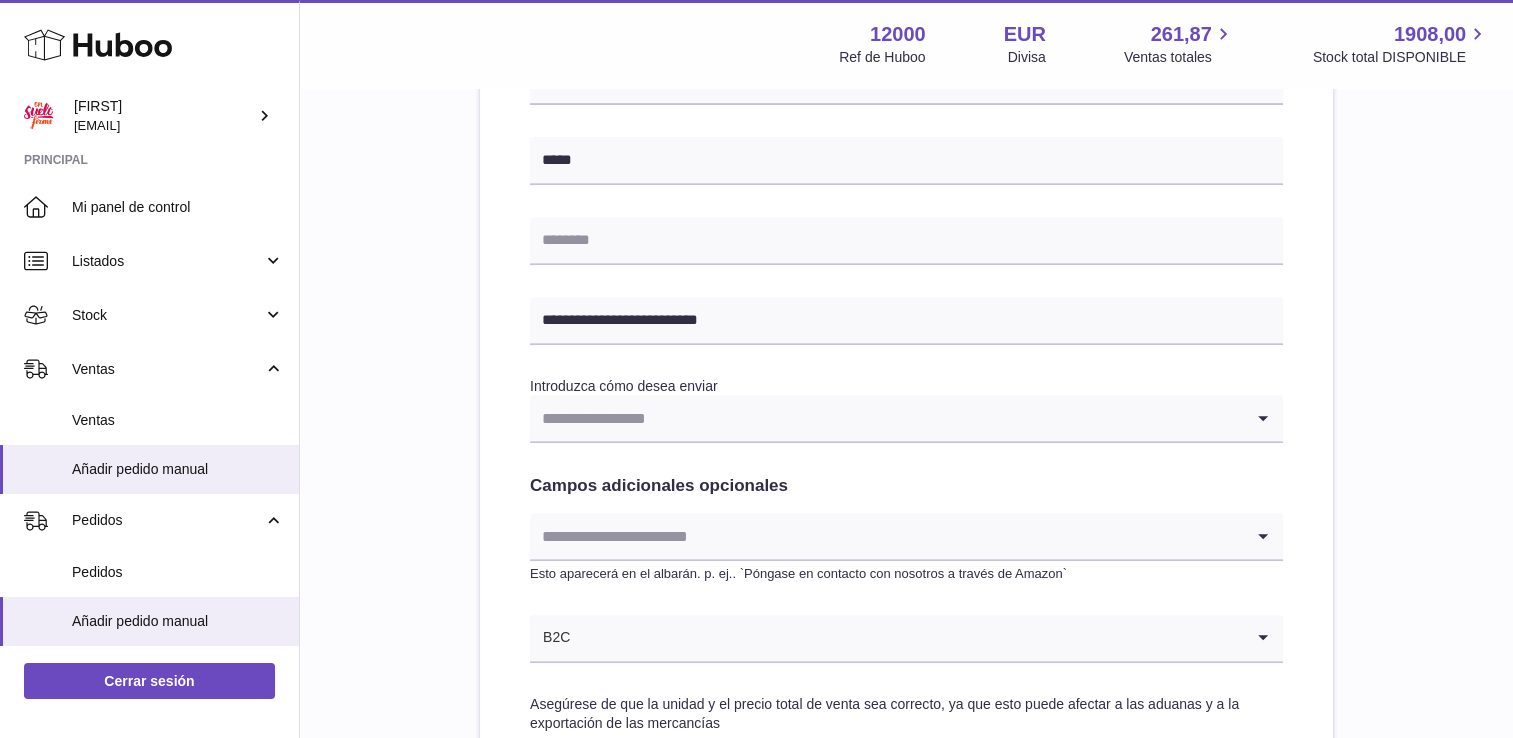 click at bounding box center [886, 418] 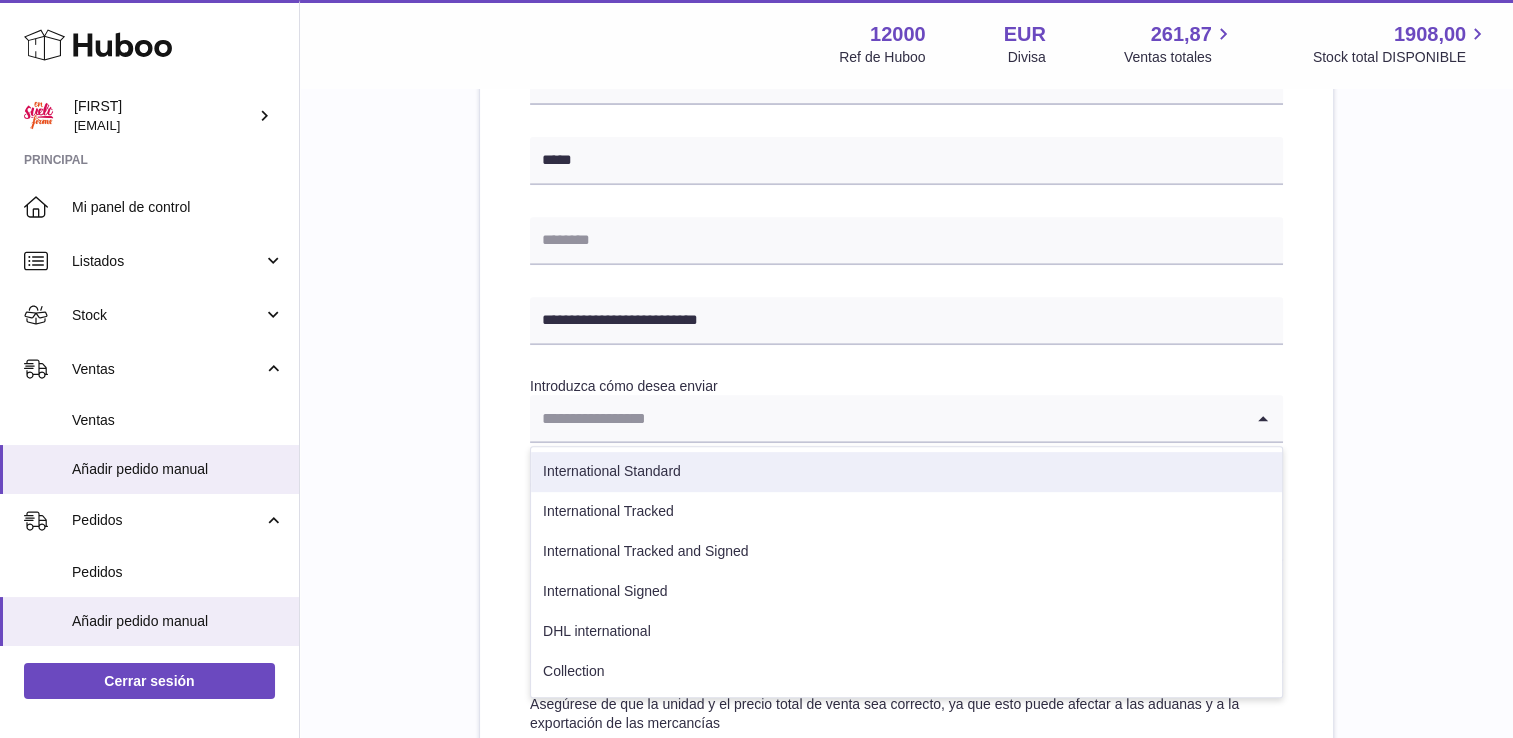 drag, startPoint x: 662, startPoint y: 471, endPoint x: 668, endPoint y: 457, distance: 15.231546 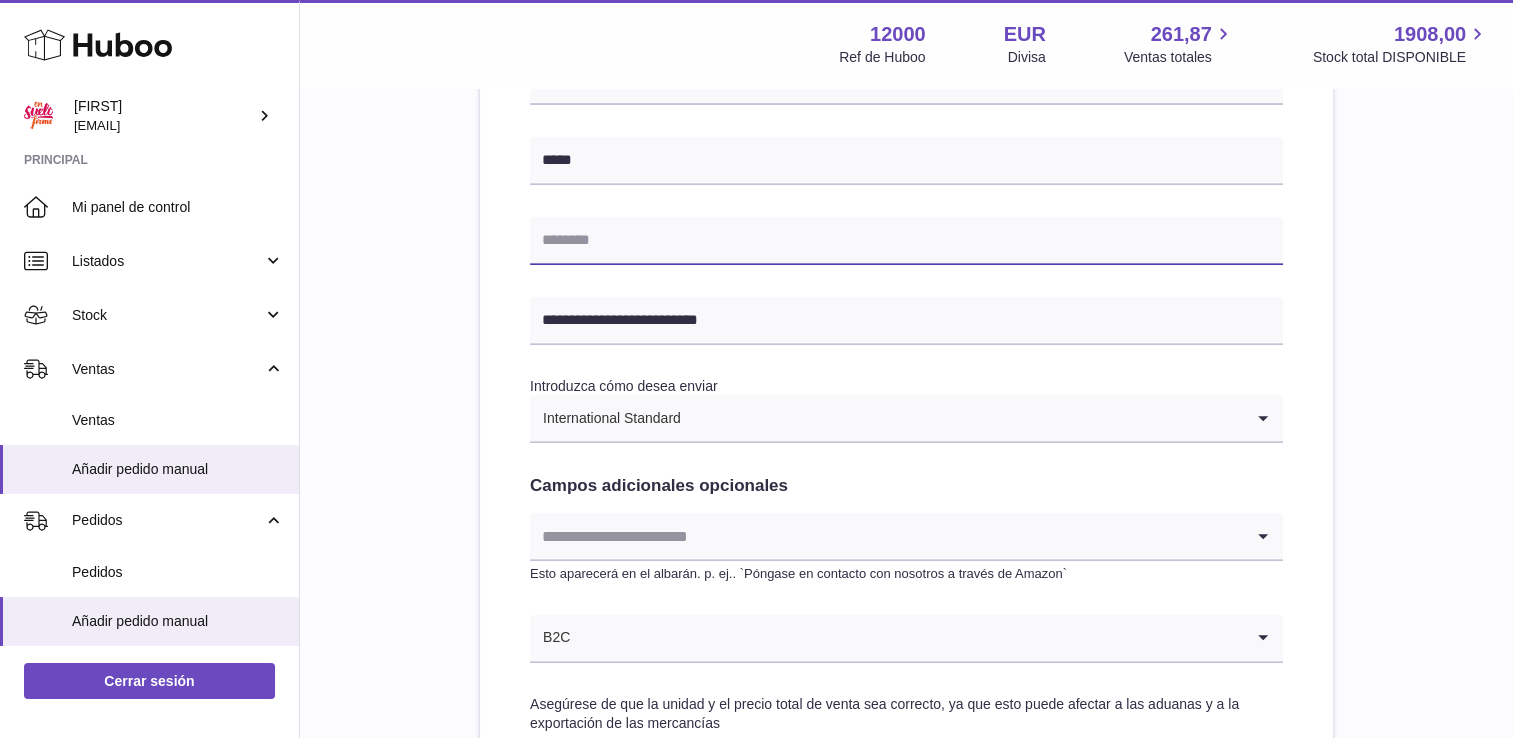 click at bounding box center [906, 241] 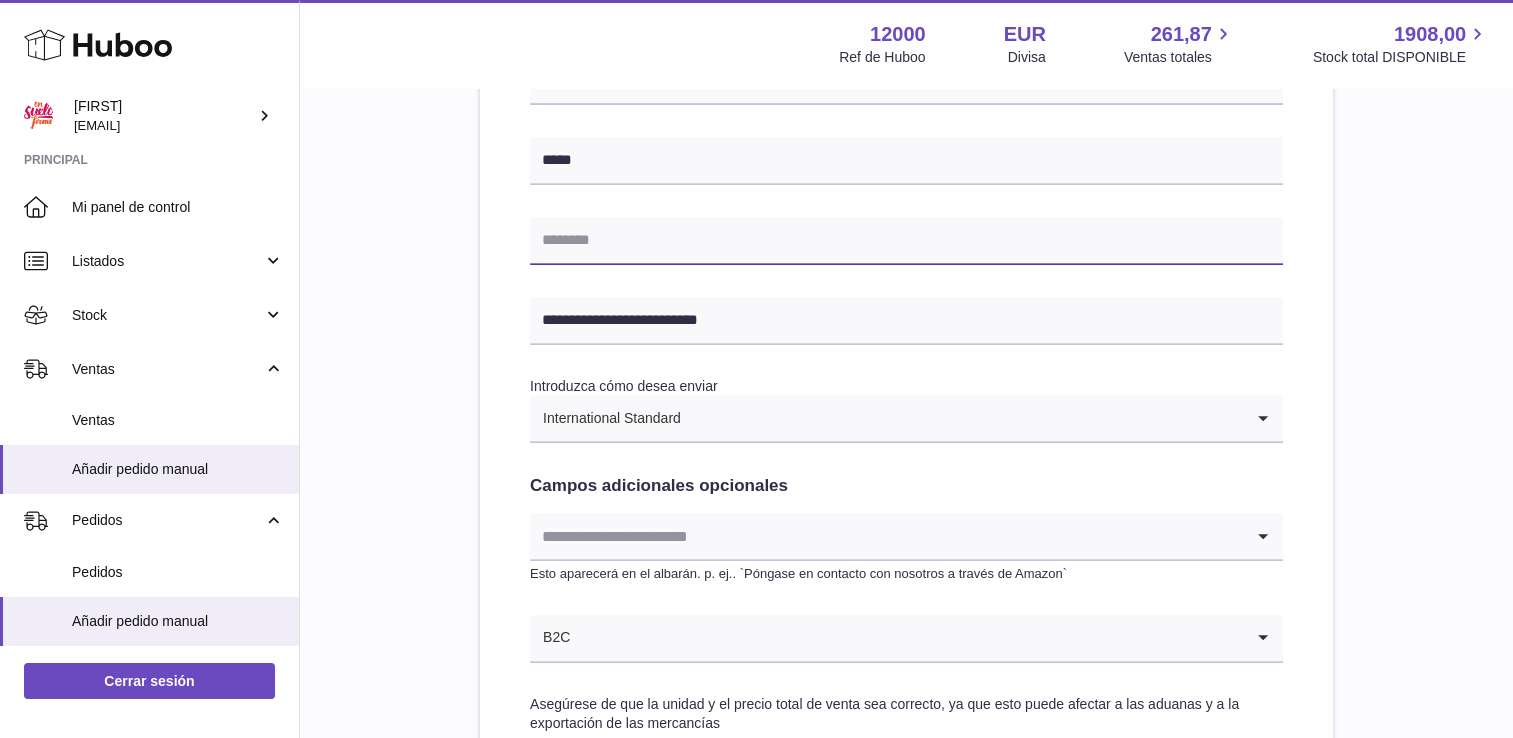 type on "*********" 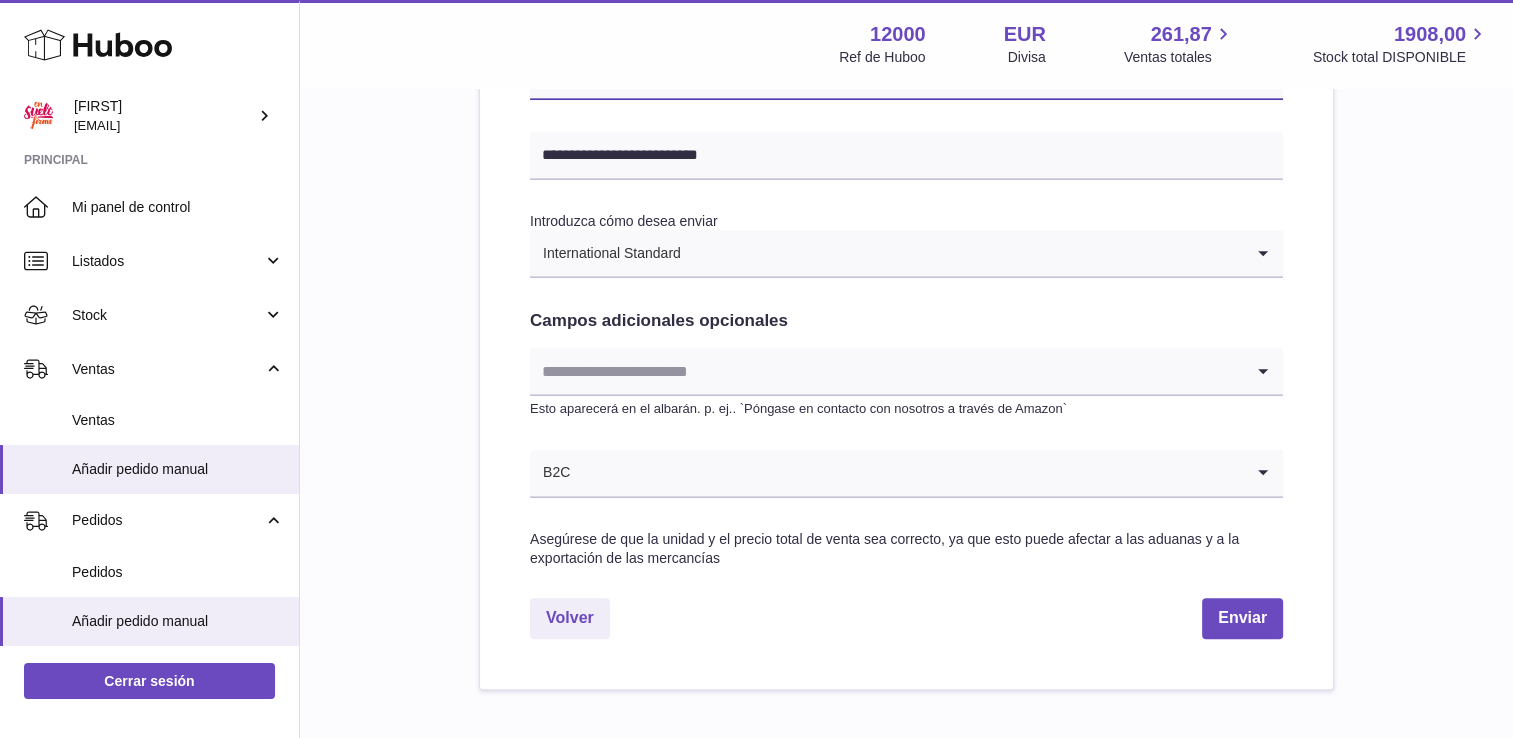 scroll, scrollTop: 1073, scrollLeft: 0, axis: vertical 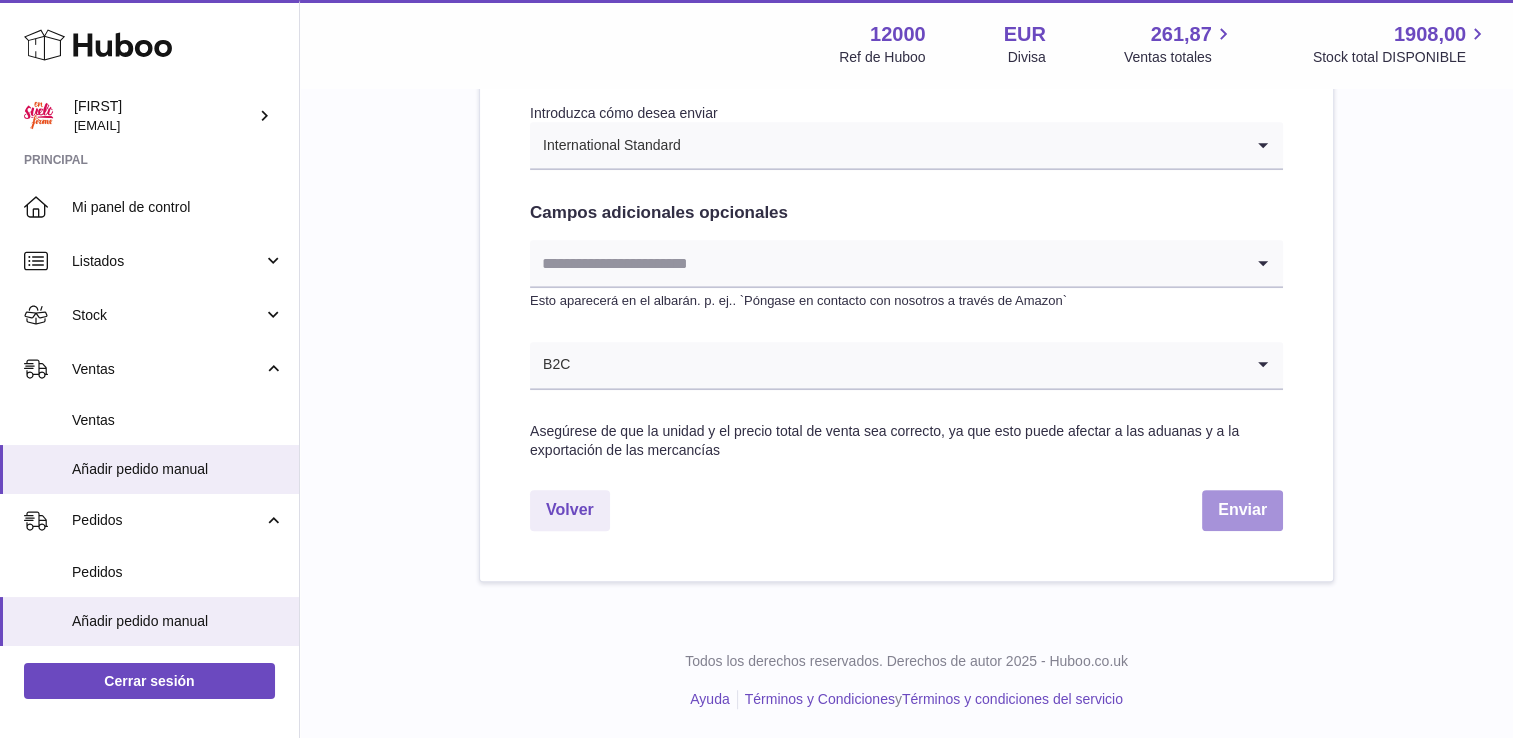 click on "Enviar" at bounding box center (1242, 510) 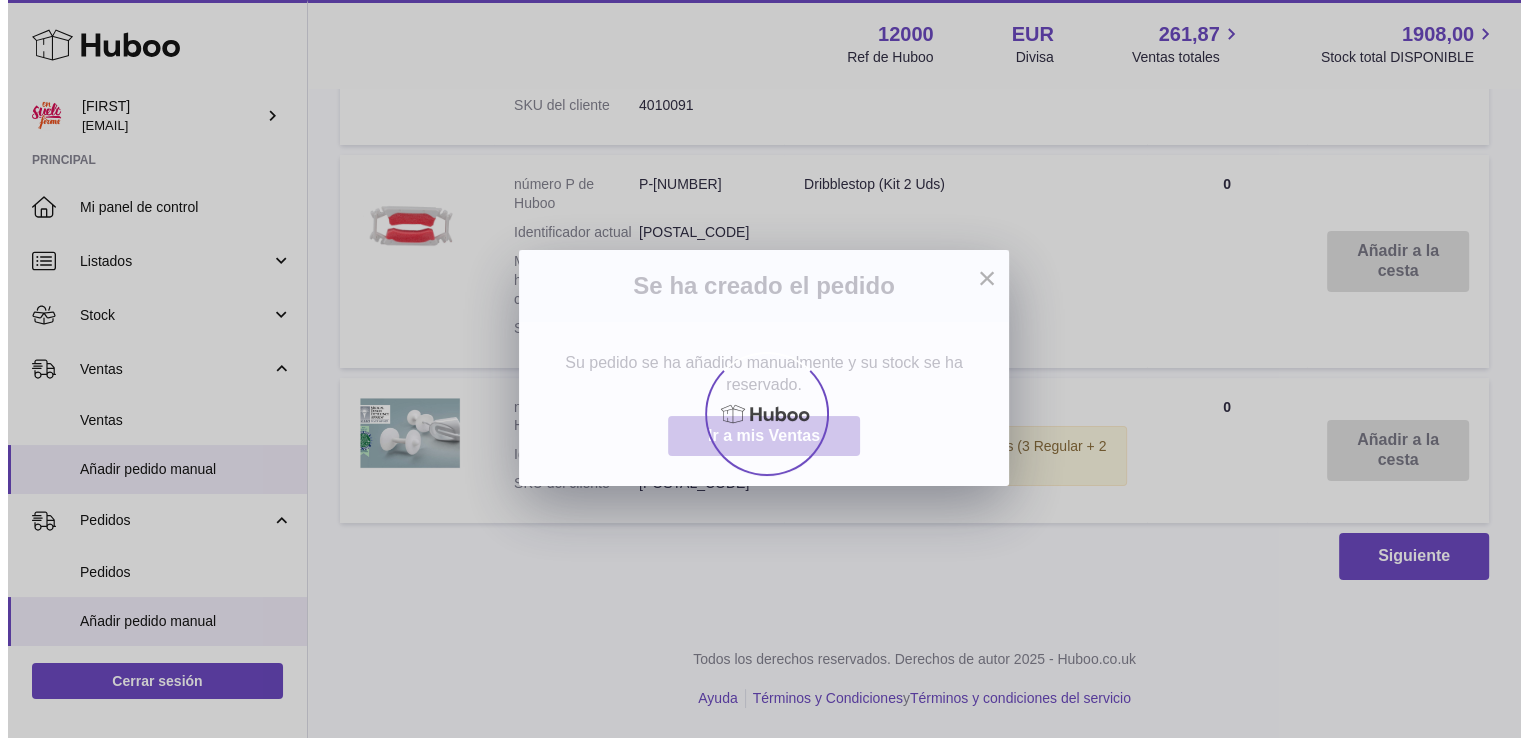 scroll, scrollTop: 0, scrollLeft: 0, axis: both 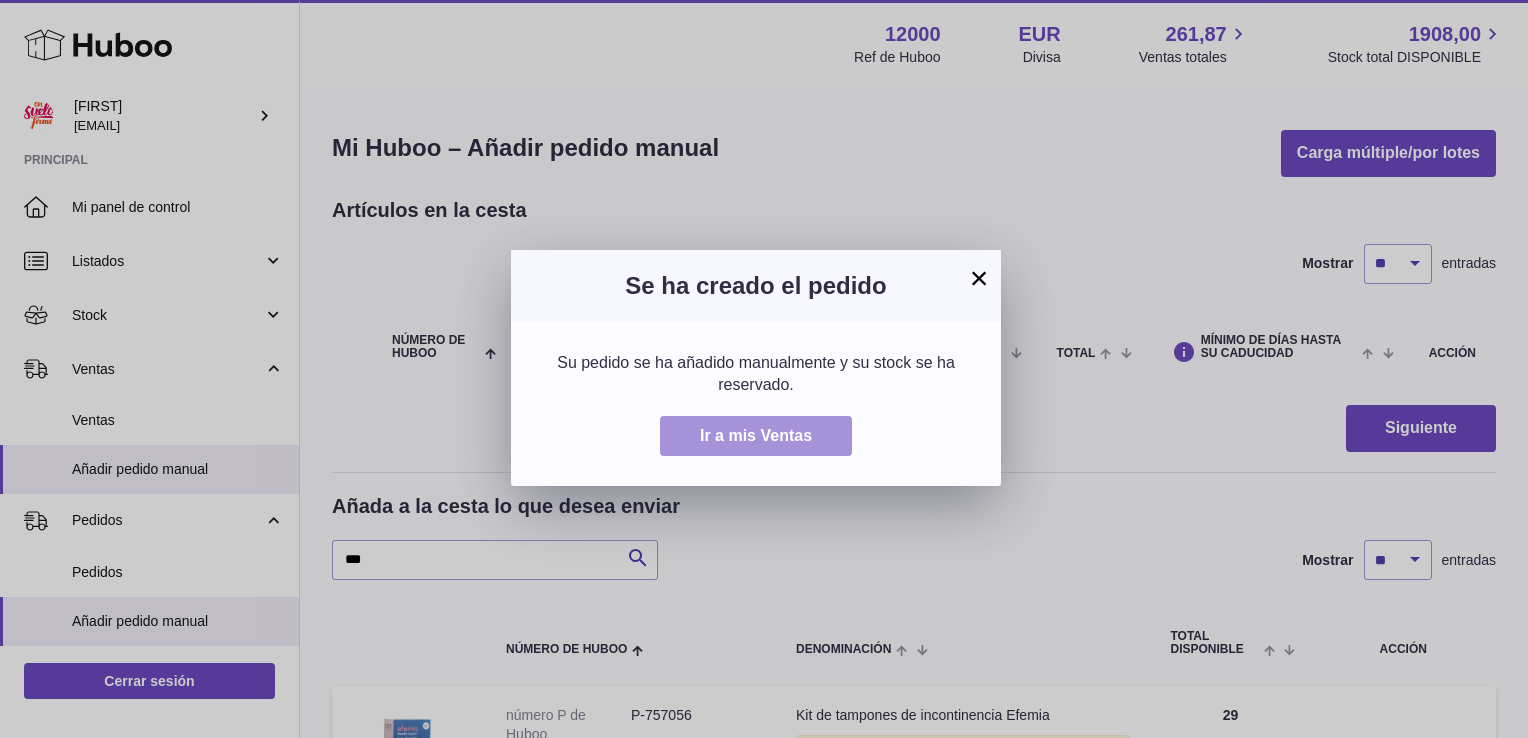 click on "Ir a mis Ventas" at bounding box center [756, 435] 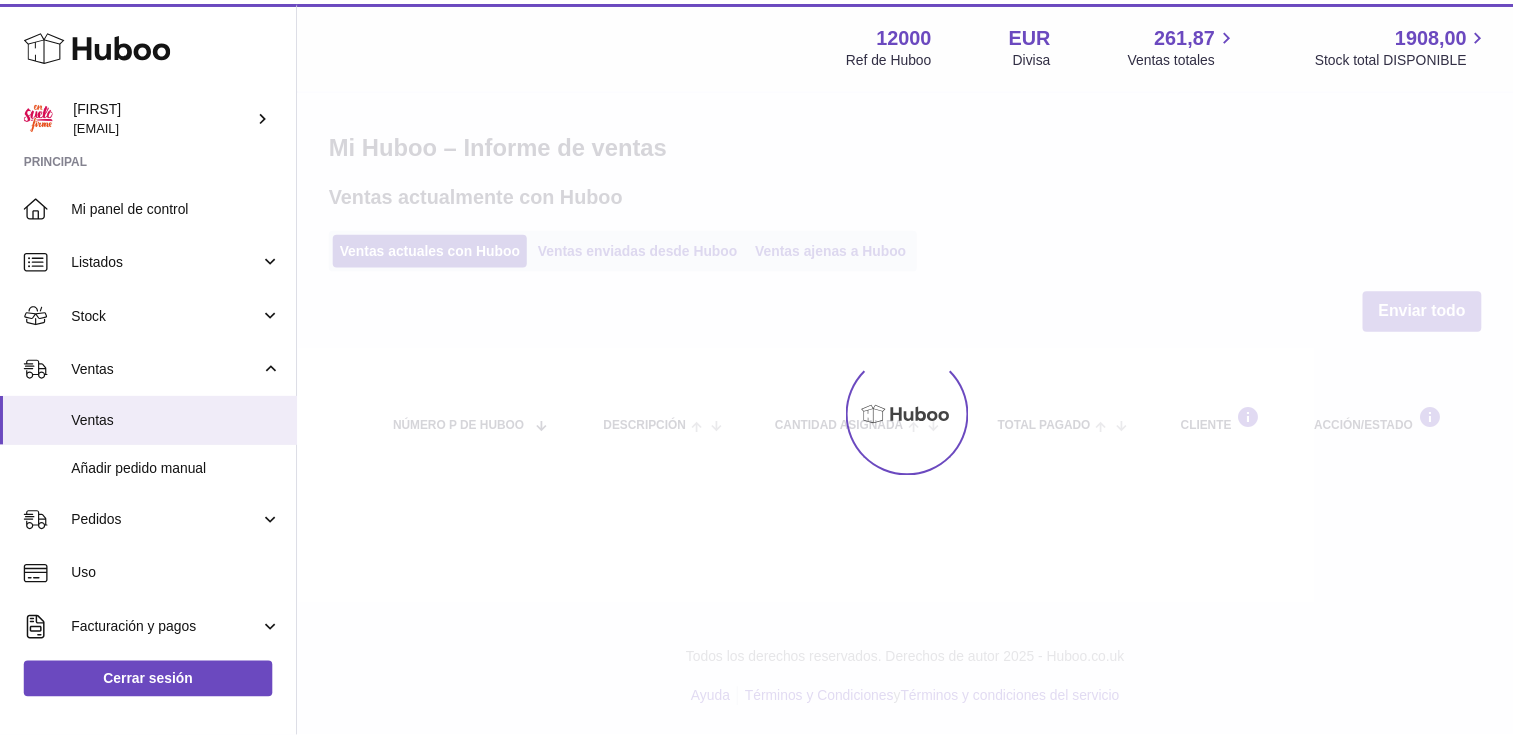 scroll, scrollTop: 0, scrollLeft: 0, axis: both 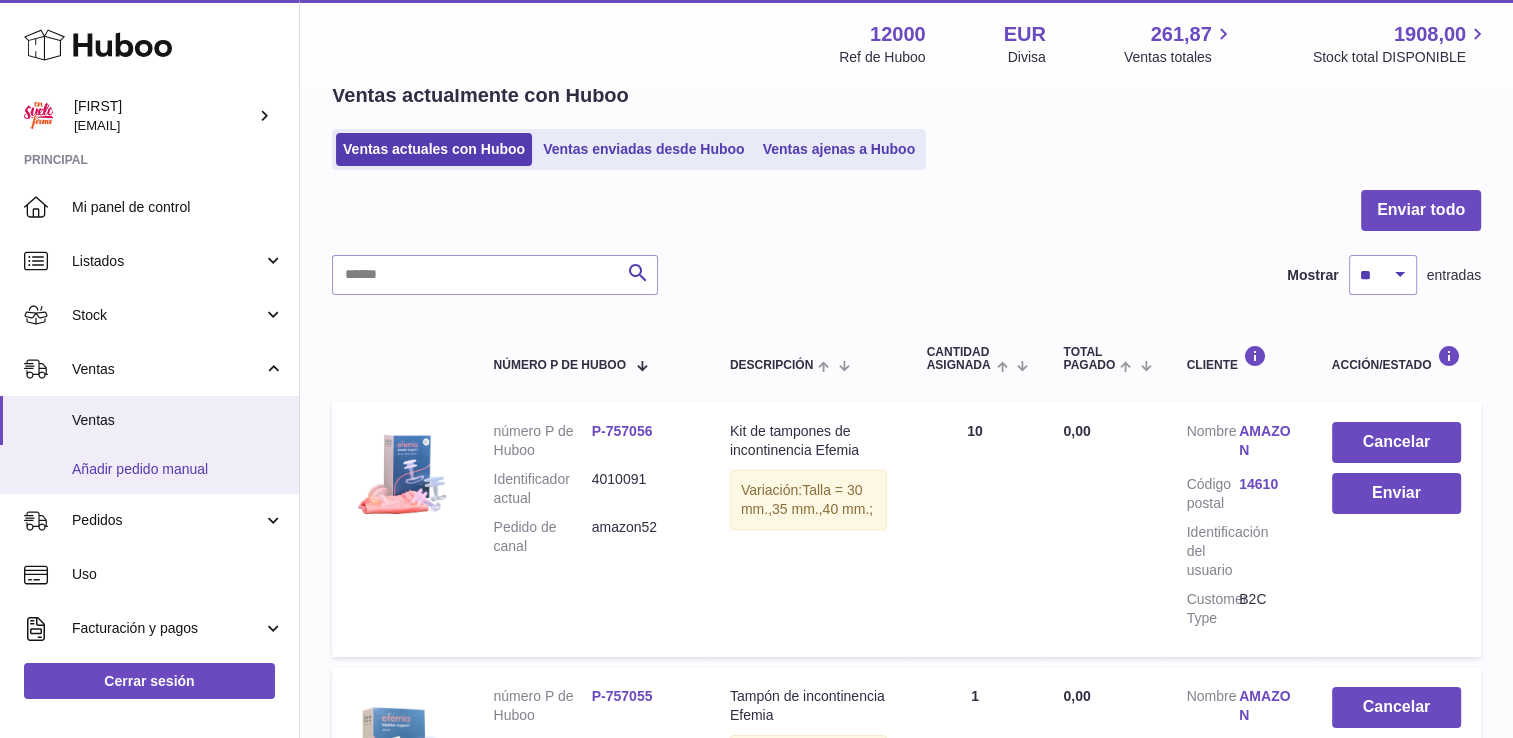 click on "Añadir pedido manual" at bounding box center (178, 469) 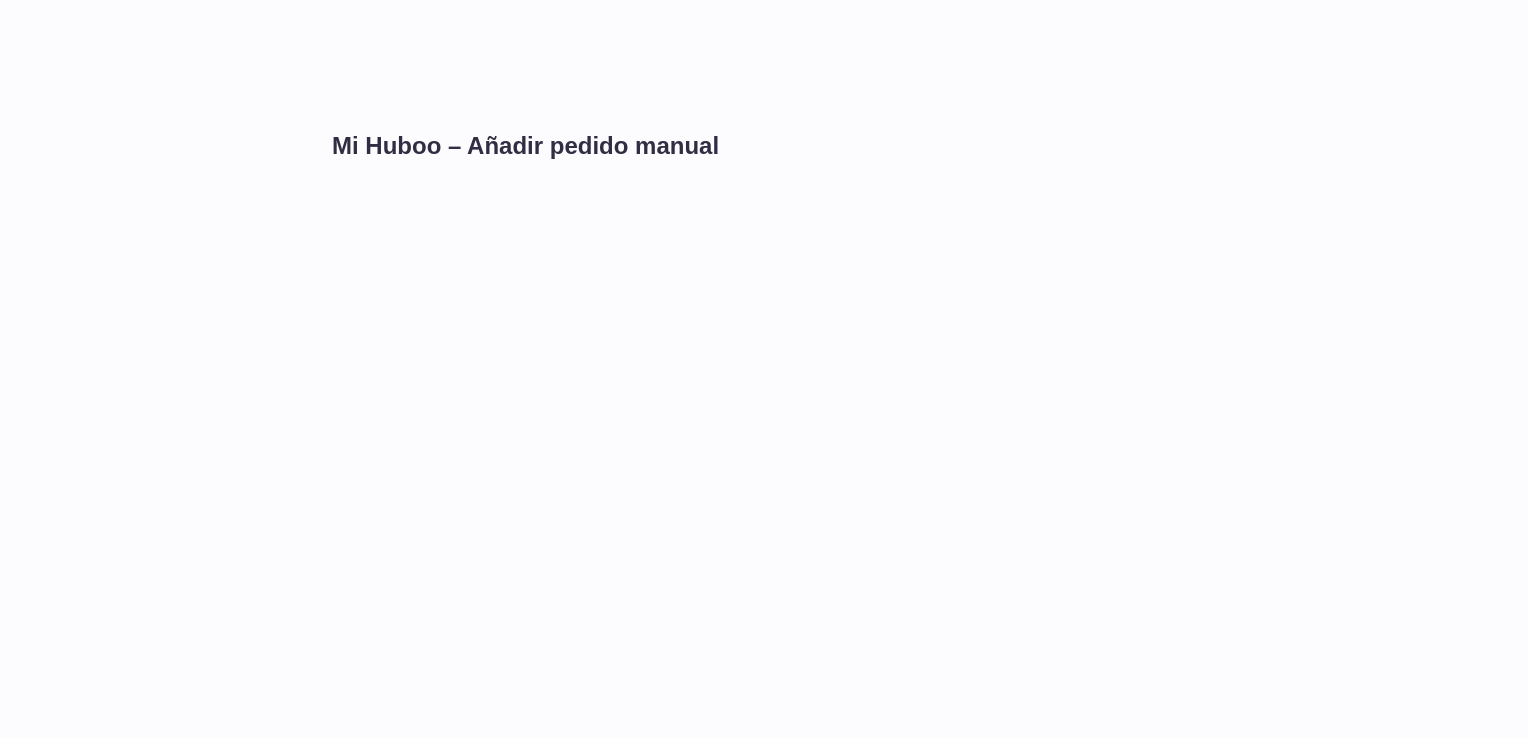 scroll, scrollTop: 0, scrollLeft: 0, axis: both 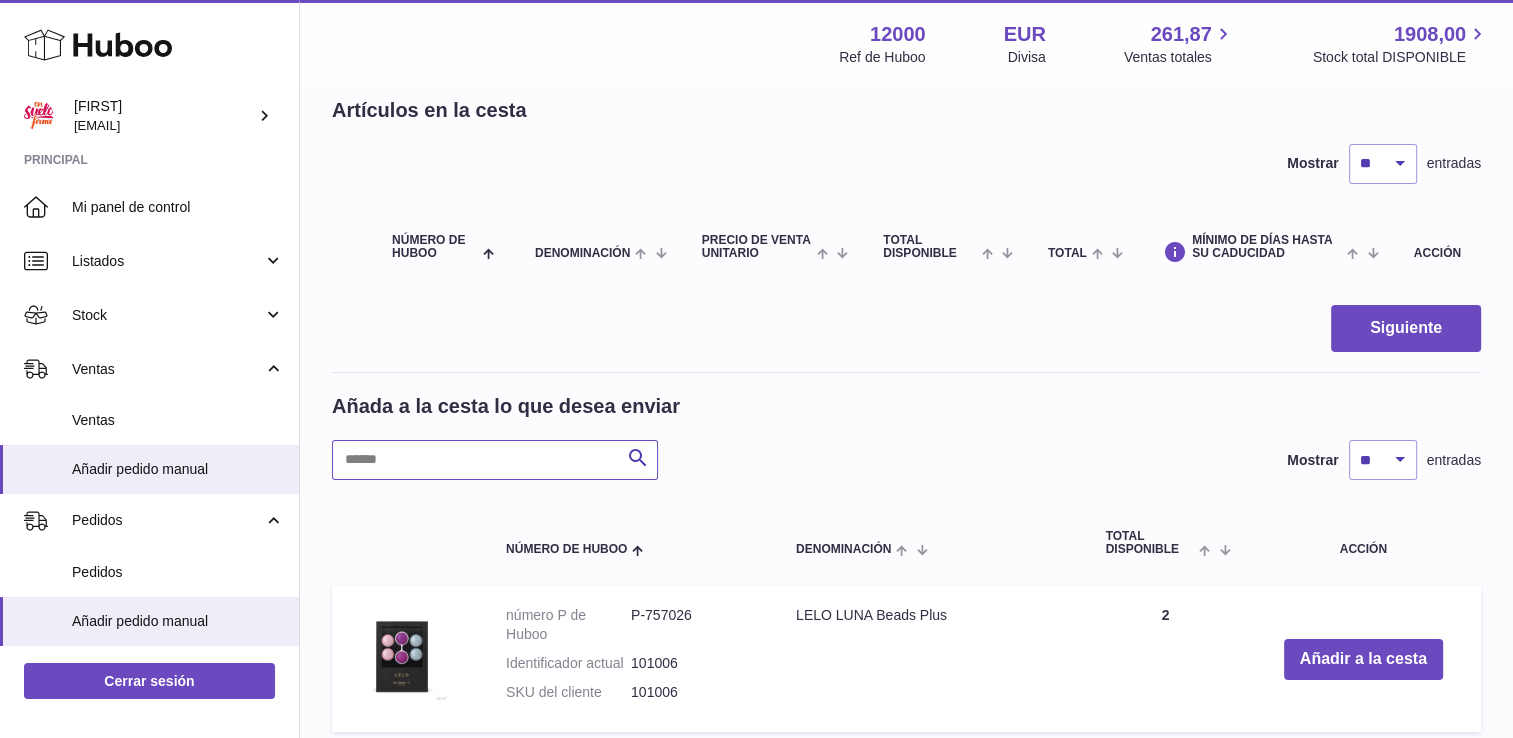 click at bounding box center [495, 460] 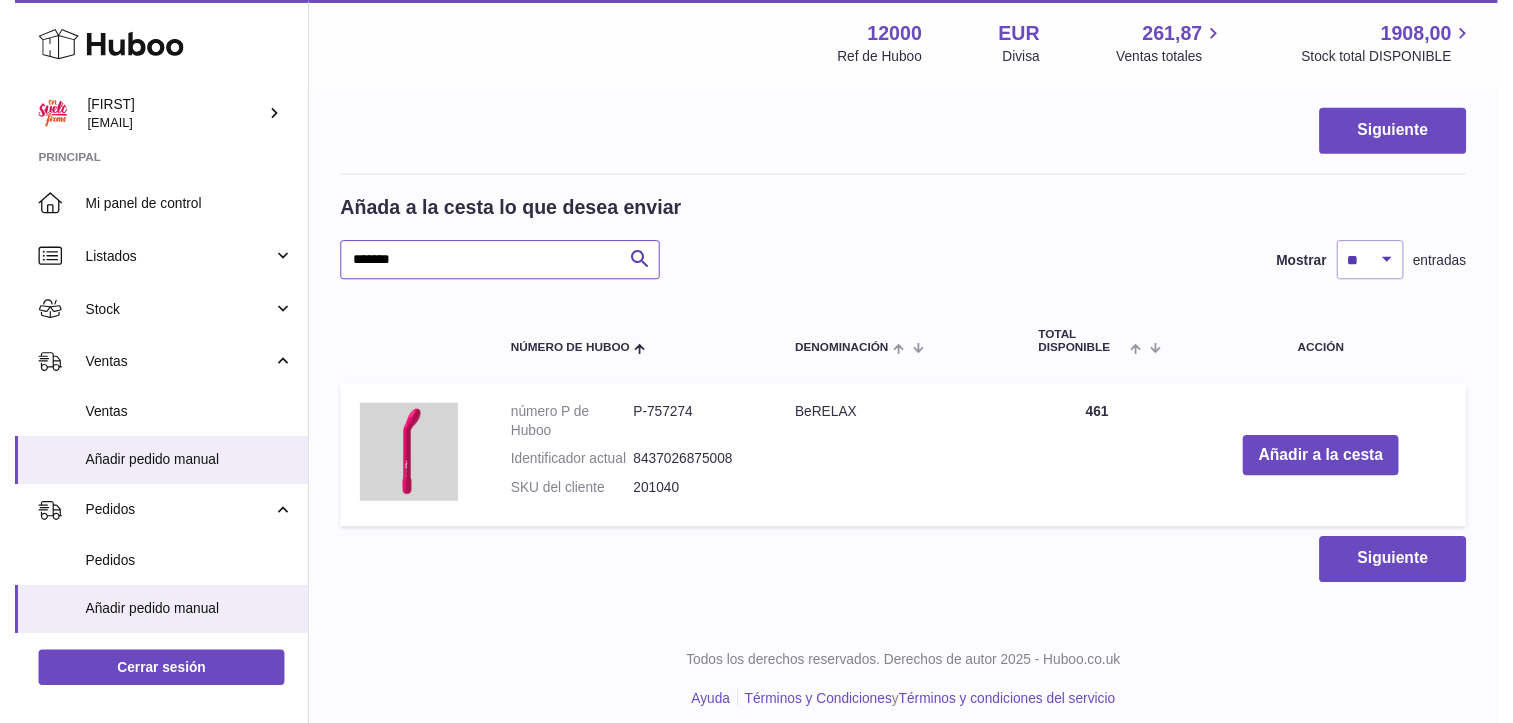 scroll, scrollTop: 306, scrollLeft: 0, axis: vertical 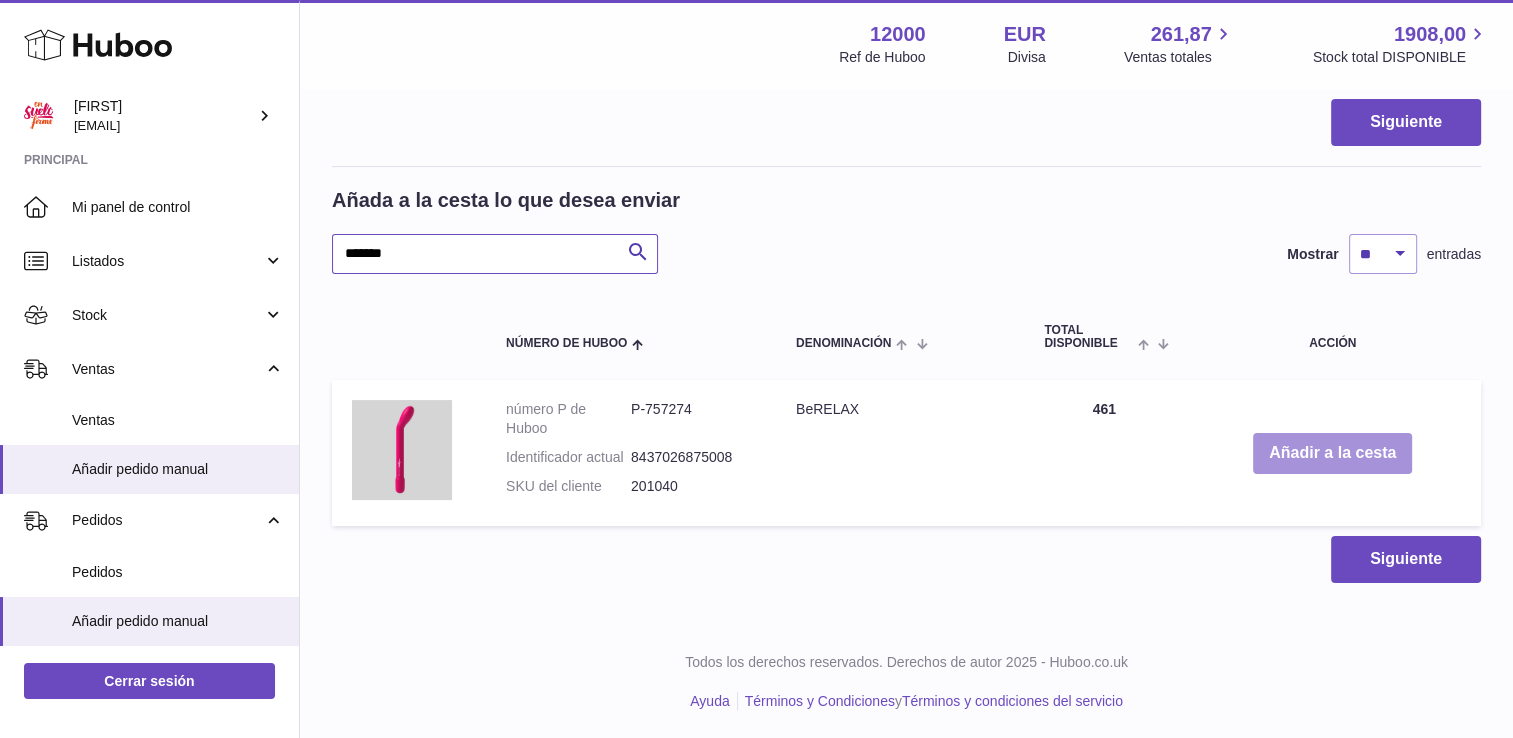 type on "*******" 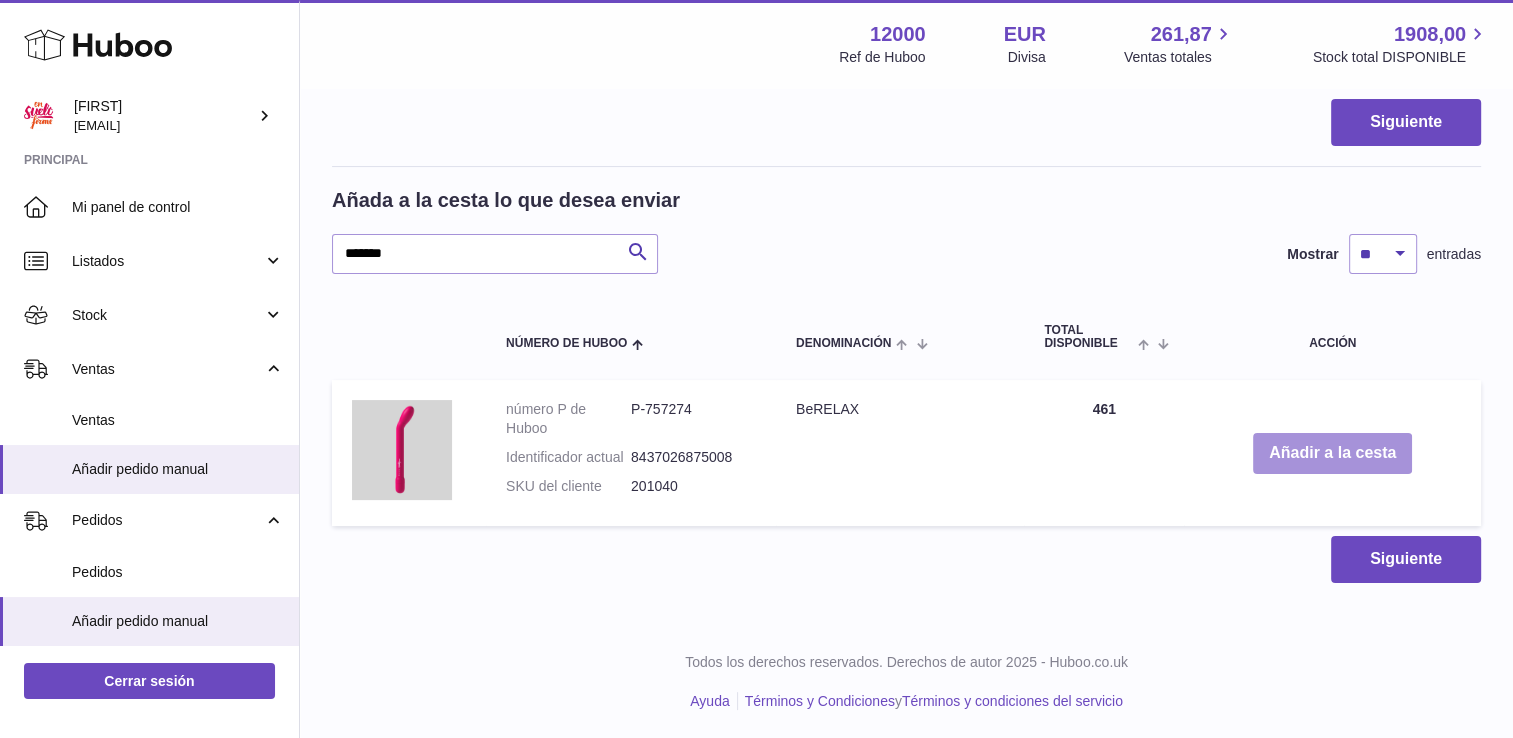 click on "Añadir a la cesta" at bounding box center [1332, 453] 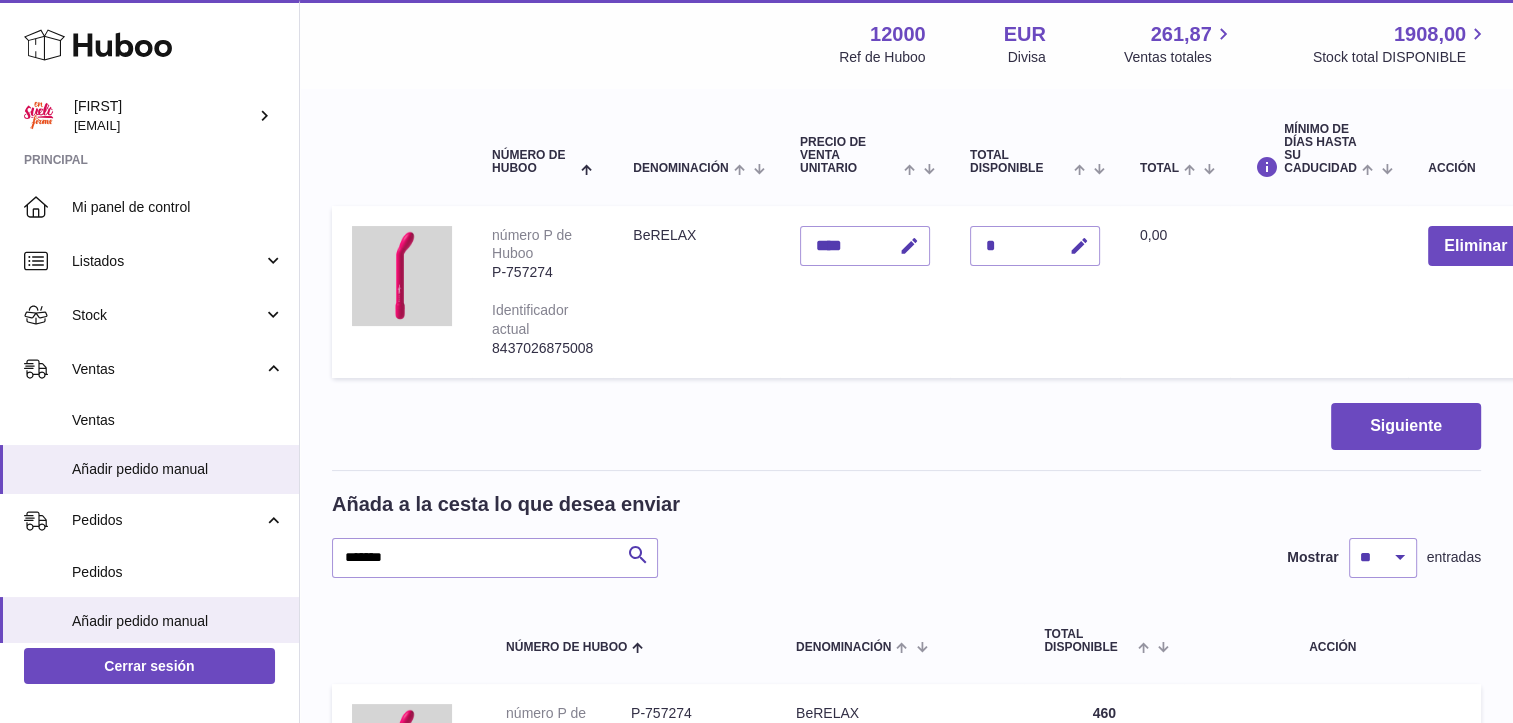 scroll, scrollTop: 206, scrollLeft: 0, axis: vertical 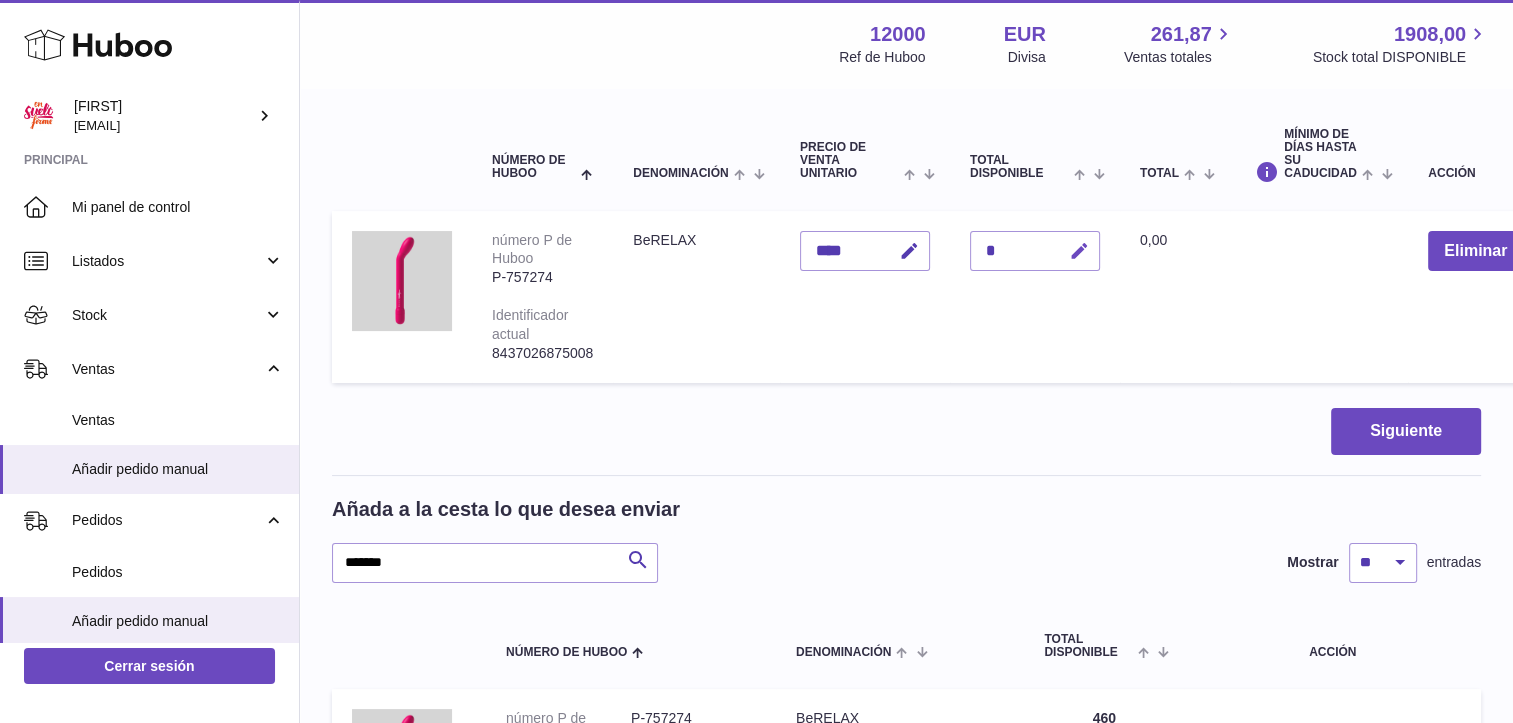 click at bounding box center (1079, 251) 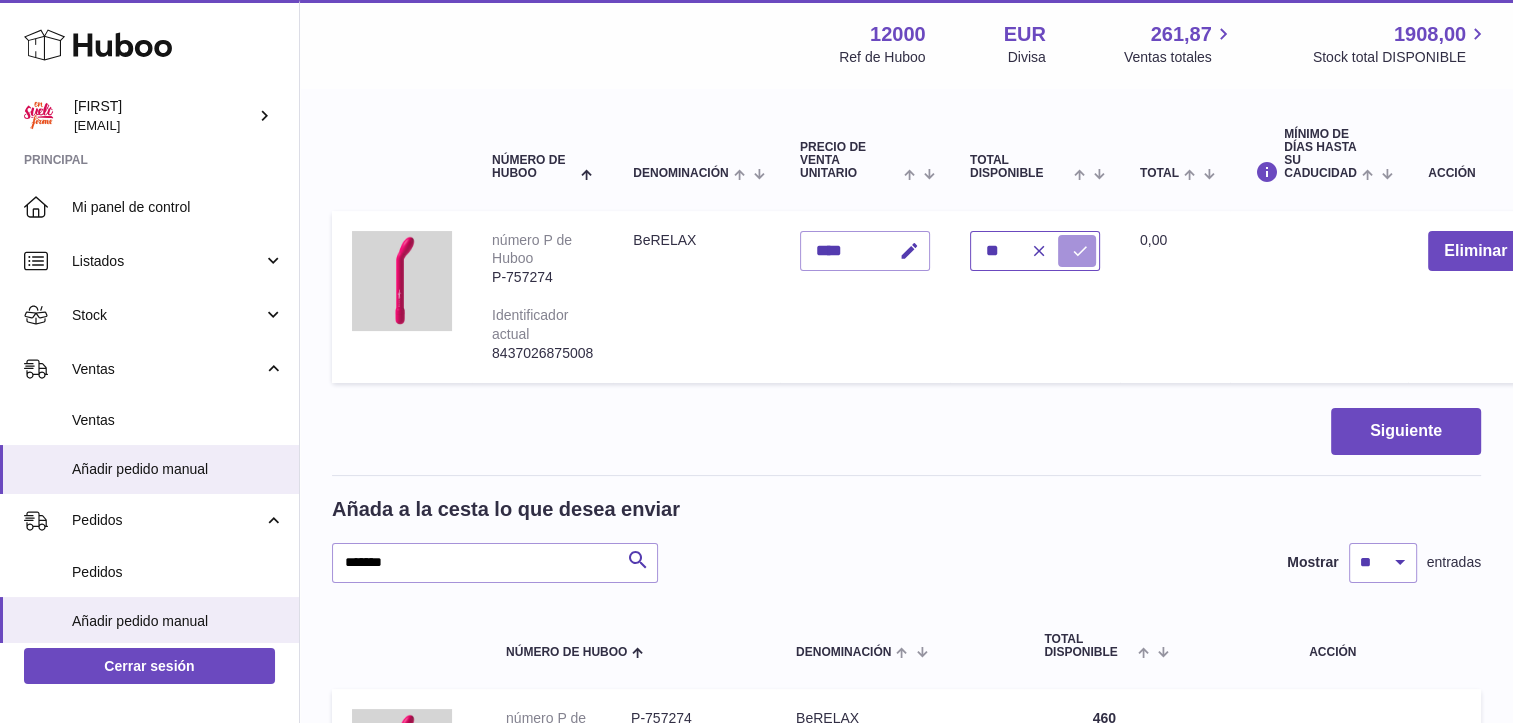 type on "**" 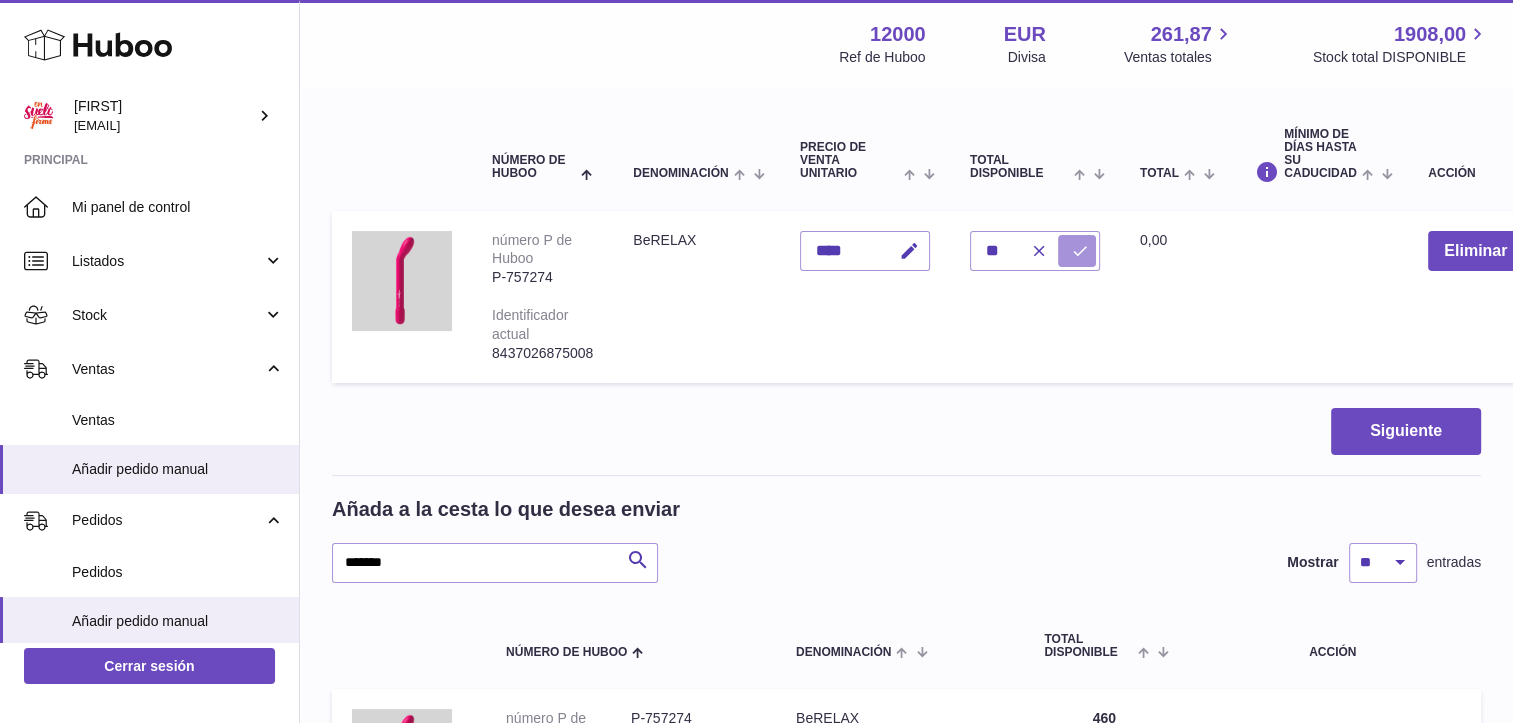 click at bounding box center (1080, 251) 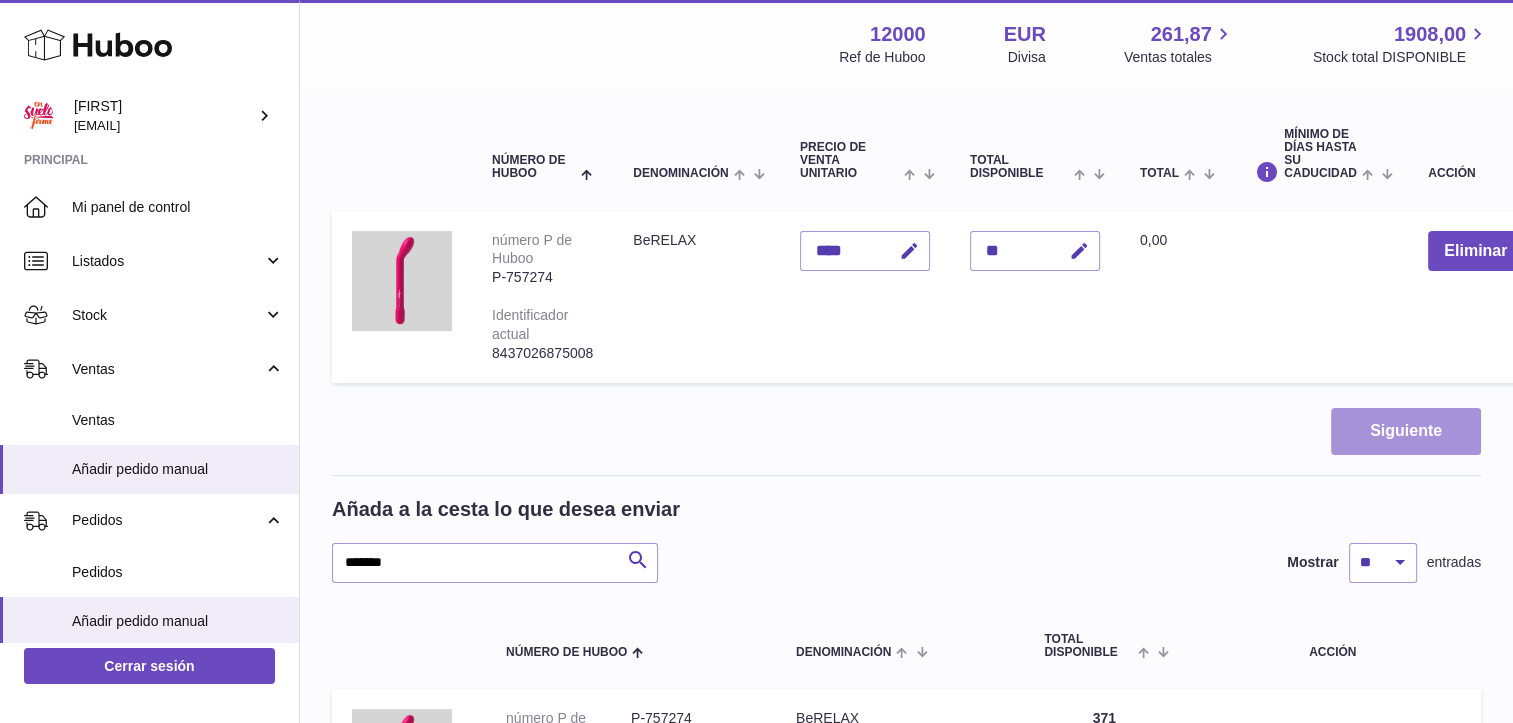 click on "Siguiente" at bounding box center [1406, 431] 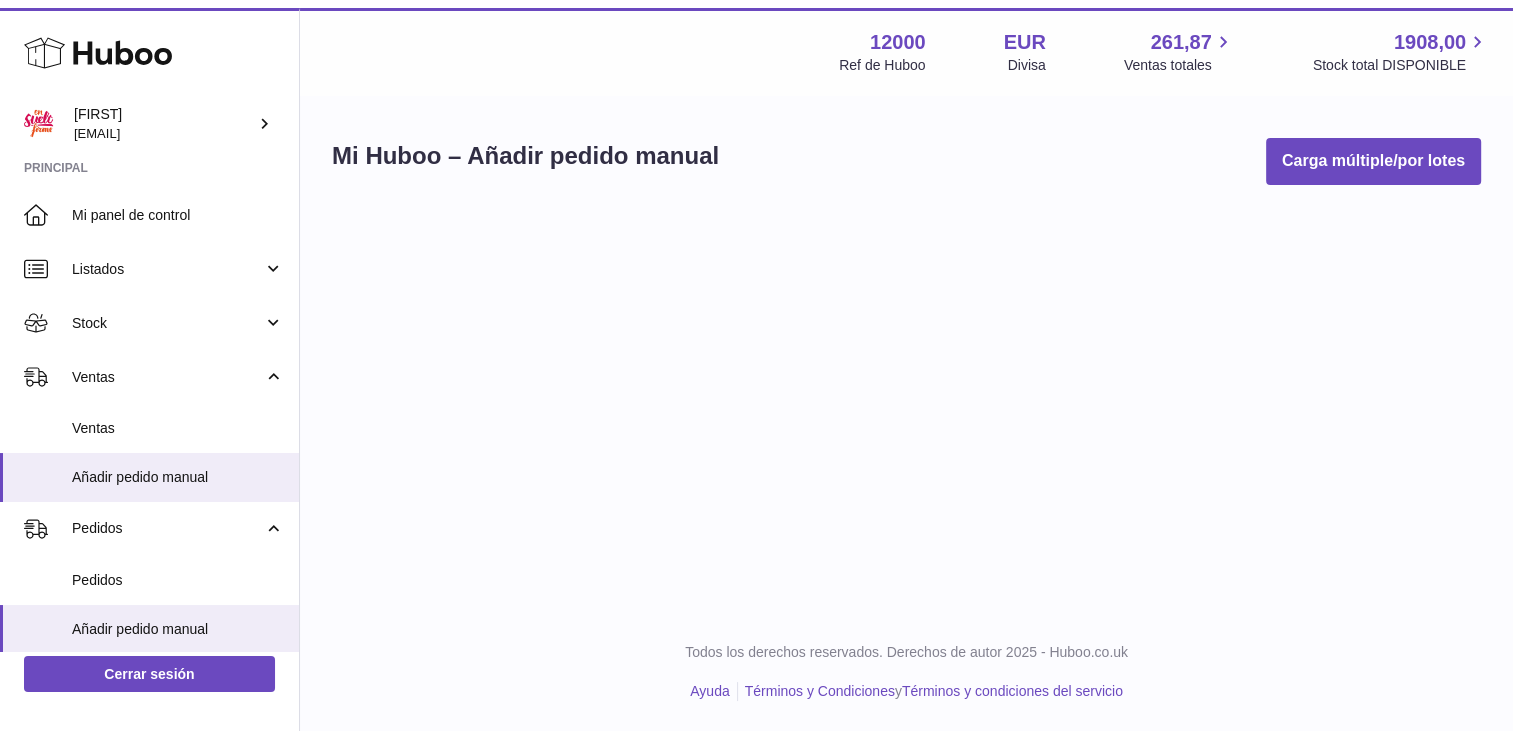 scroll, scrollTop: 0, scrollLeft: 0, axis: both 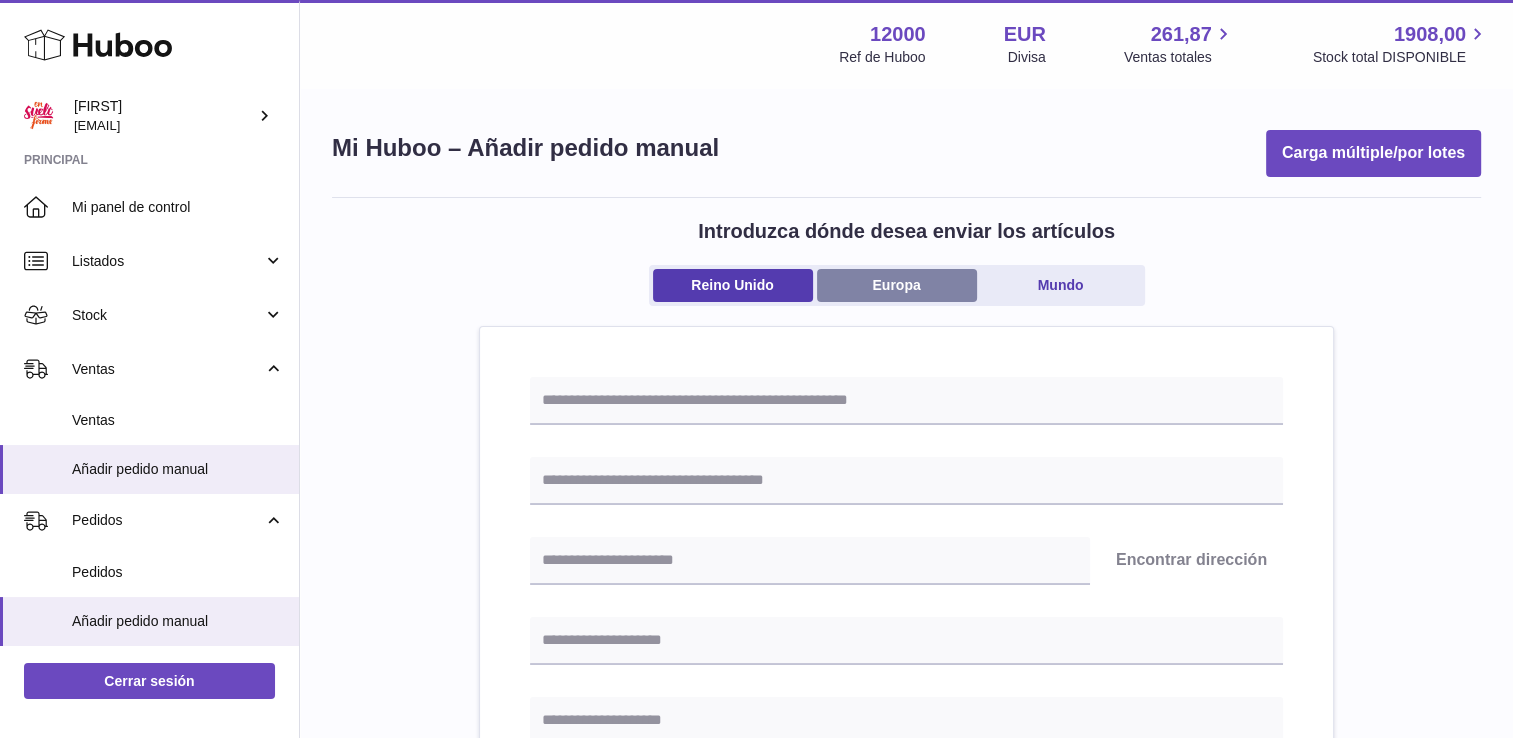 click on "Europa" at bounding box center (897, 285) 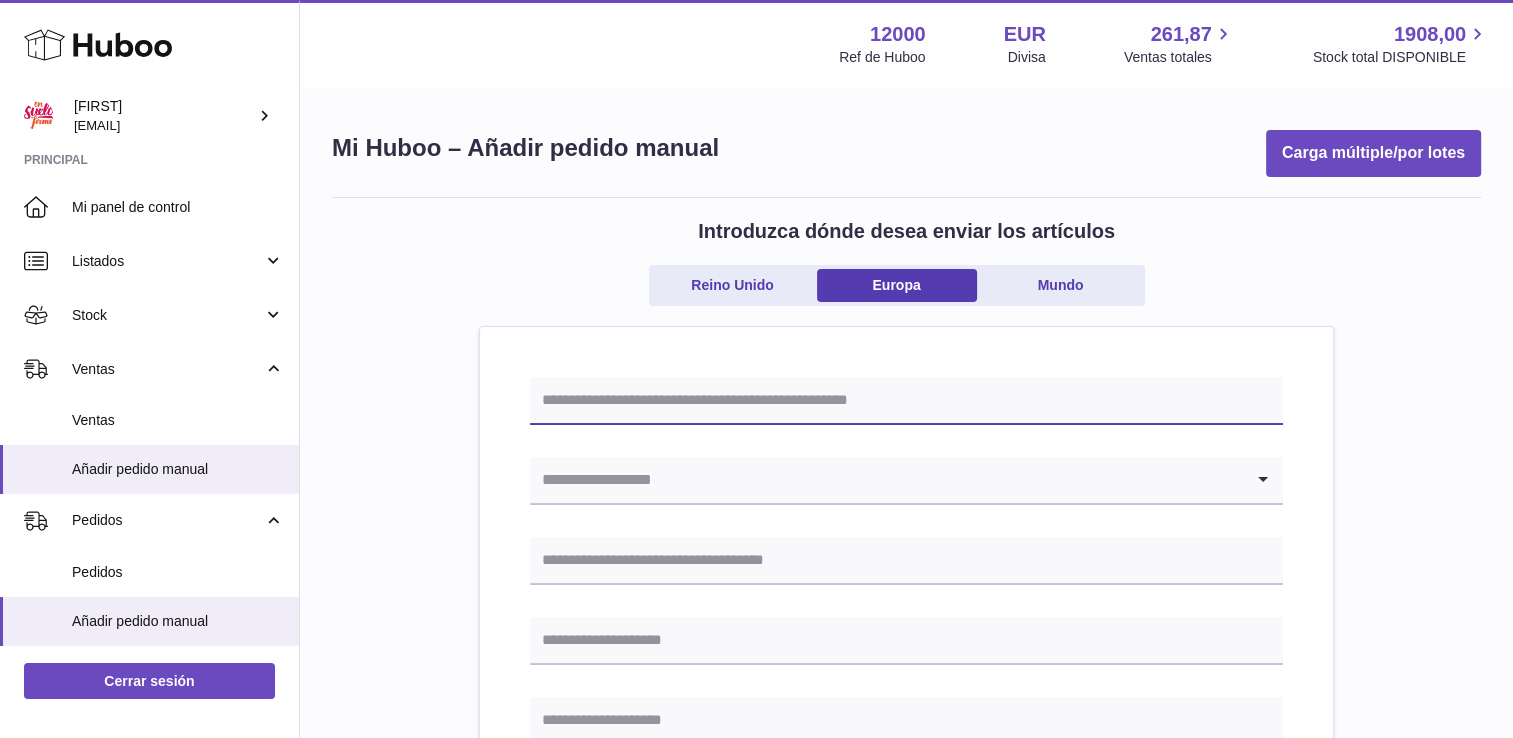 click at bounding box center [906, 401] 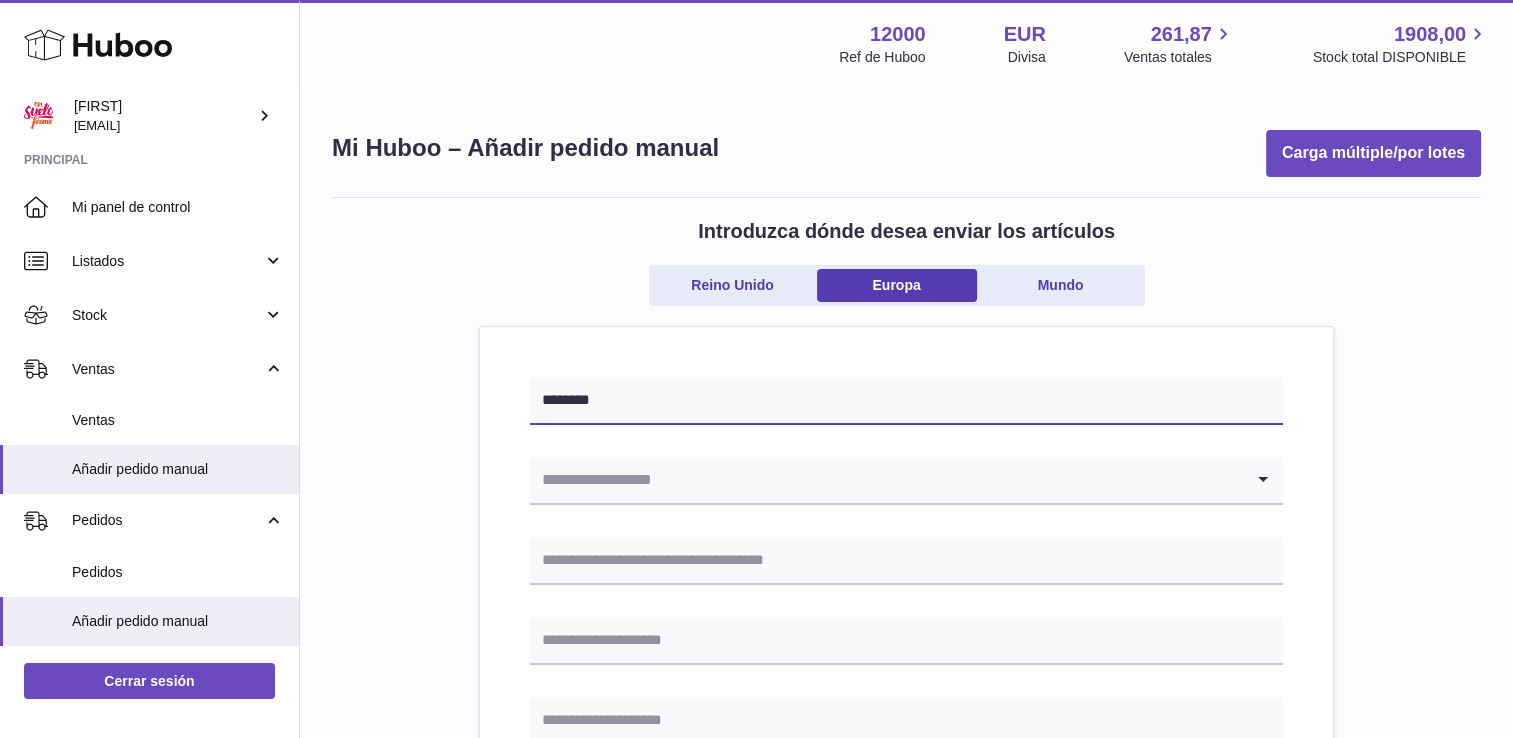type on "********" 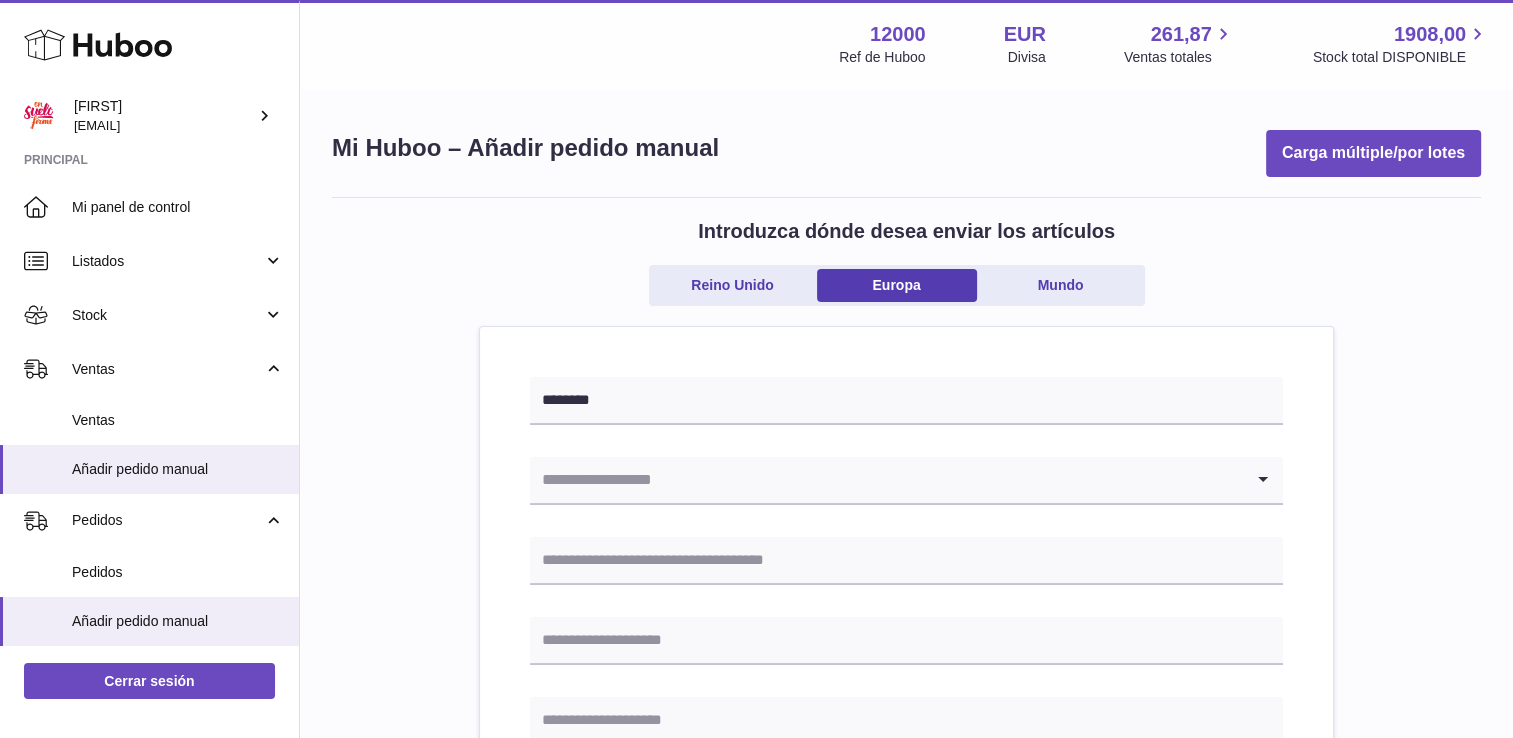 click at bounding box center (886, 480) 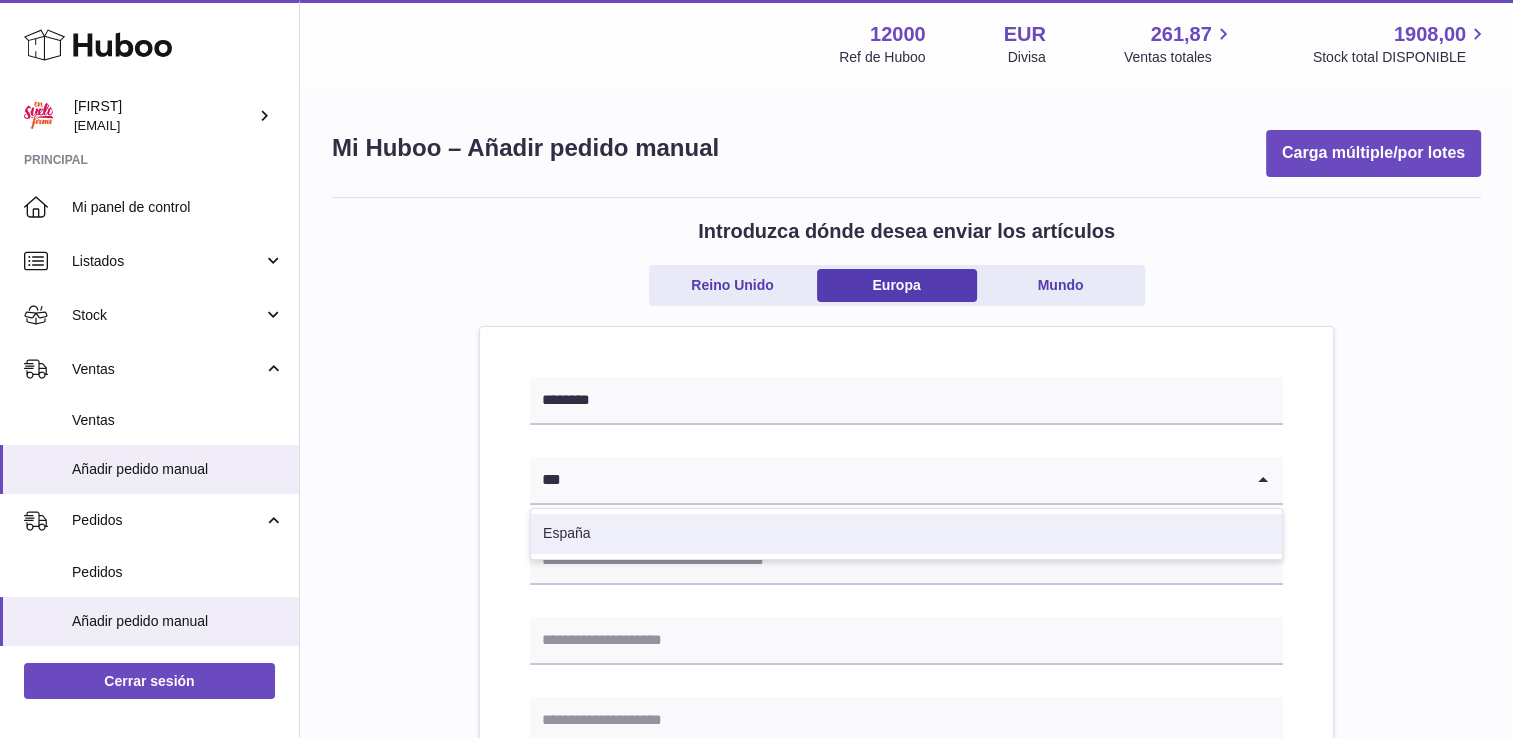 click on "España" at bounding box center (906, 534) 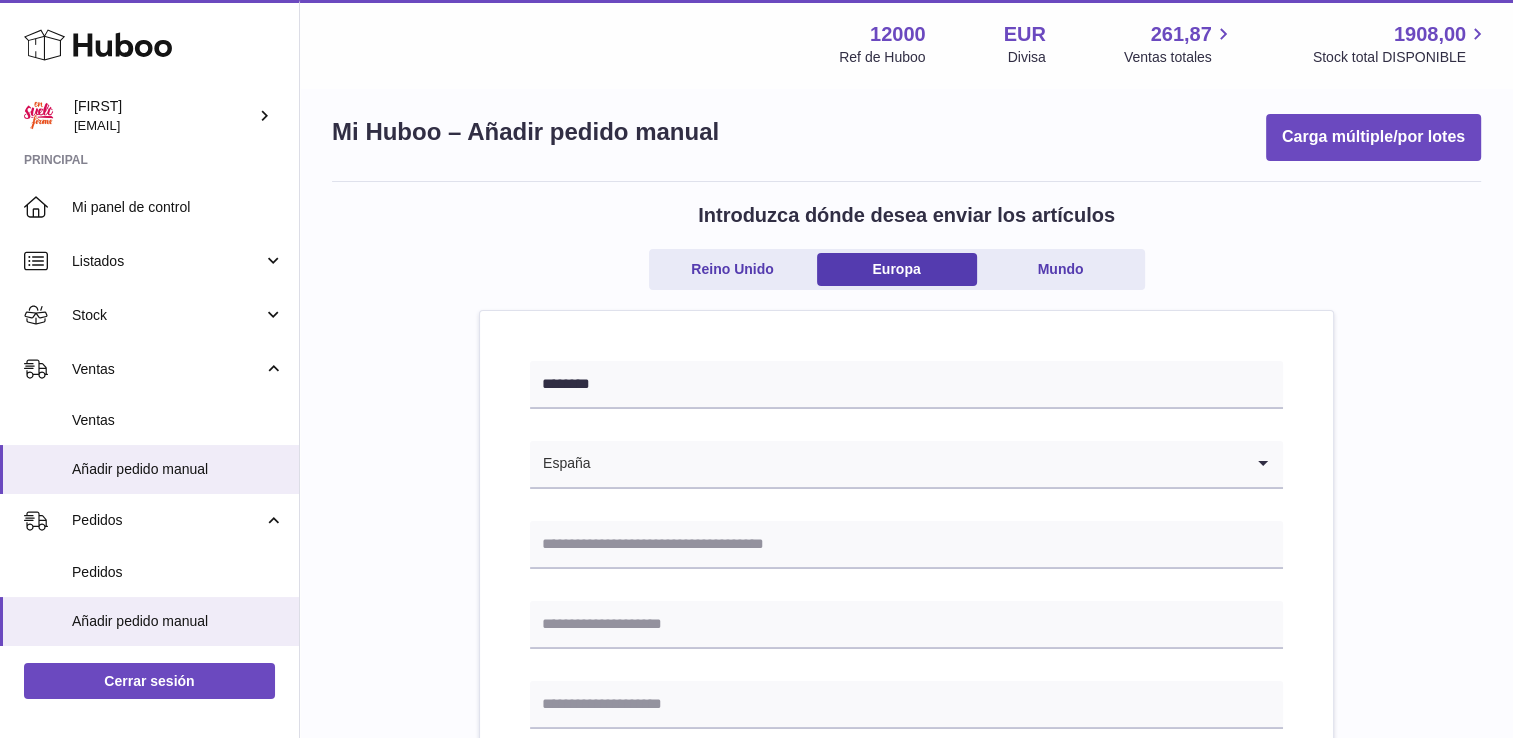 scroll, scrollTop: 200, scrollLeft: 0, axis: vertical 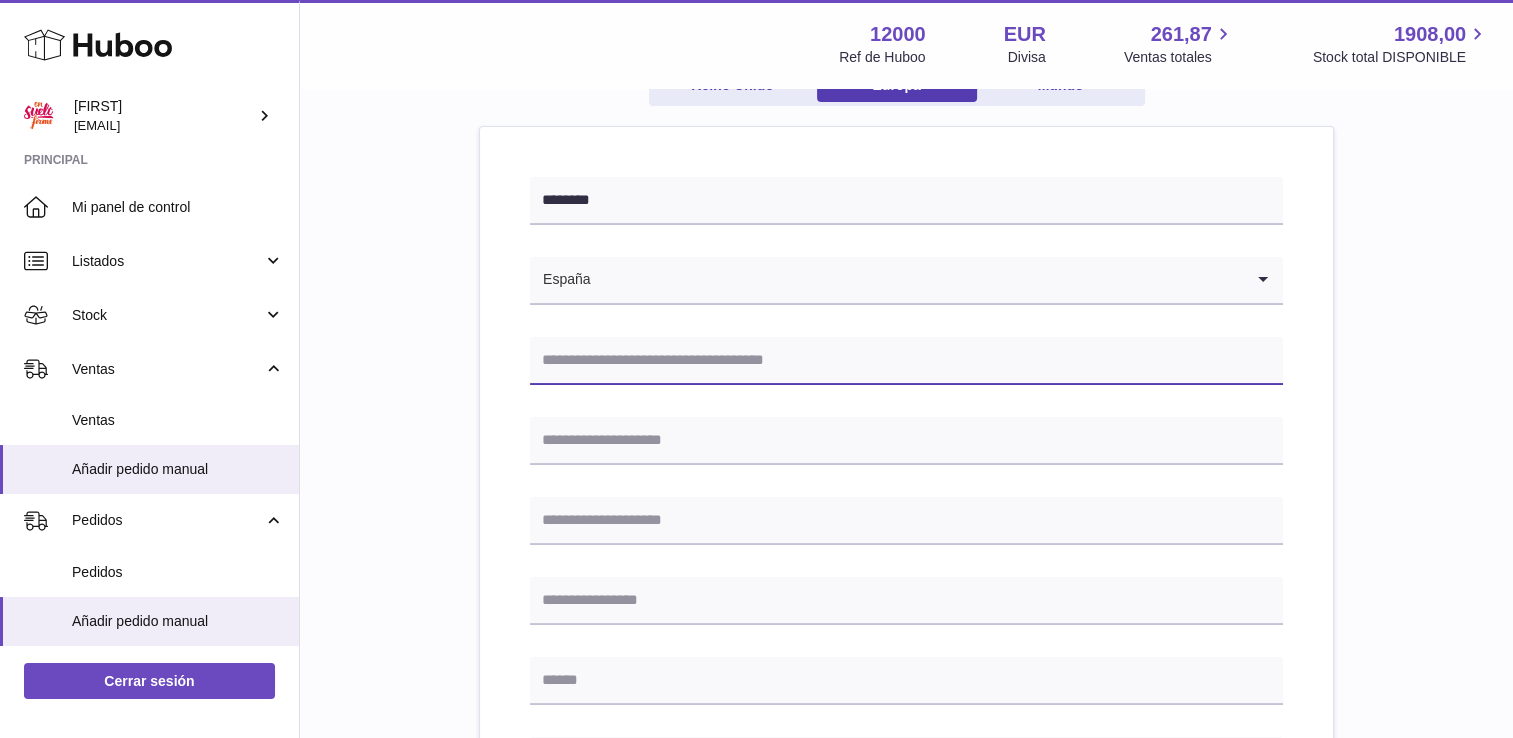 click at bounding box center [906, 361] 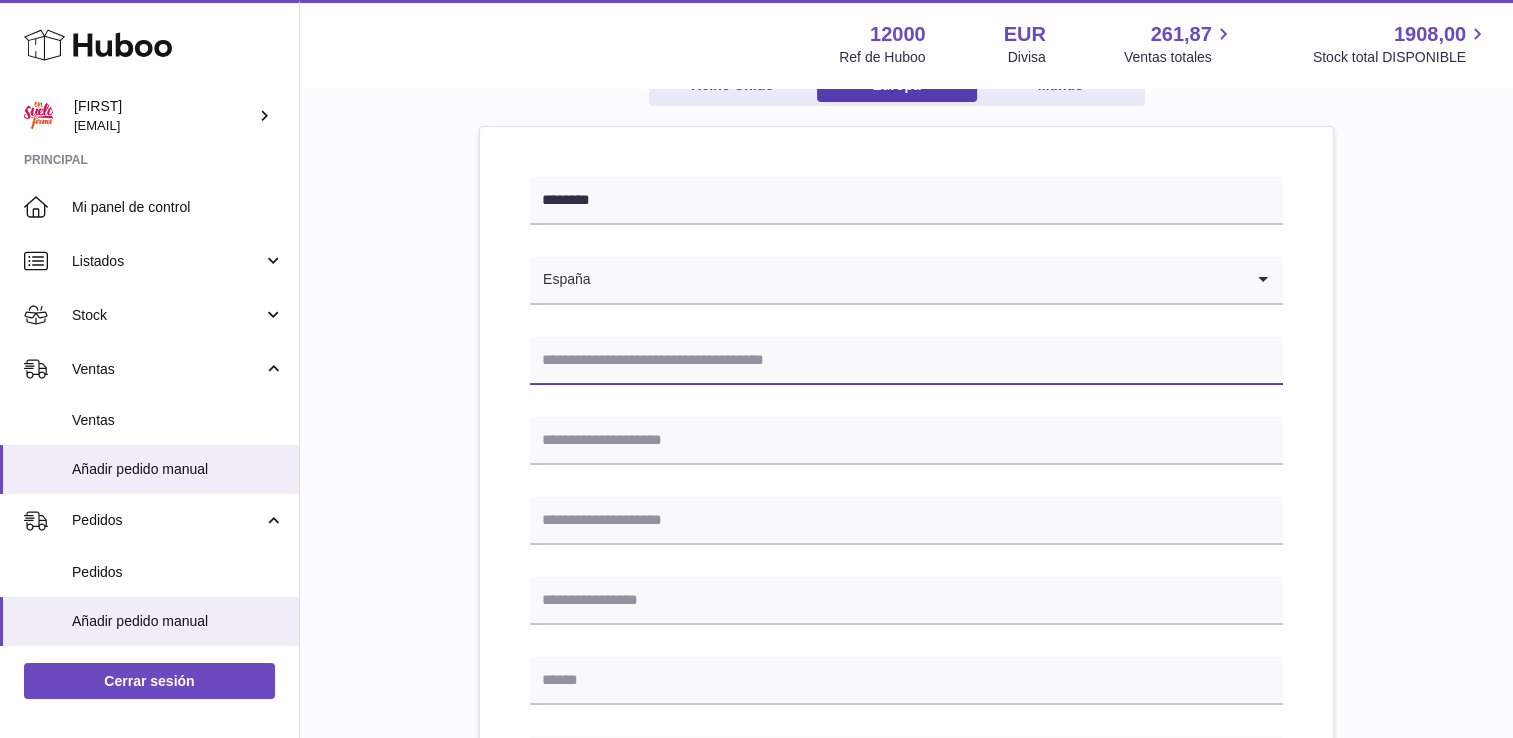 type on "******" 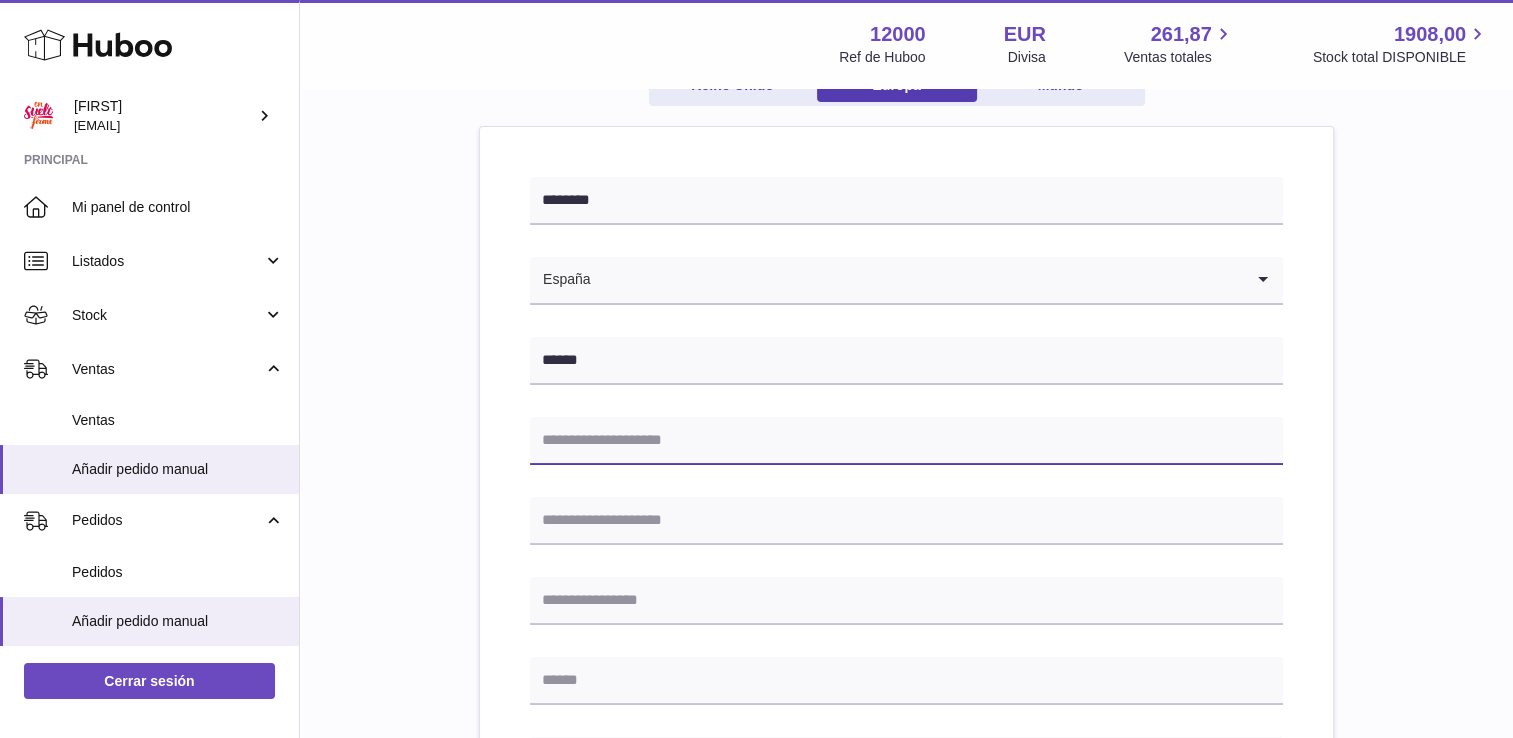 type on "**********" 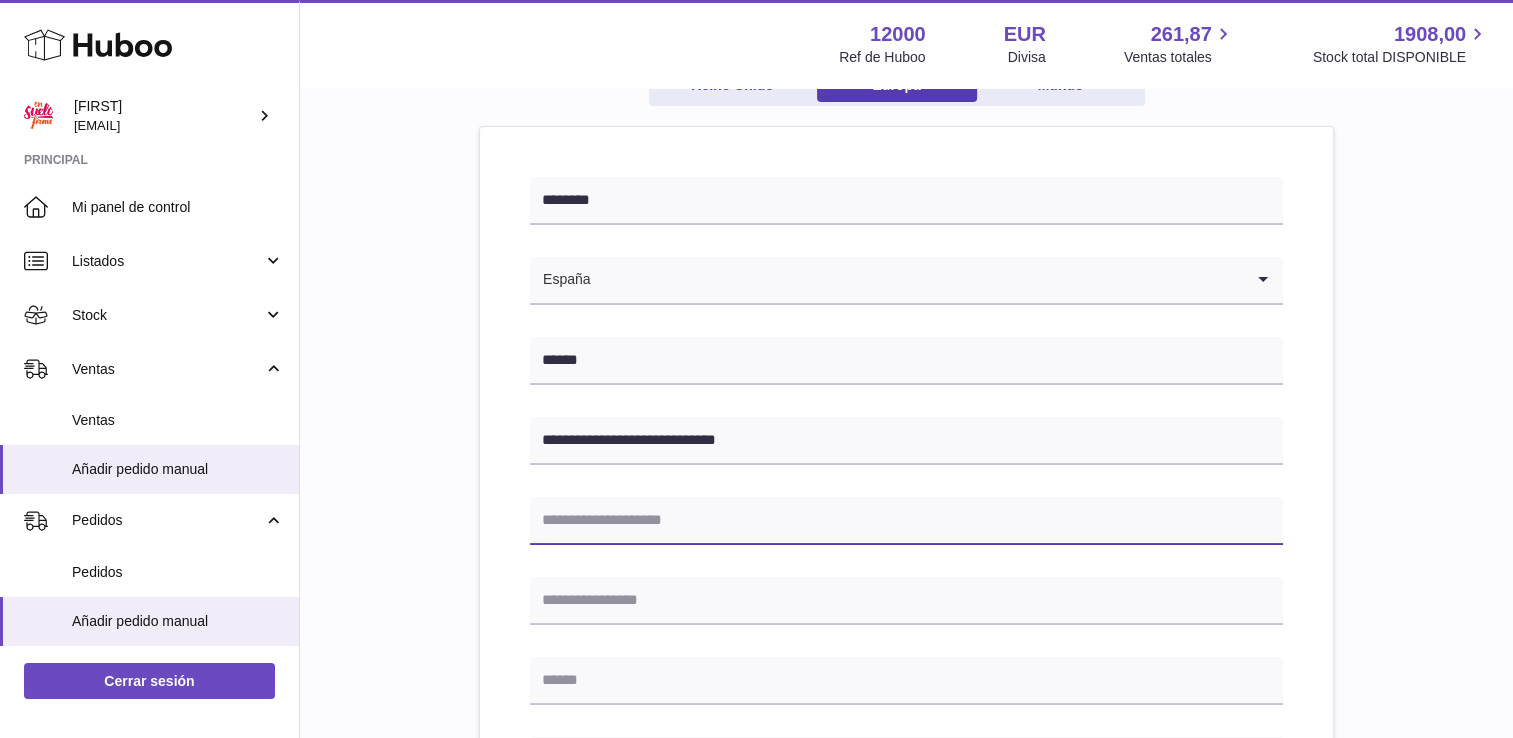 type on "**" 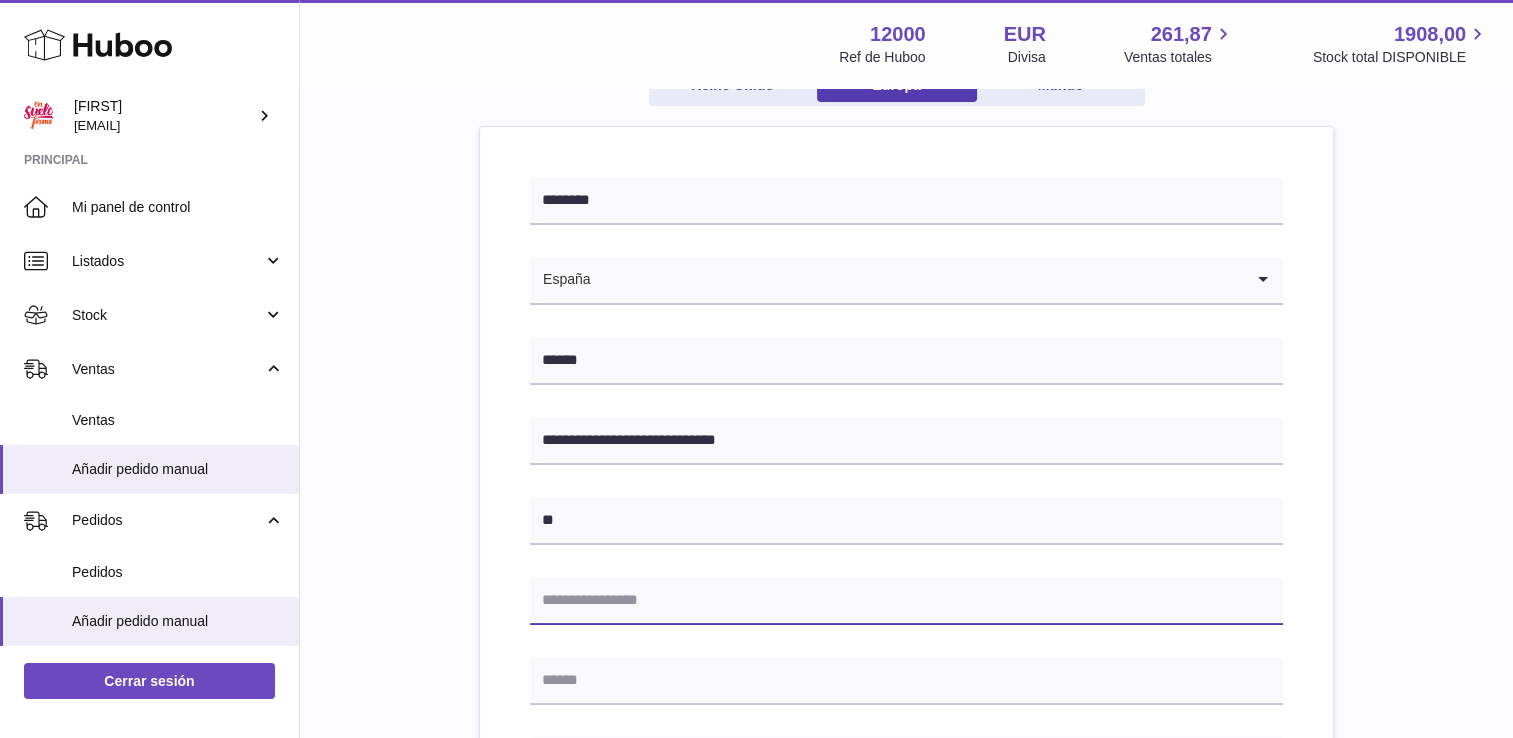 type on "**********" 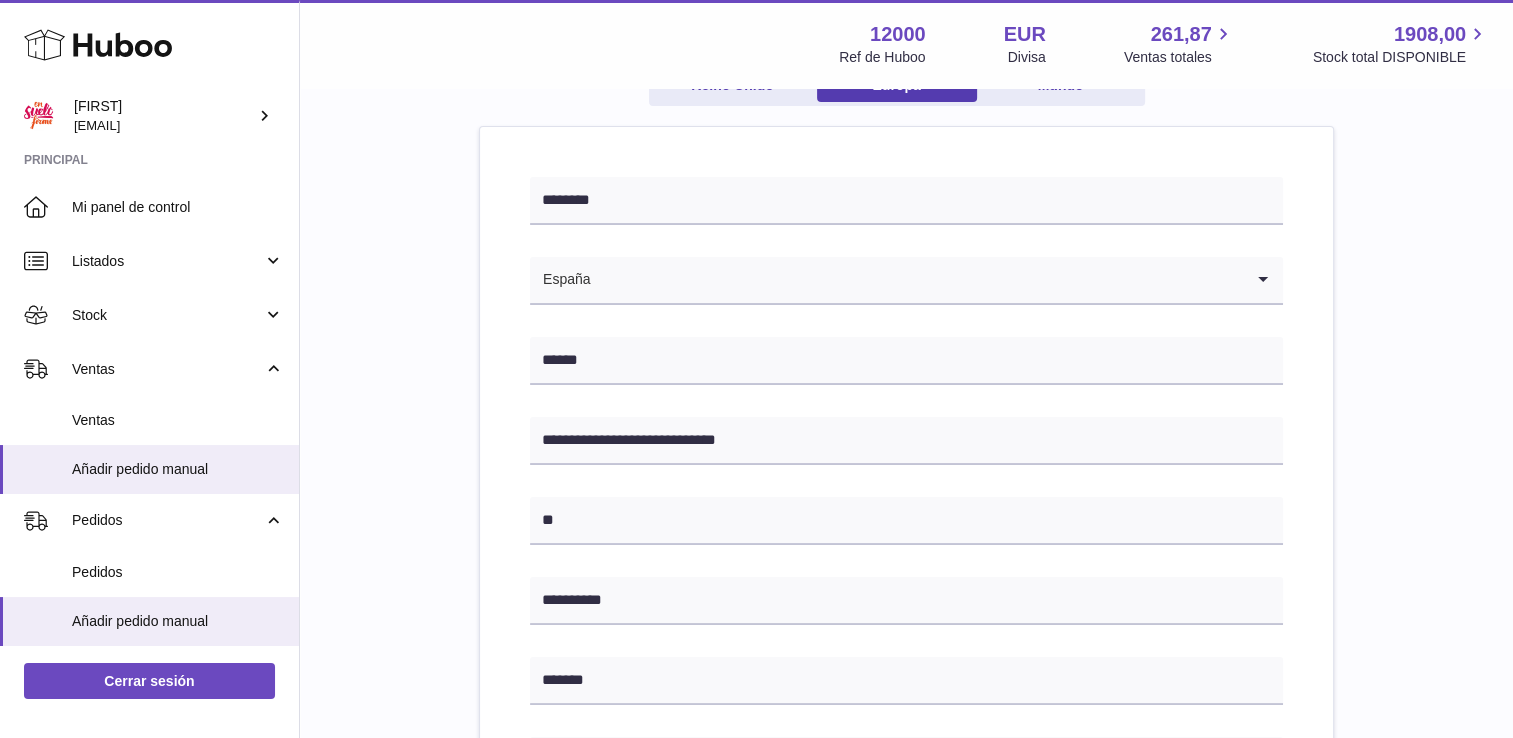 type on "*****" 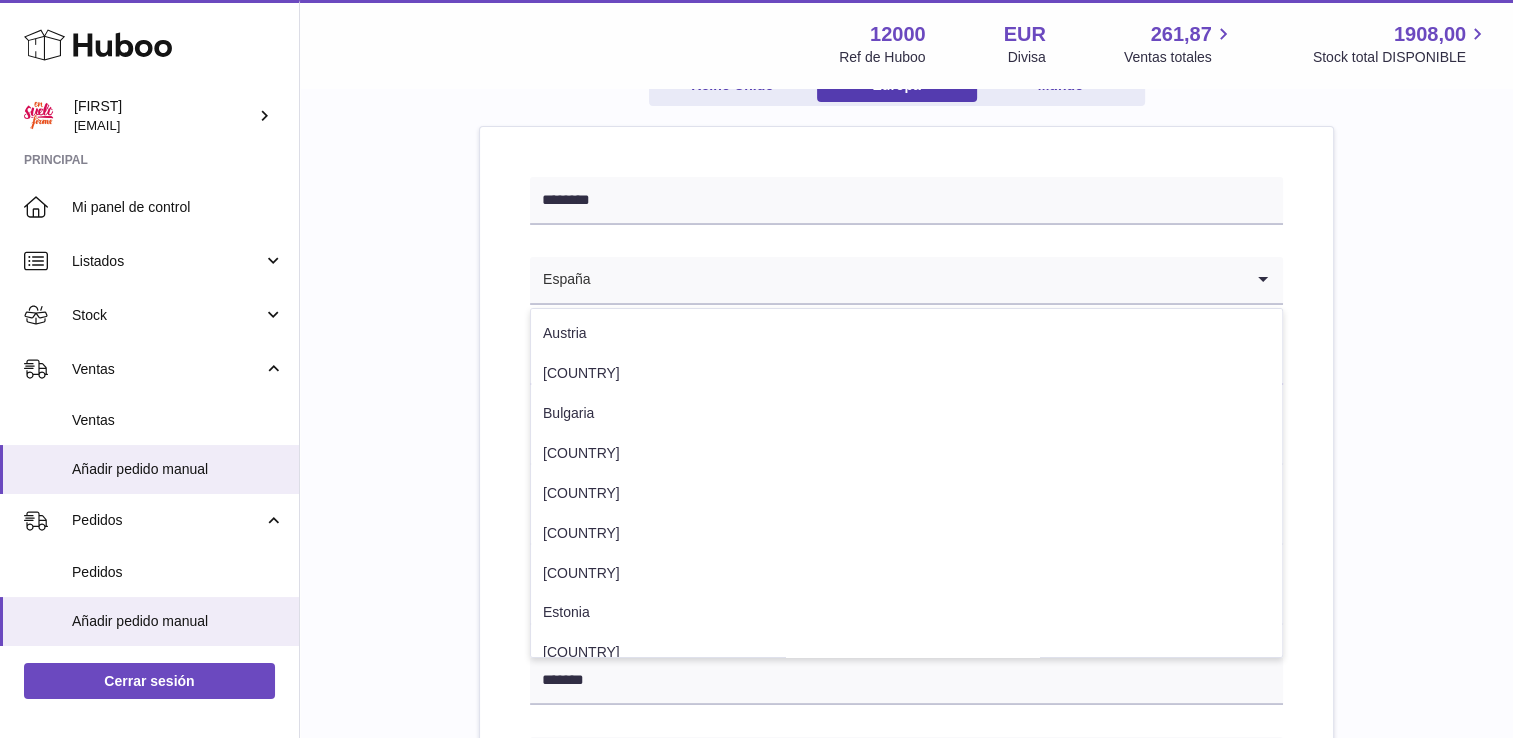 scroll, scrollTop: 695, scrollLeft: 0, axis: vertical 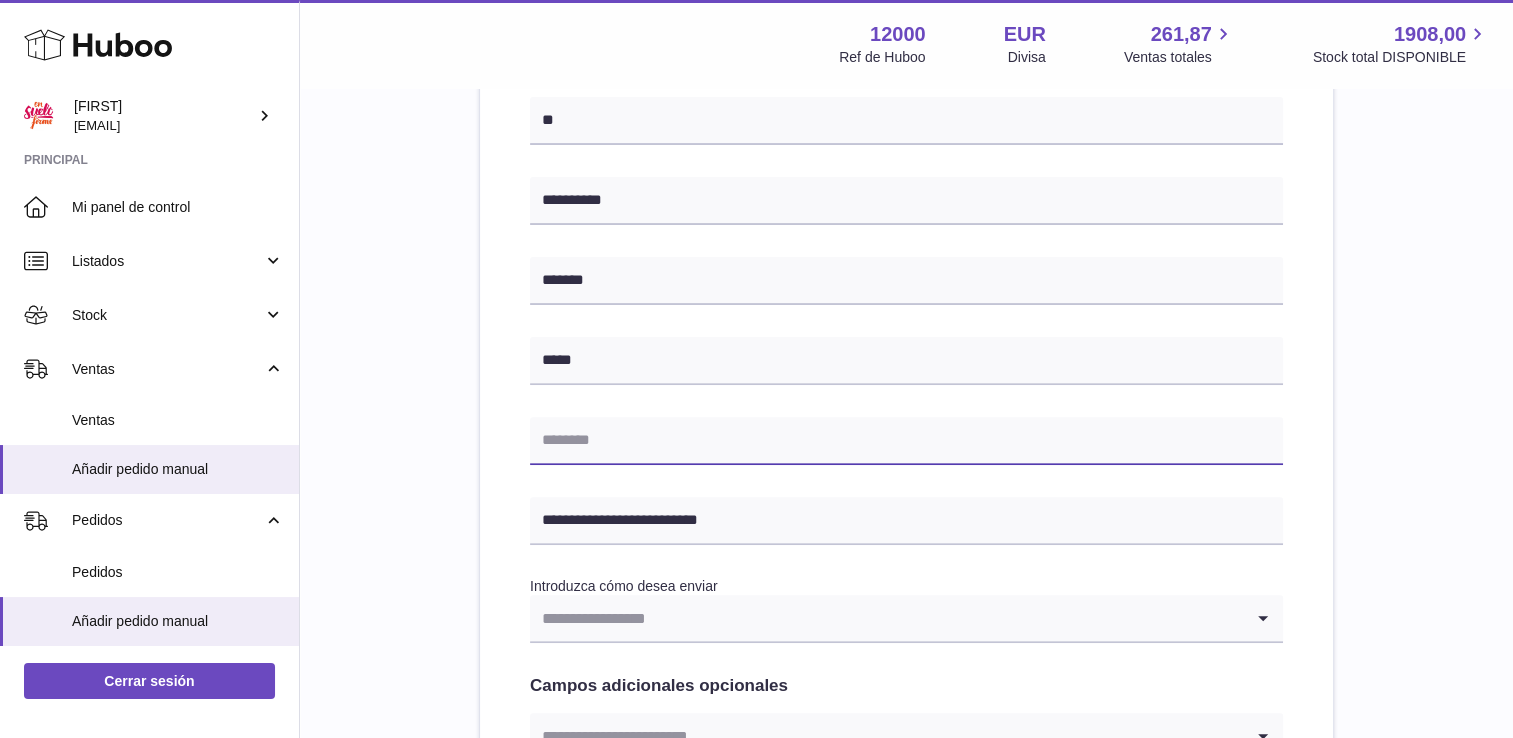 click at bounding box center (906, 441) 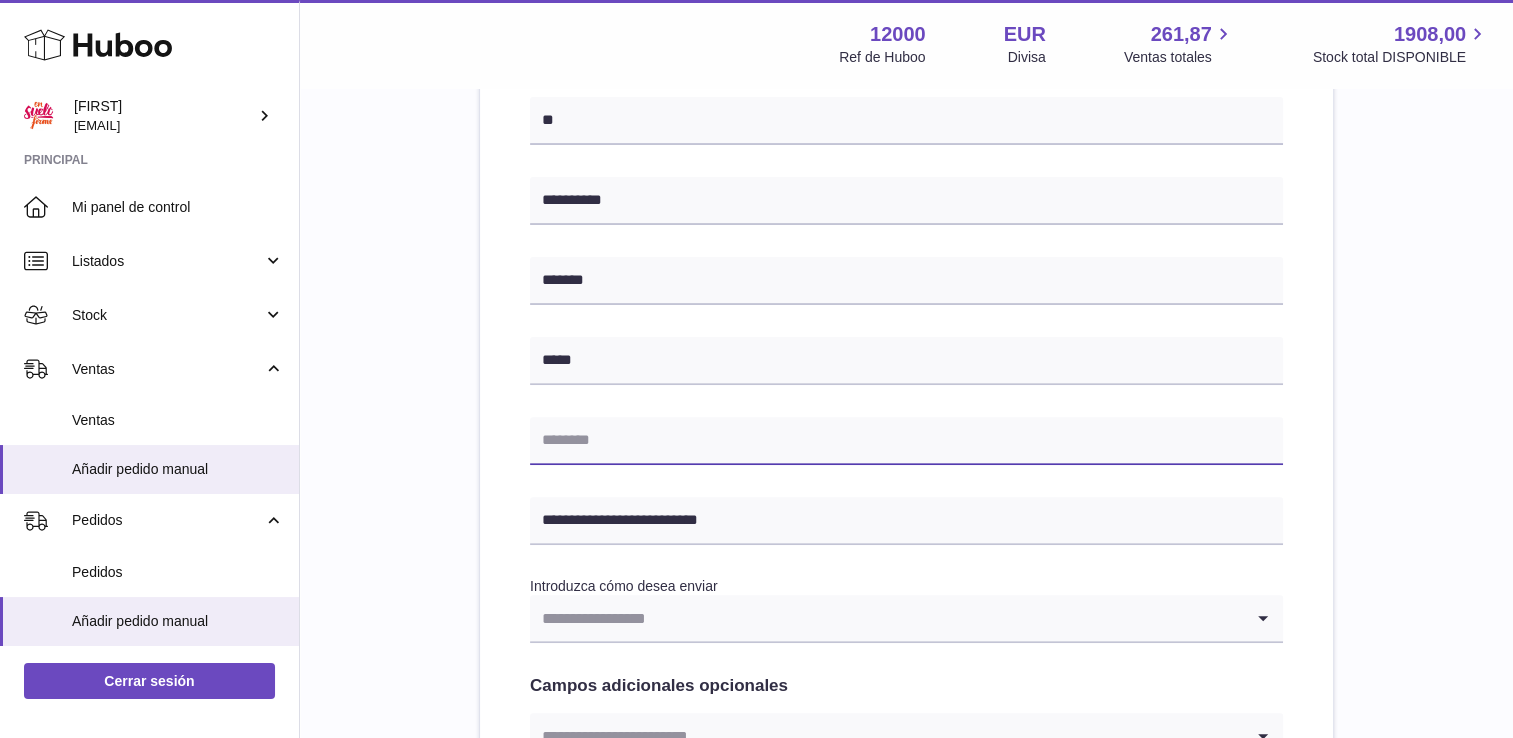 type on "*********" 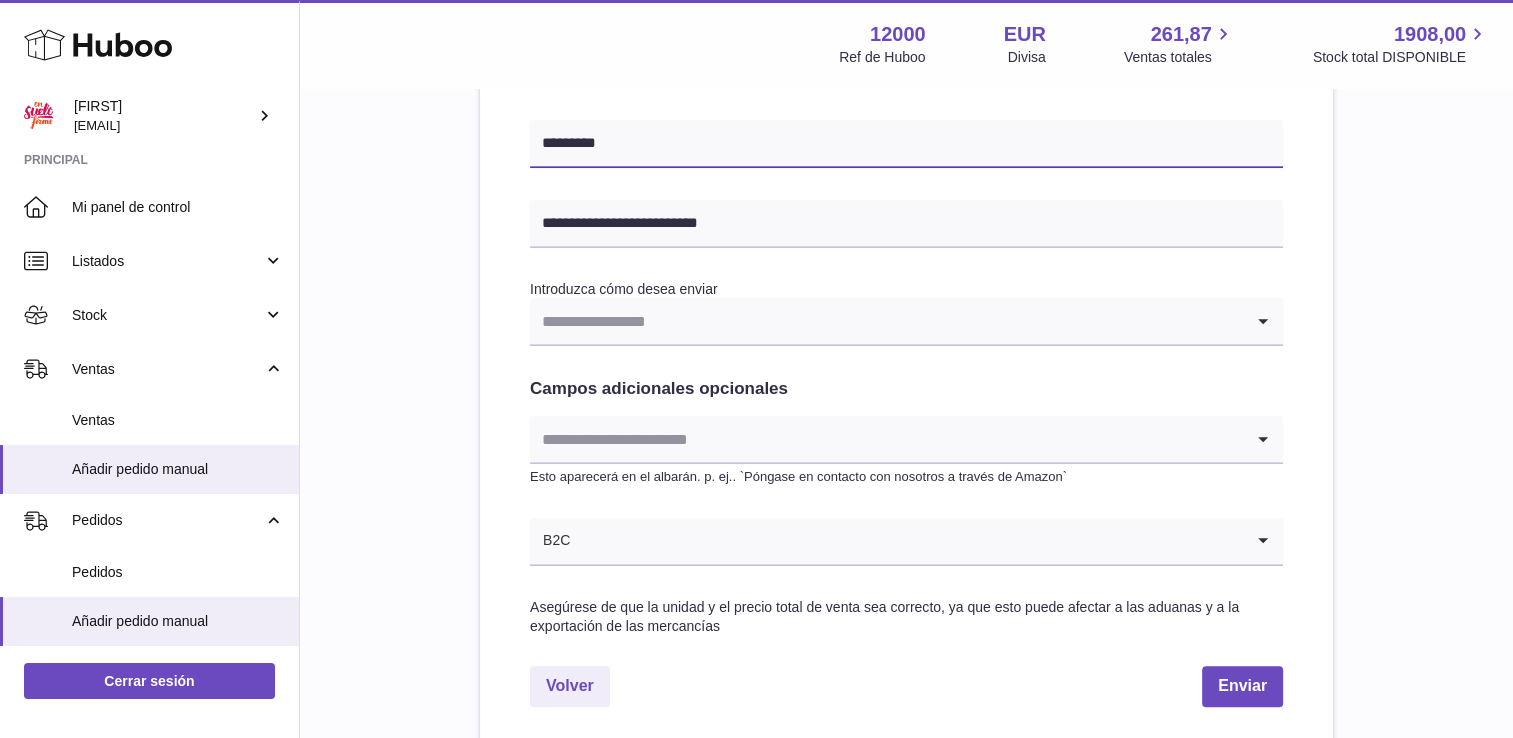 scroll, scrollTop: 900, scrollLeft: 0, axis: vertical 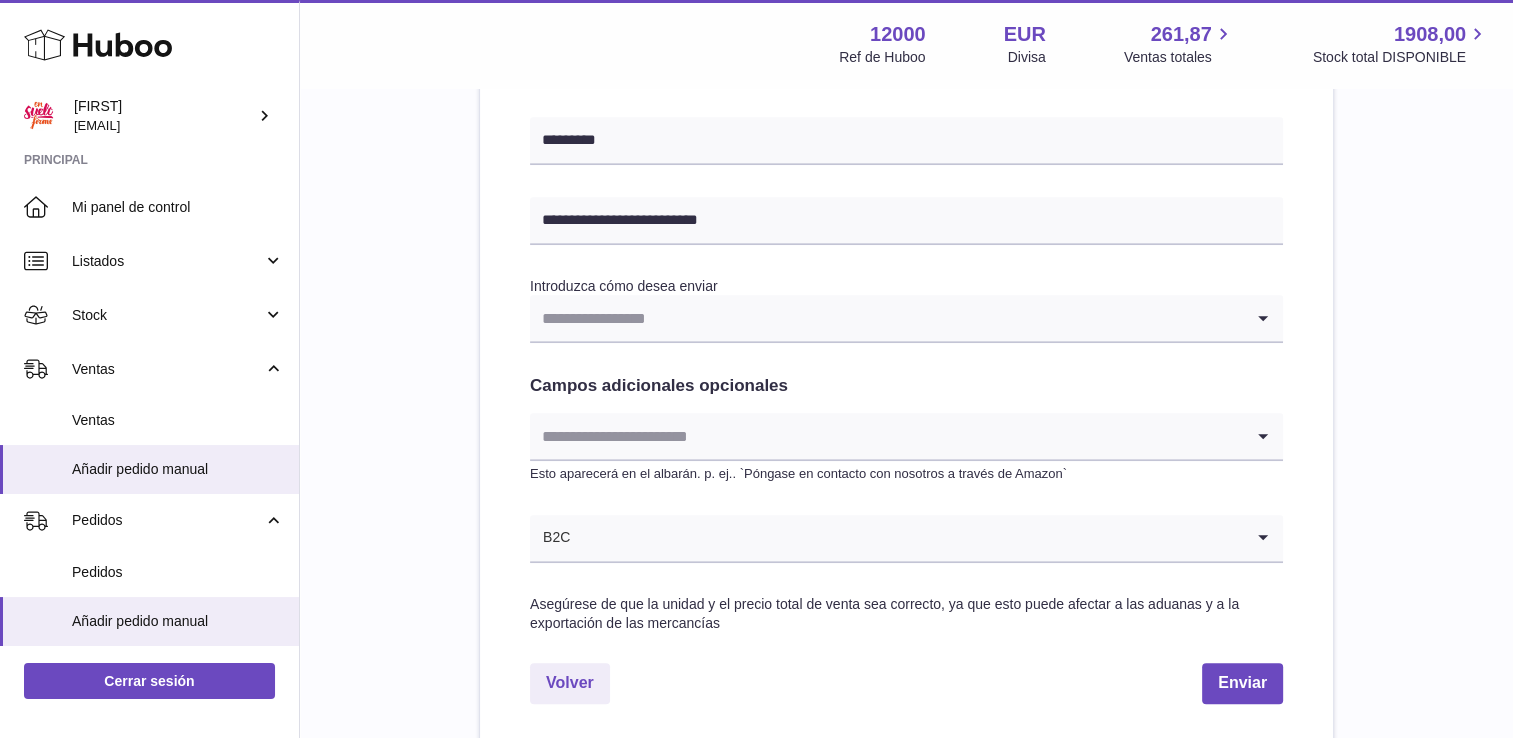 click at bounding box center (886, 318) 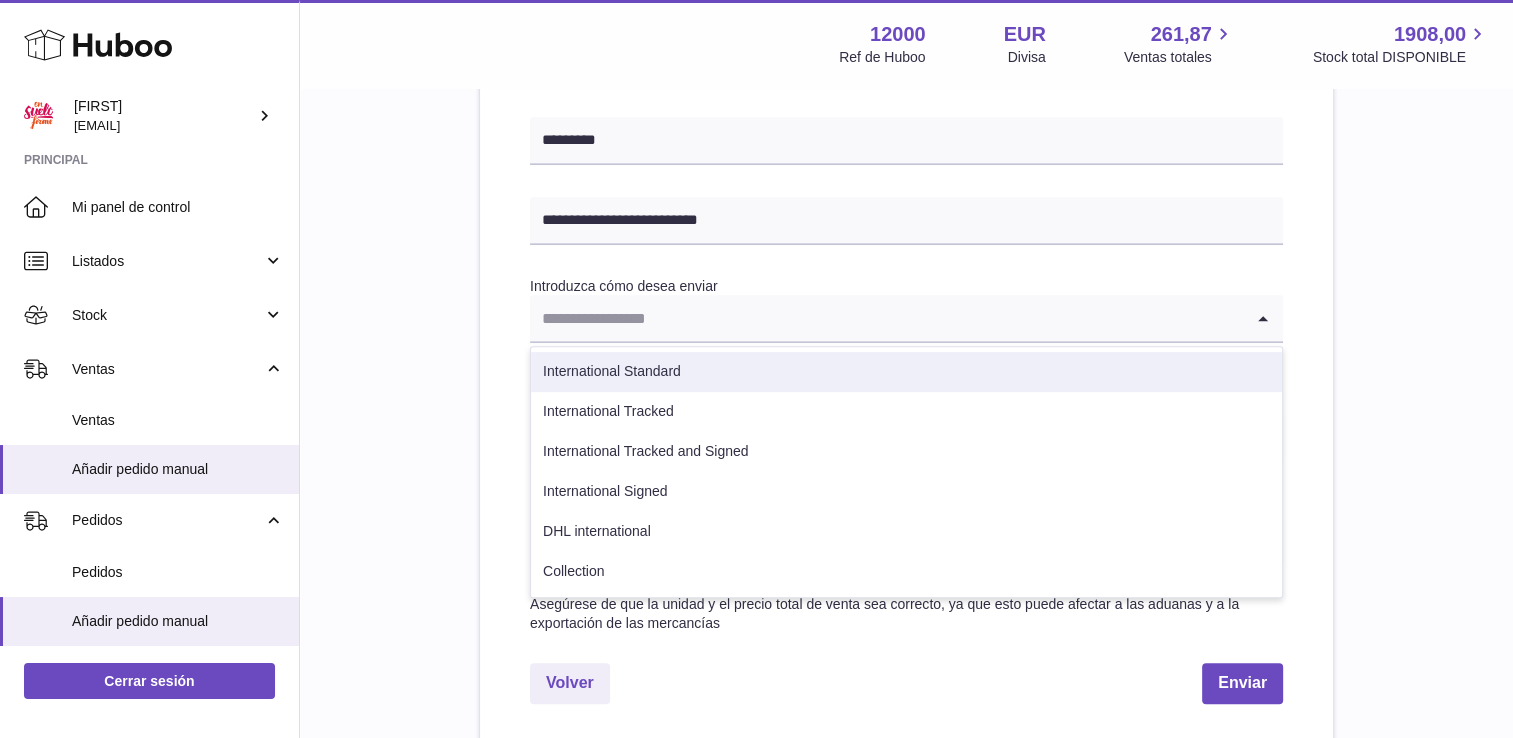 click on "International Standard" at bounding box center [906, 372] 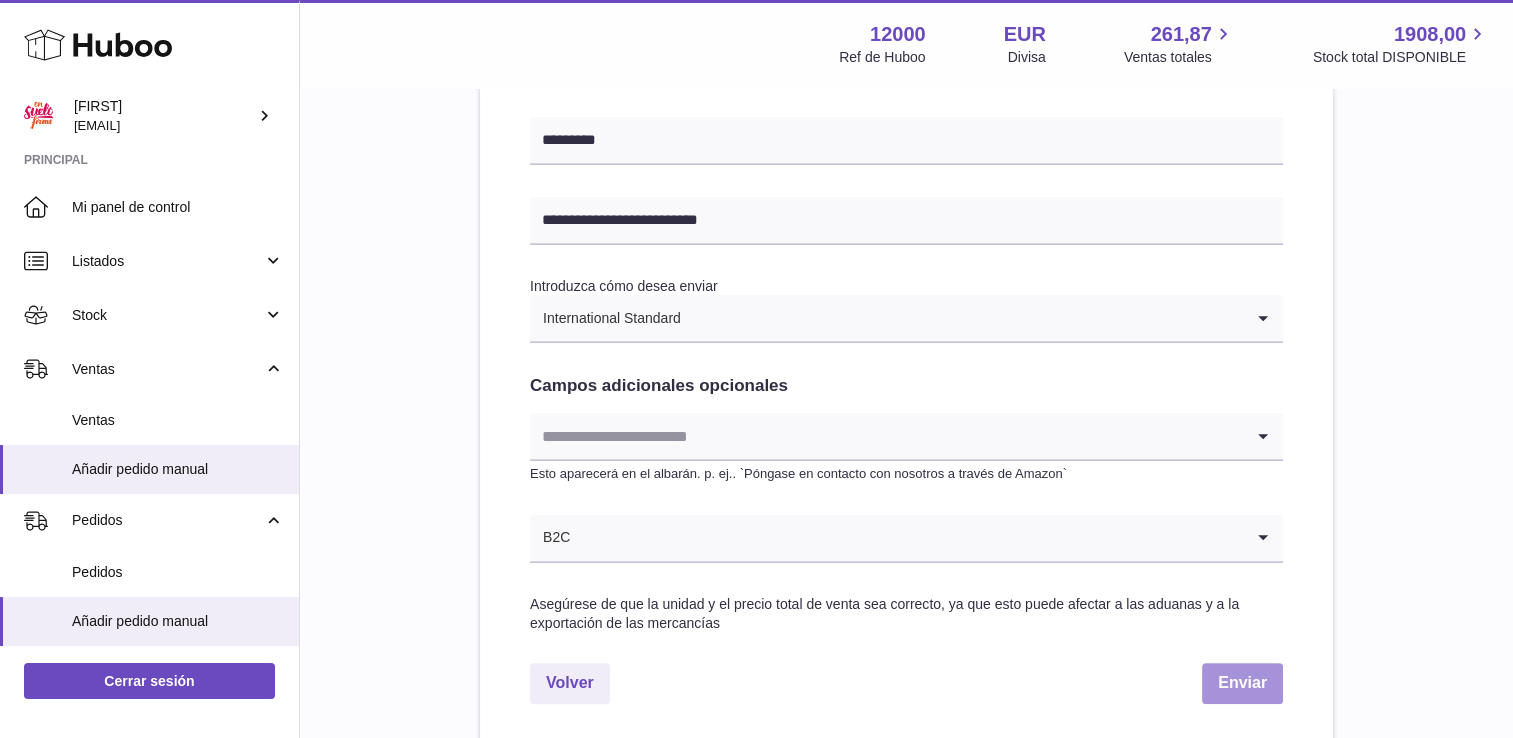 click on "Enviar" at bounding box center (1242, 683) 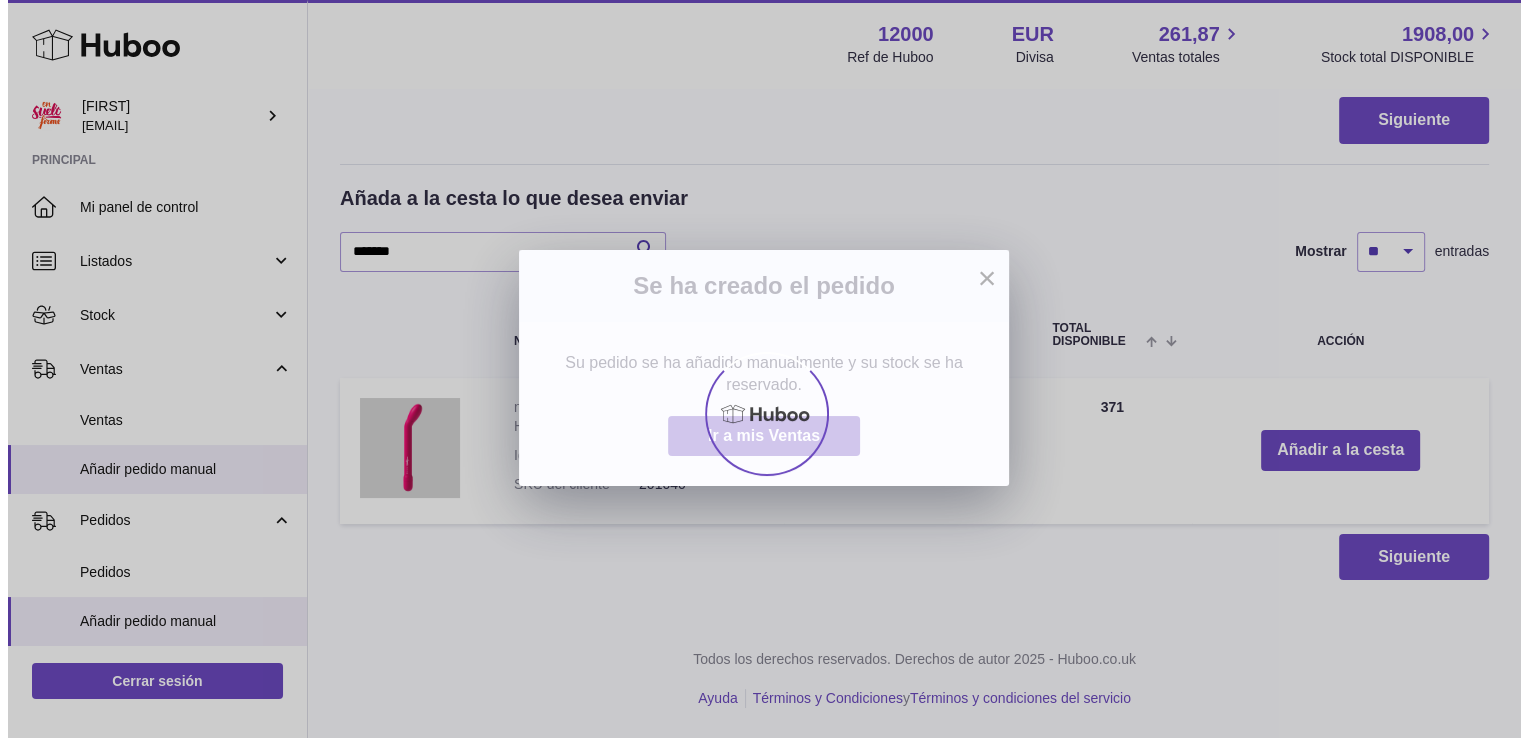scroll, scrollTop: 0, scrollLeft: 0, axis: both 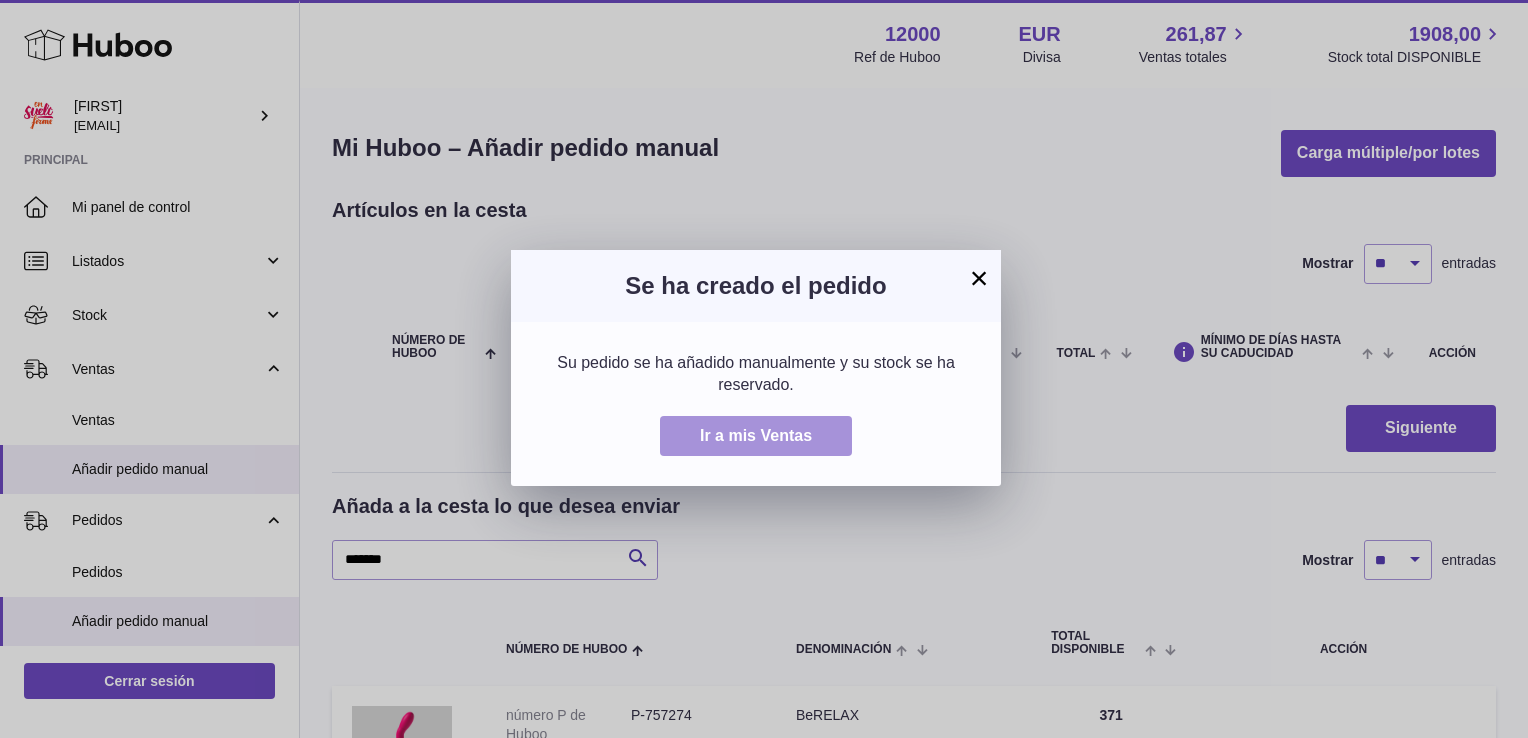 click on "Ir a mis Ventas" at bounding box center [756, 435] 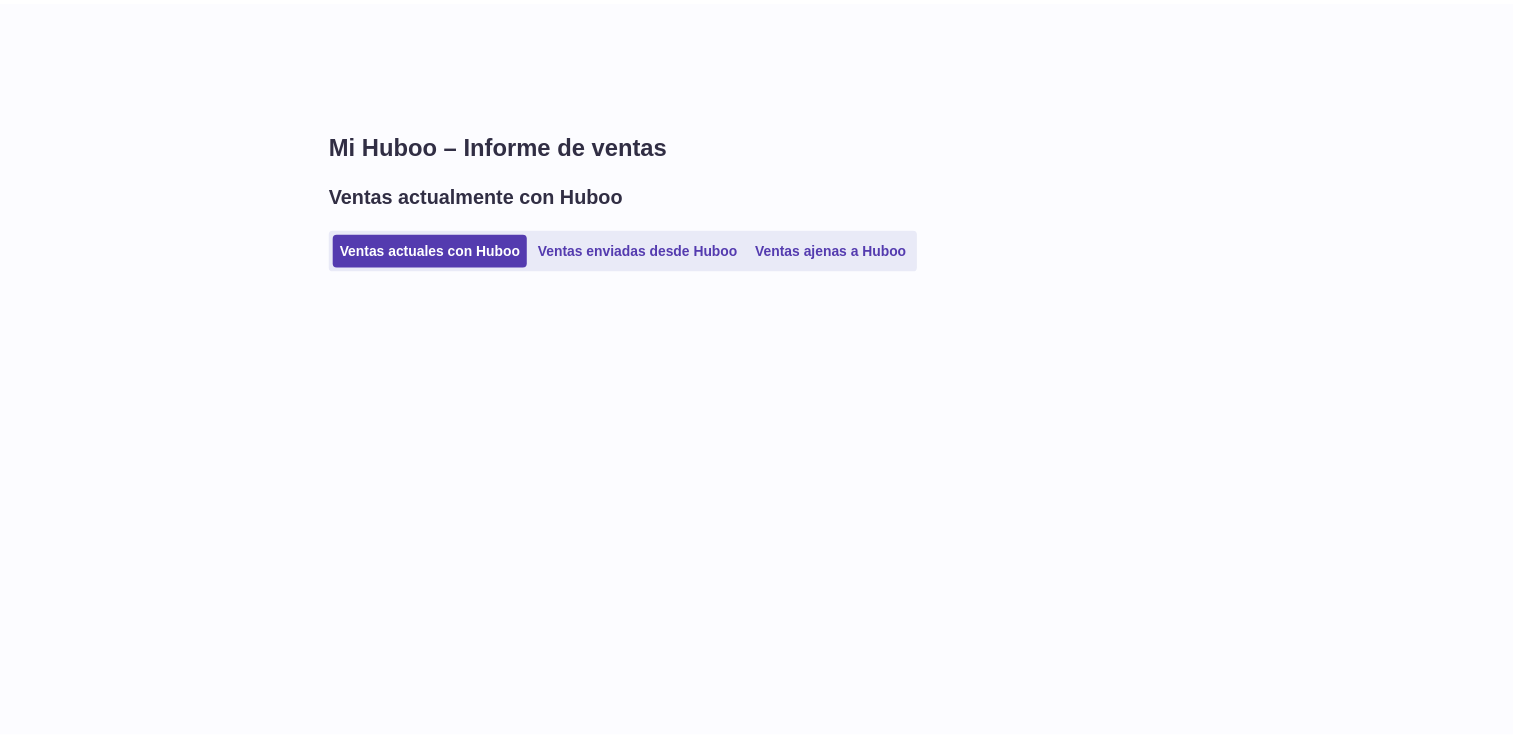 scroll, scrollTop: 0, scrollLeft: 0, axis: both 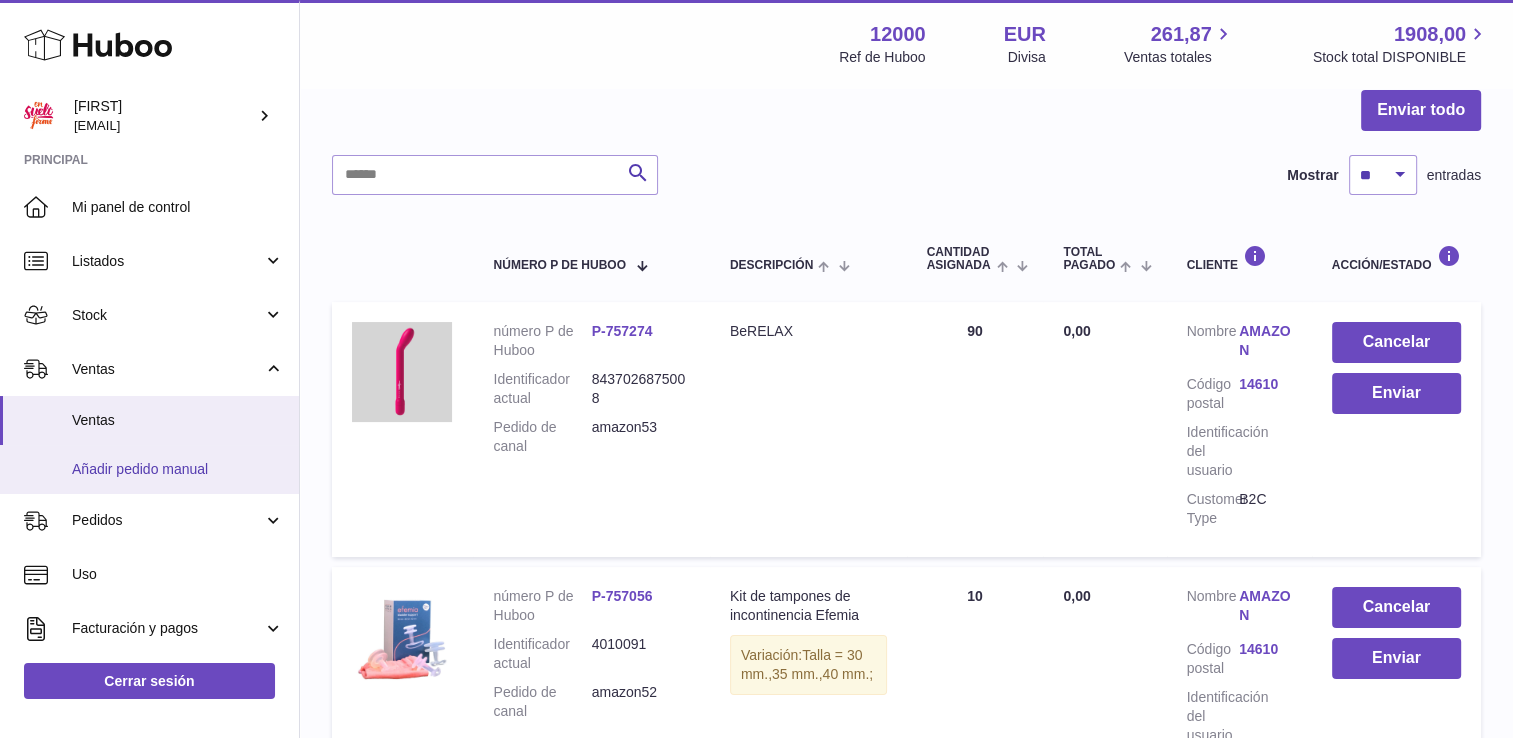 click on "Añadir pedido manual" at bounding box center (178, 469) 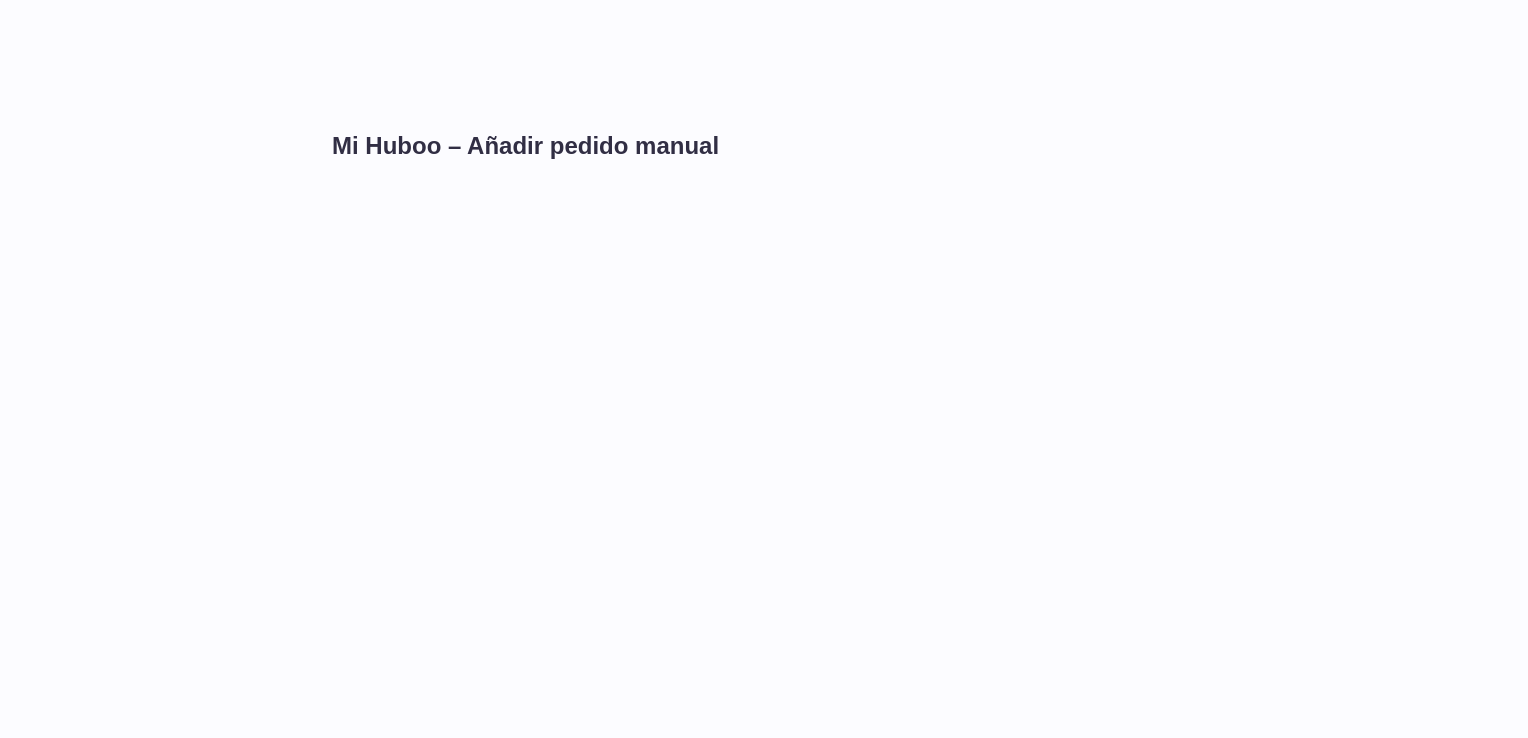 scroll, scrollTop: 0, scrollLeft: 0, axis: both 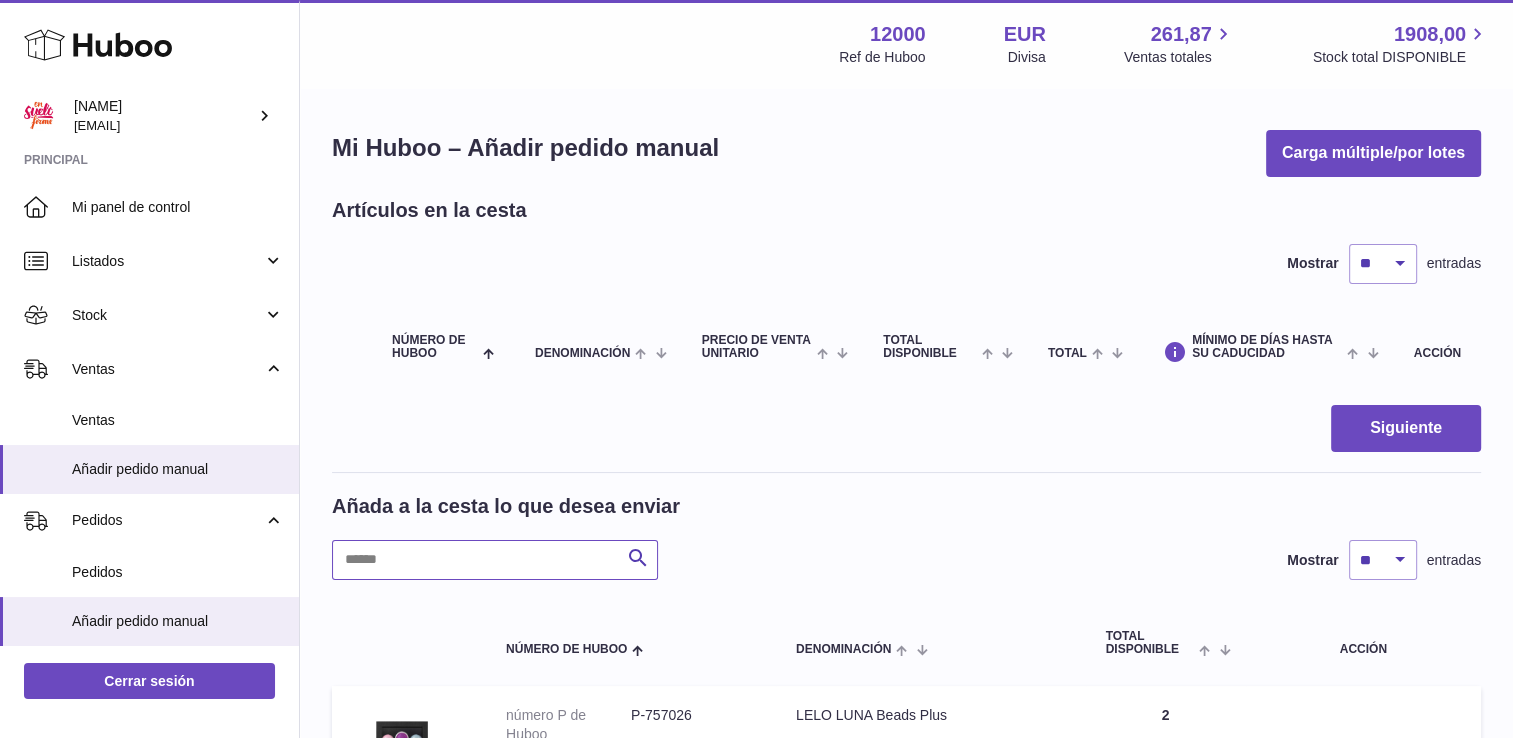 click at bounding box center [495, 560] 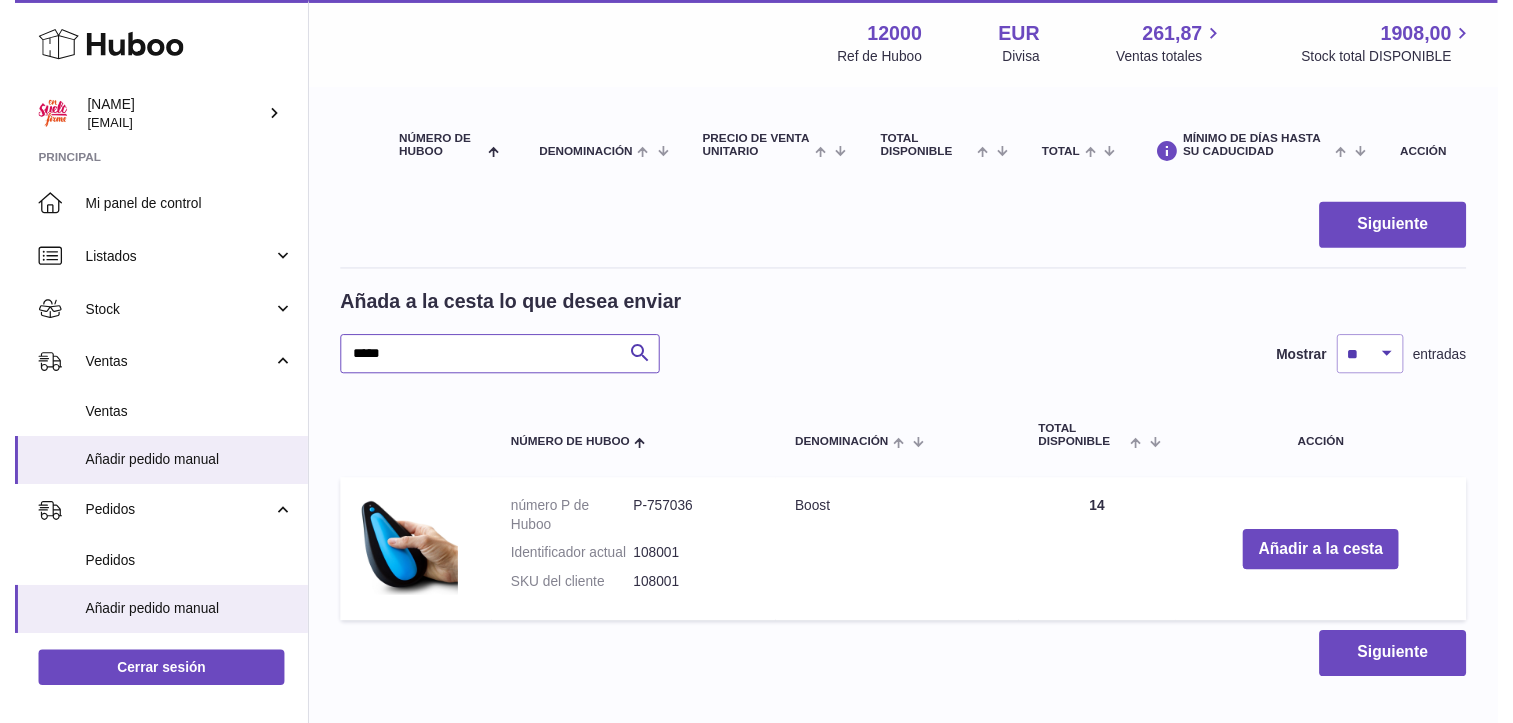 scroll, scrollTop: 200, scrollLeft: 0, axis: vertical 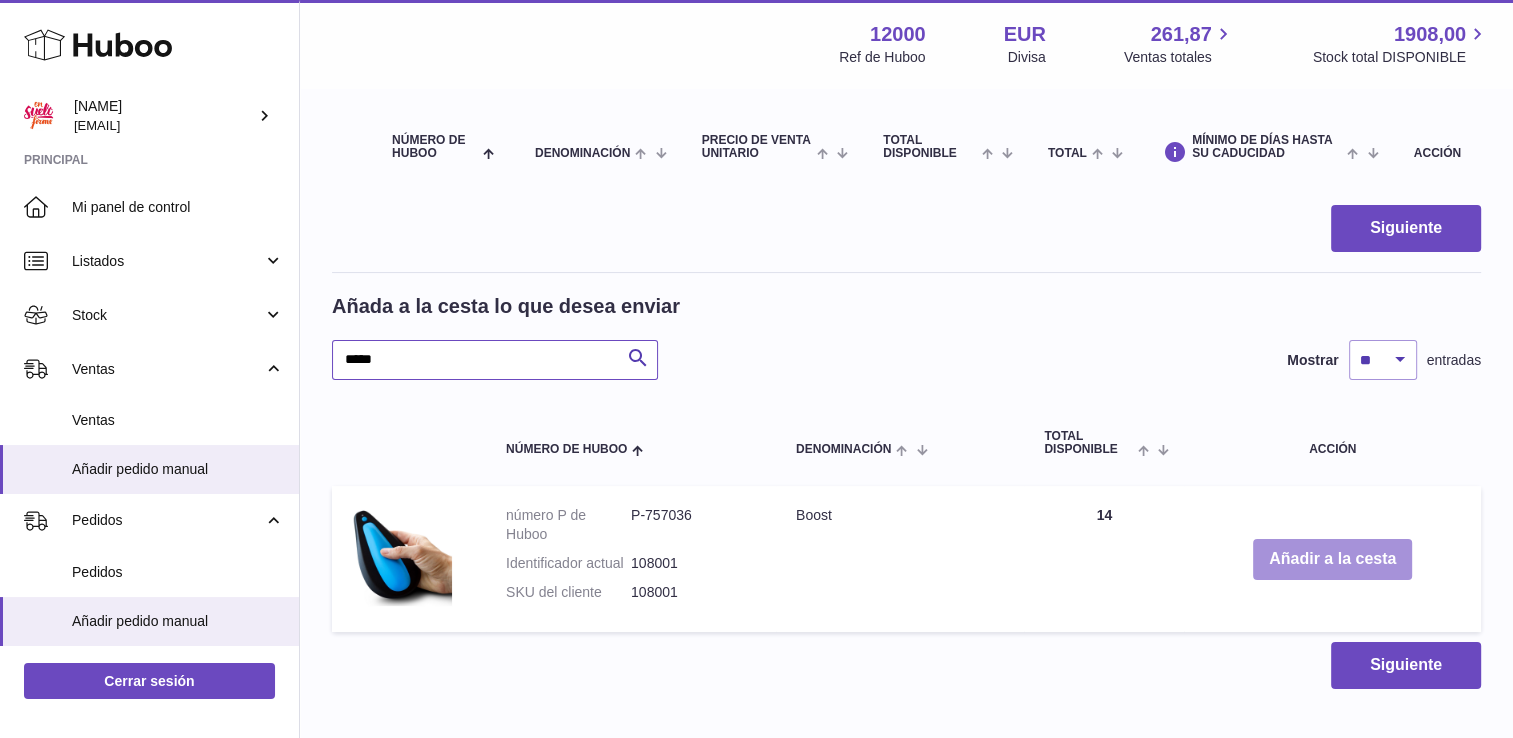 type on "*****" 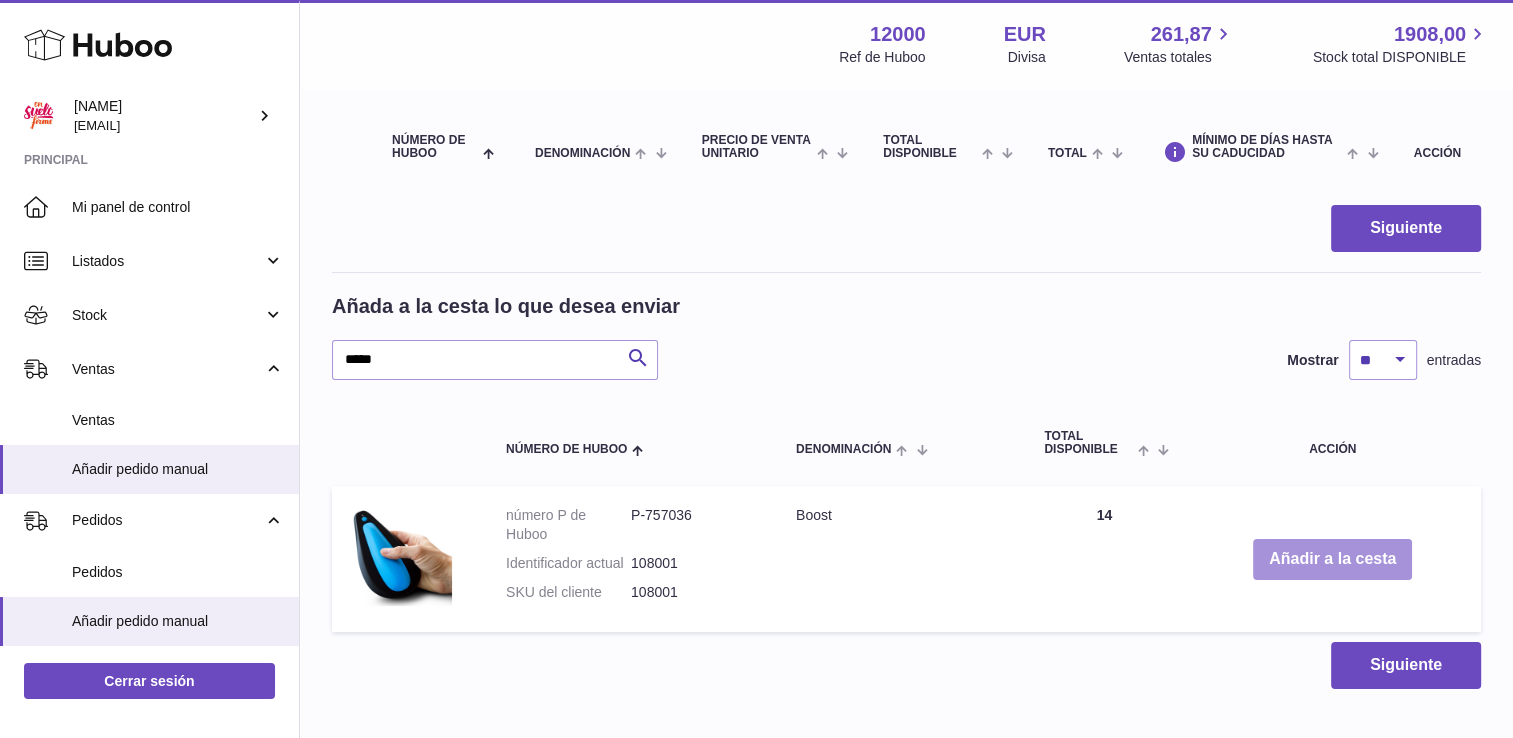 click on "Añadir a la cesta" at bounding box center [1332, 559] 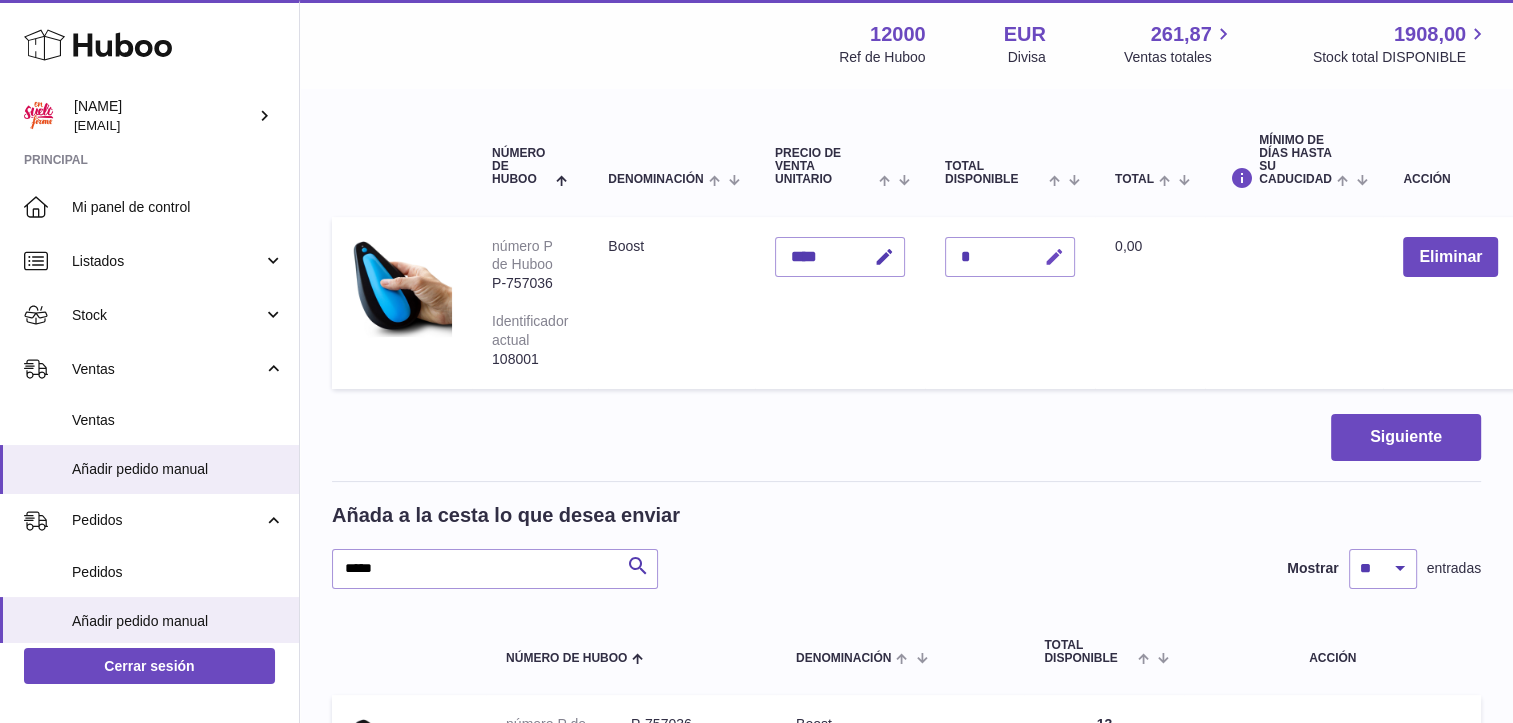 click at bounding box center [1054, 257] 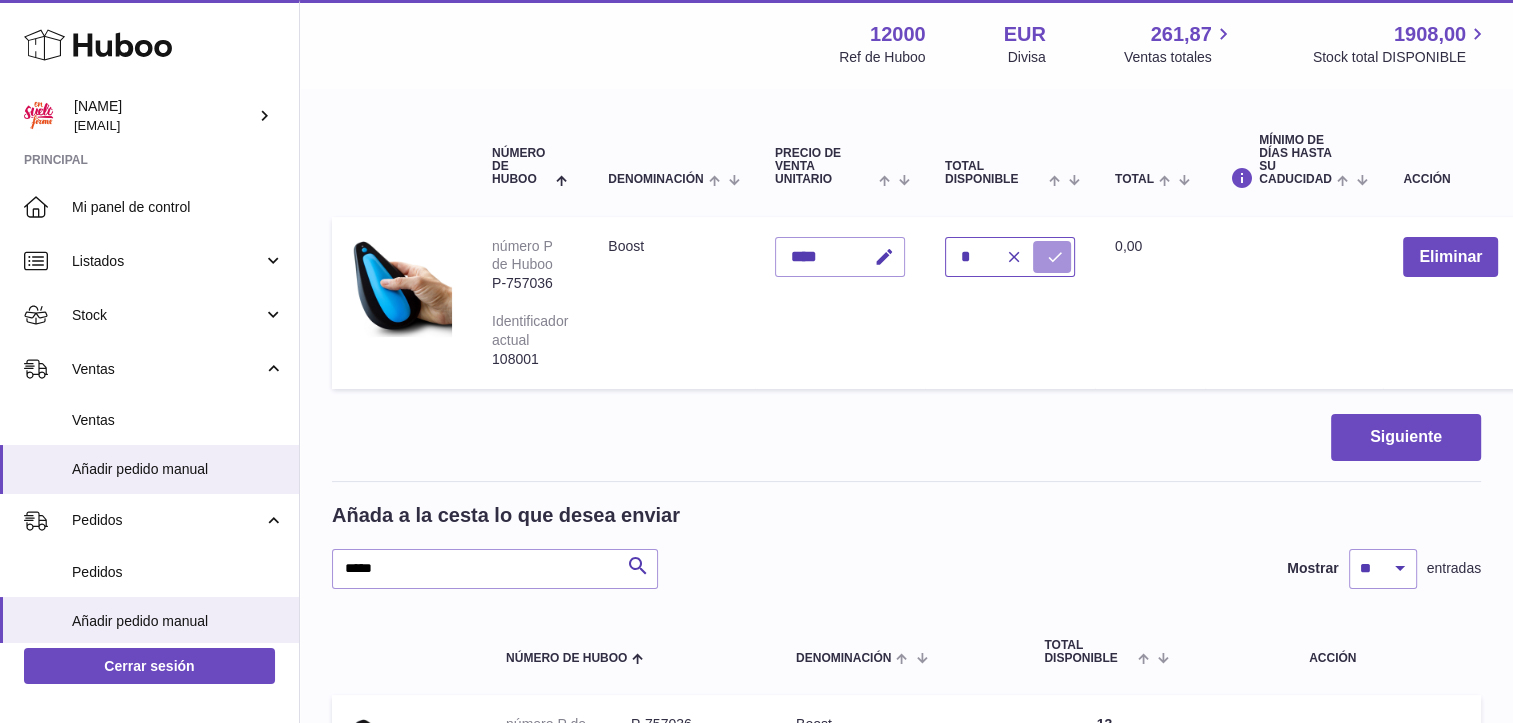 type on "*" 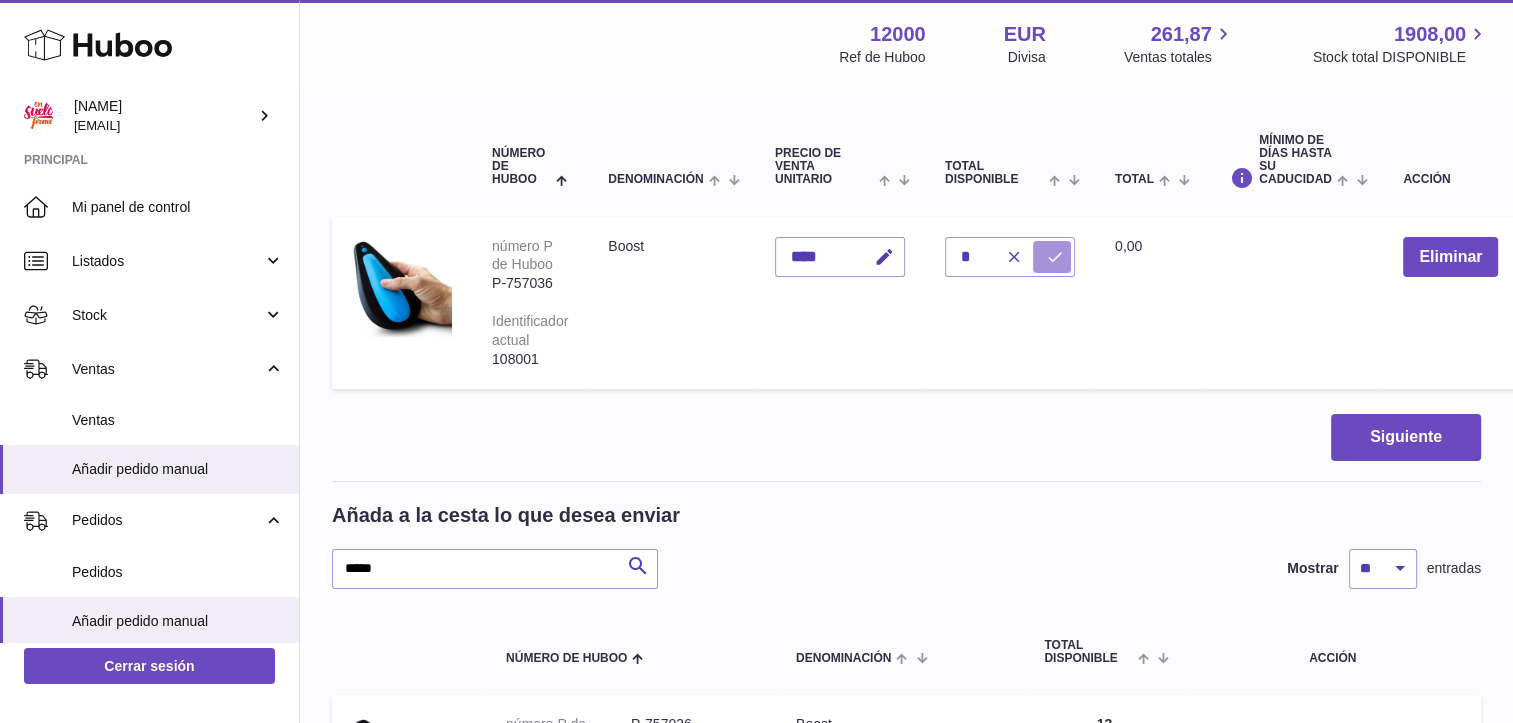 click at bounding box center (1055, 257) 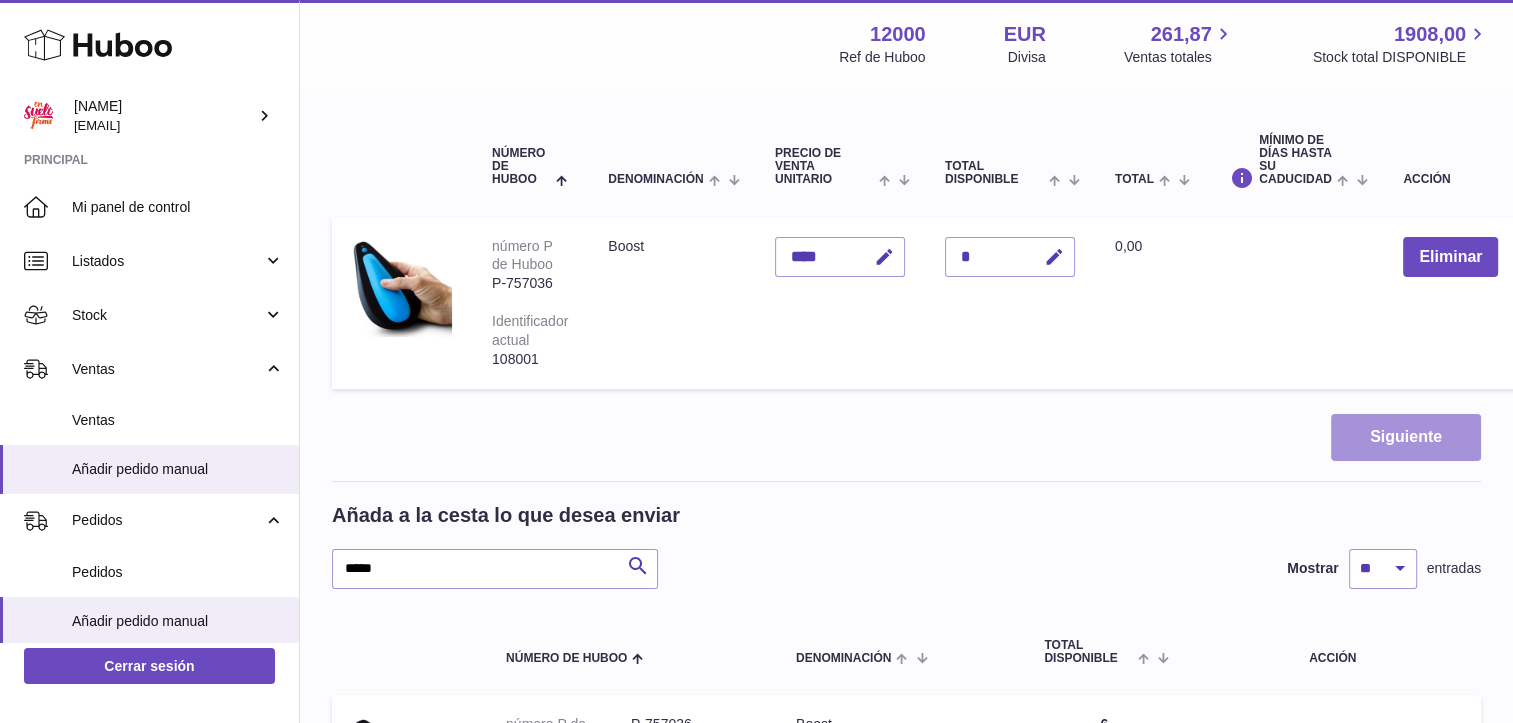 click on "Siguiente" at bounding box center [1406, 437] 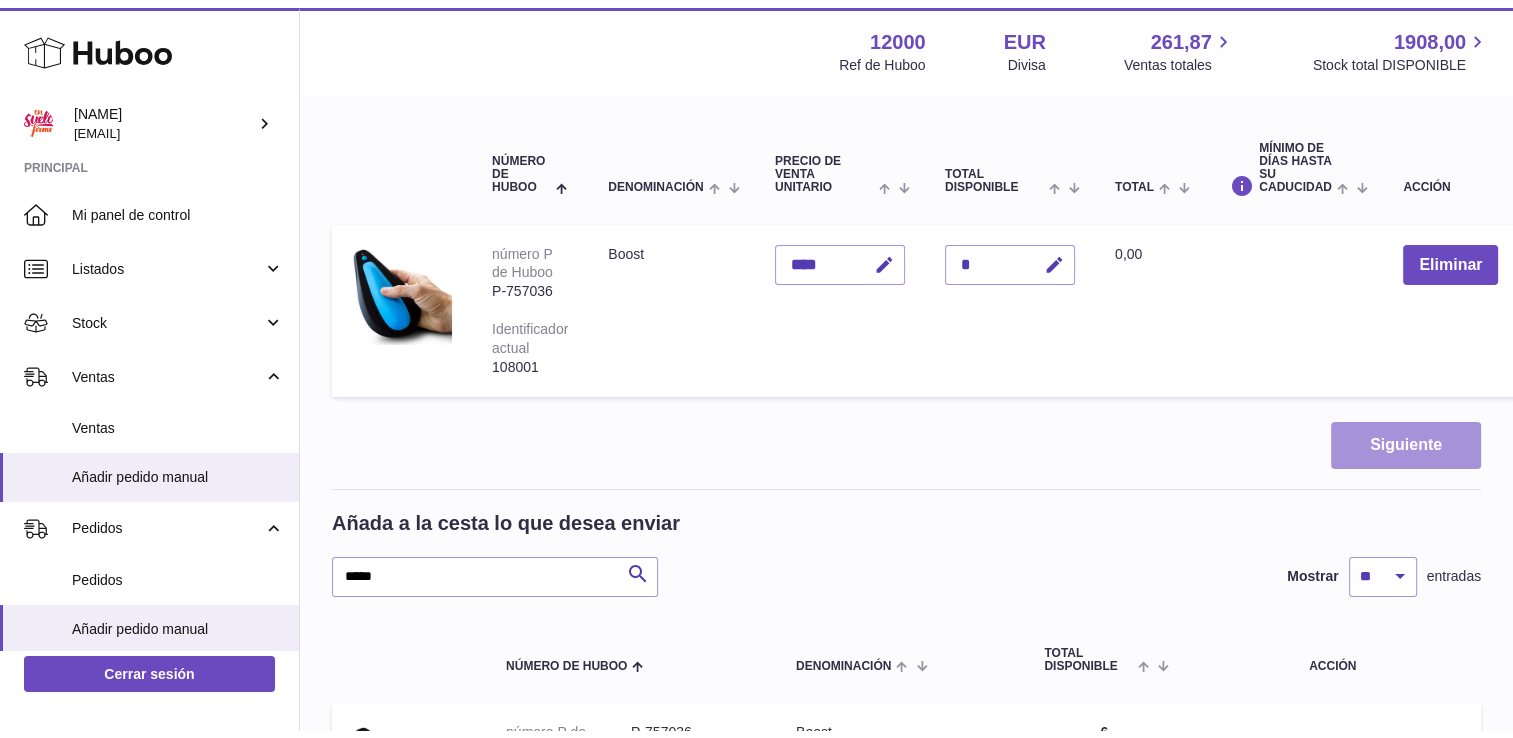 scroll, scrollTop: 0, scrollLeft: 0, axis: both 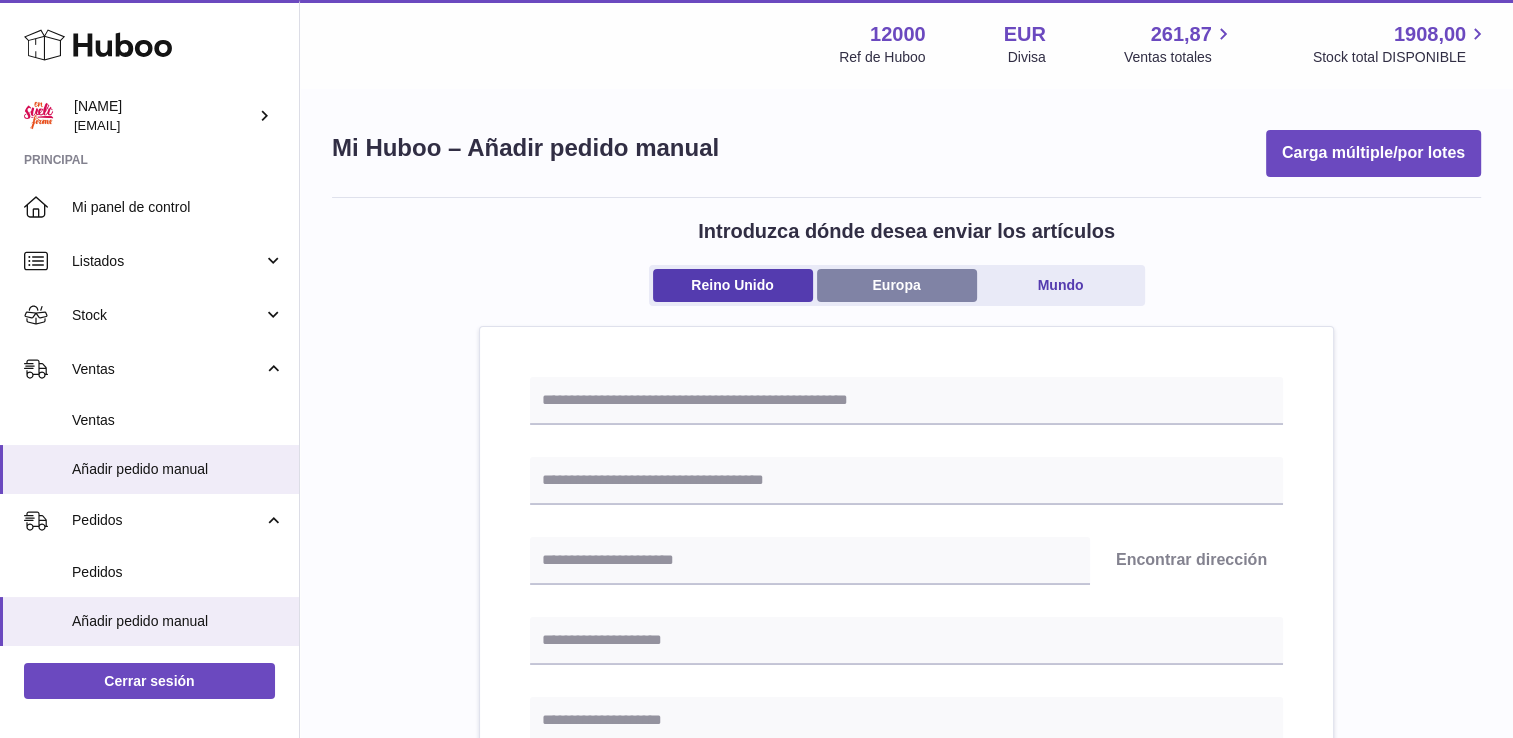click on "Europa" at bounding box center (897, 285) 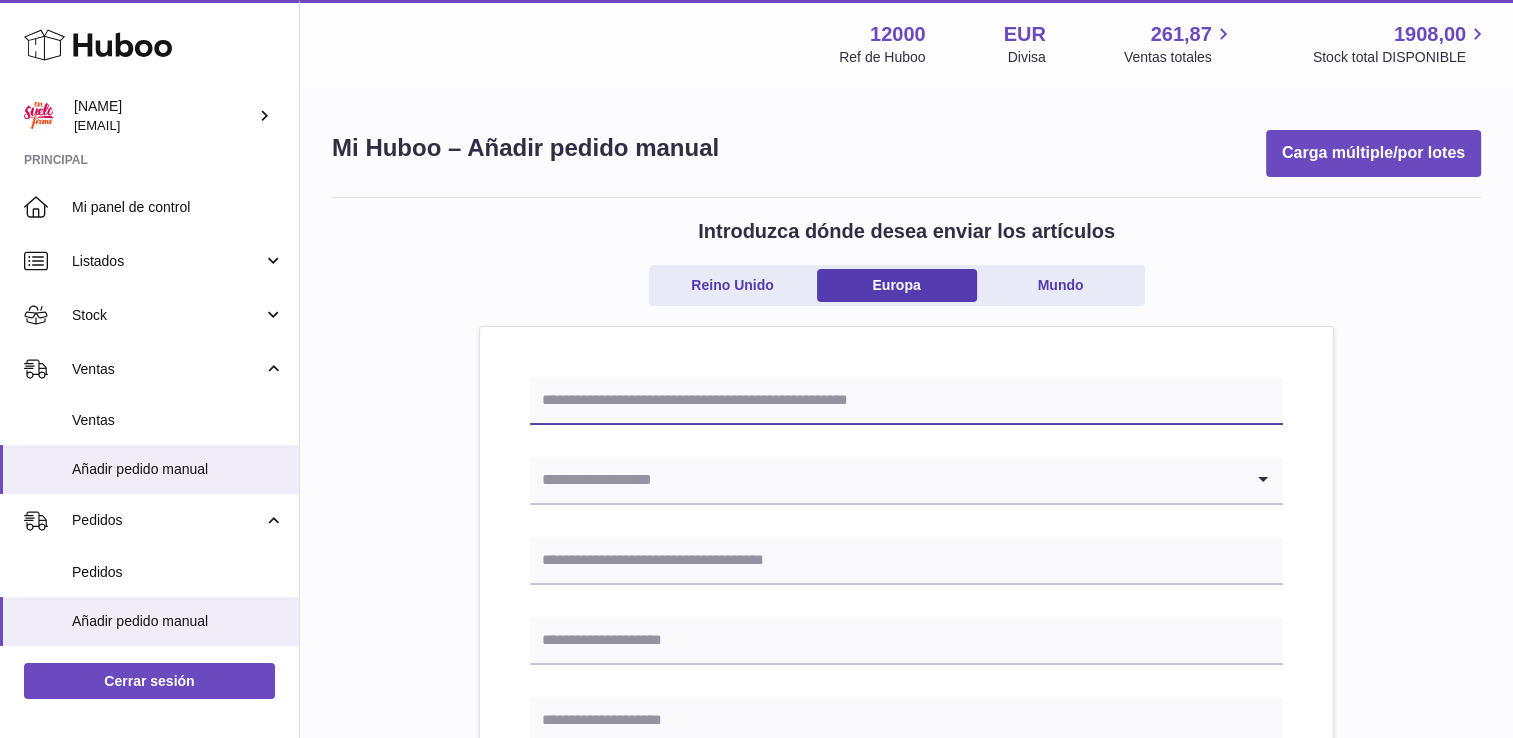 click at bounding box center (906, 401) 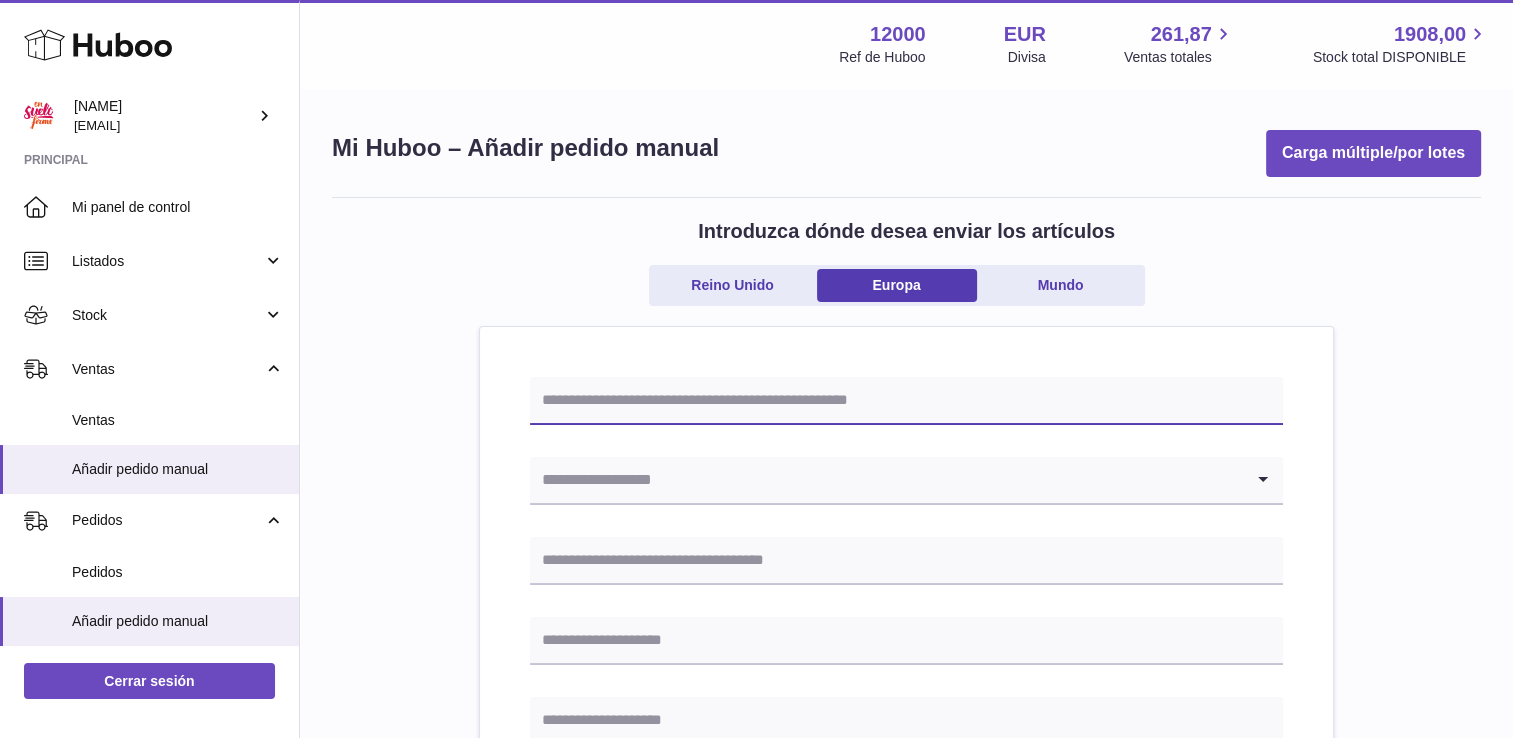 type on "********" 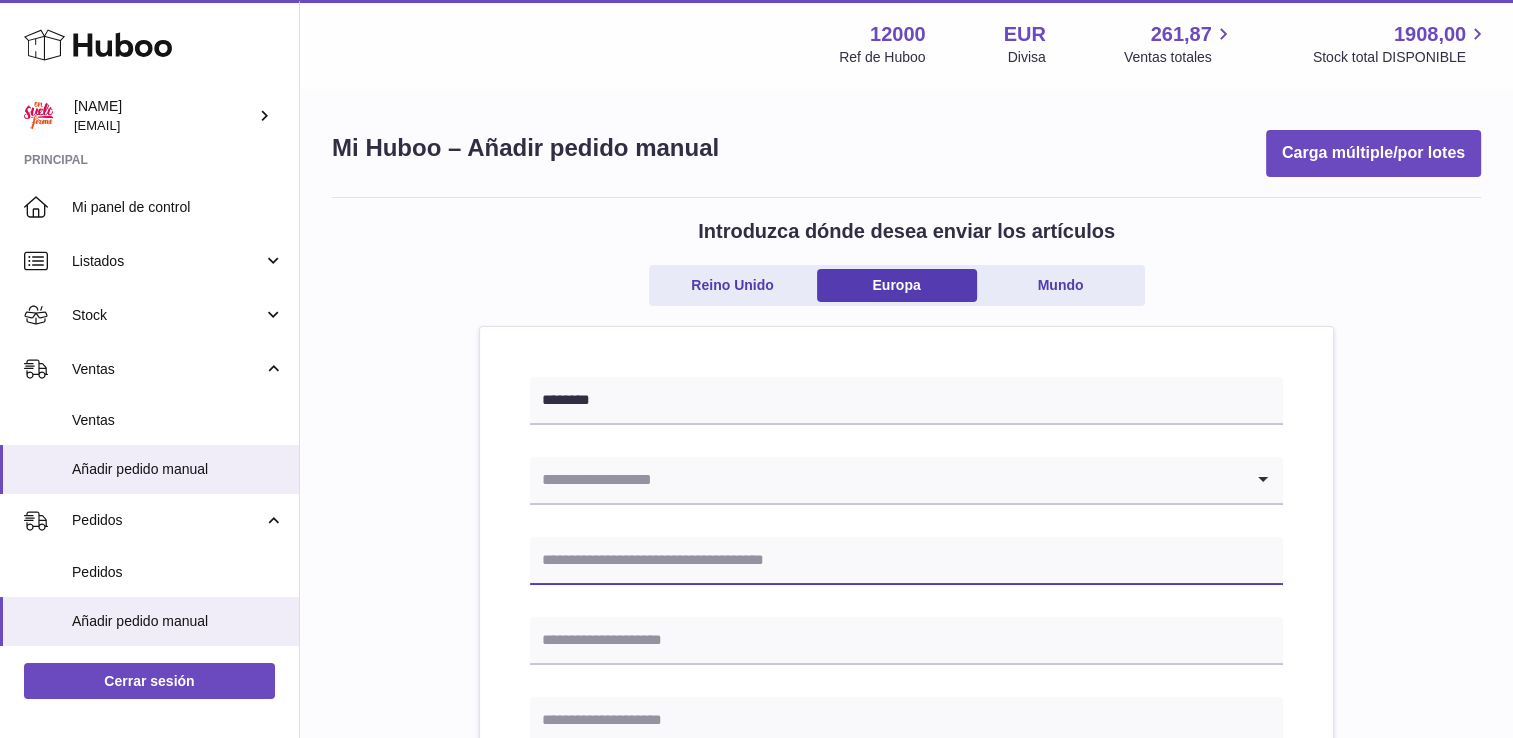 type on "******" 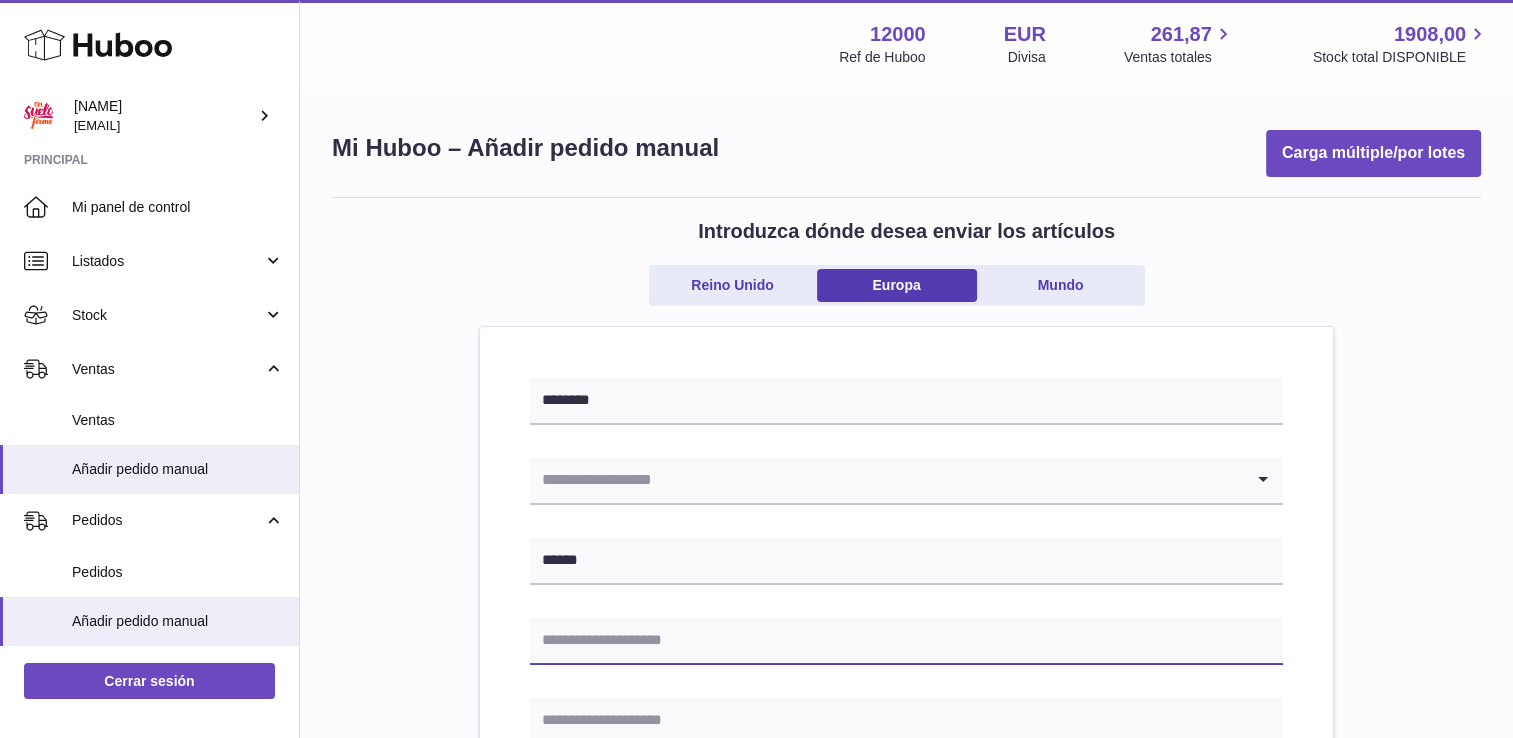 type on "**********" 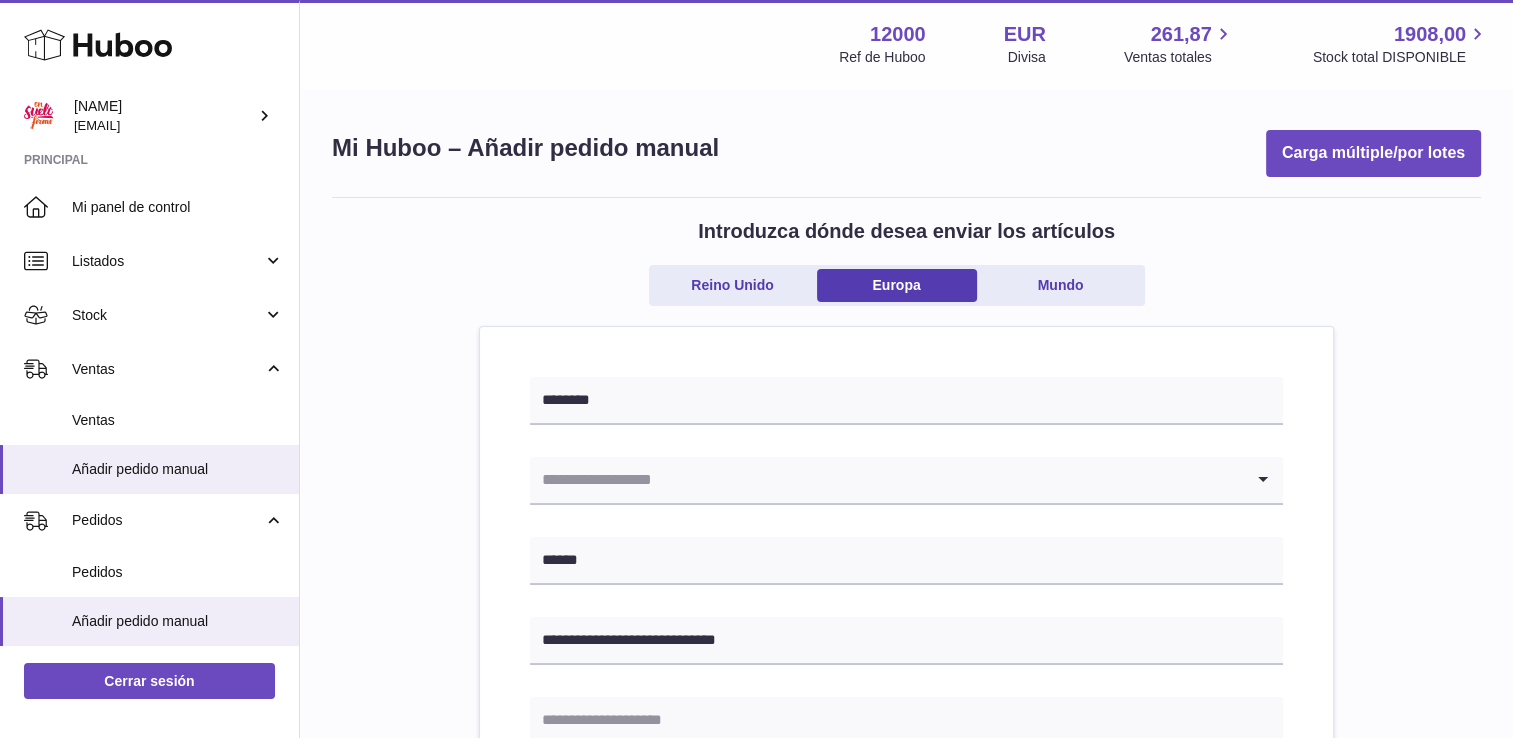 type on "**" 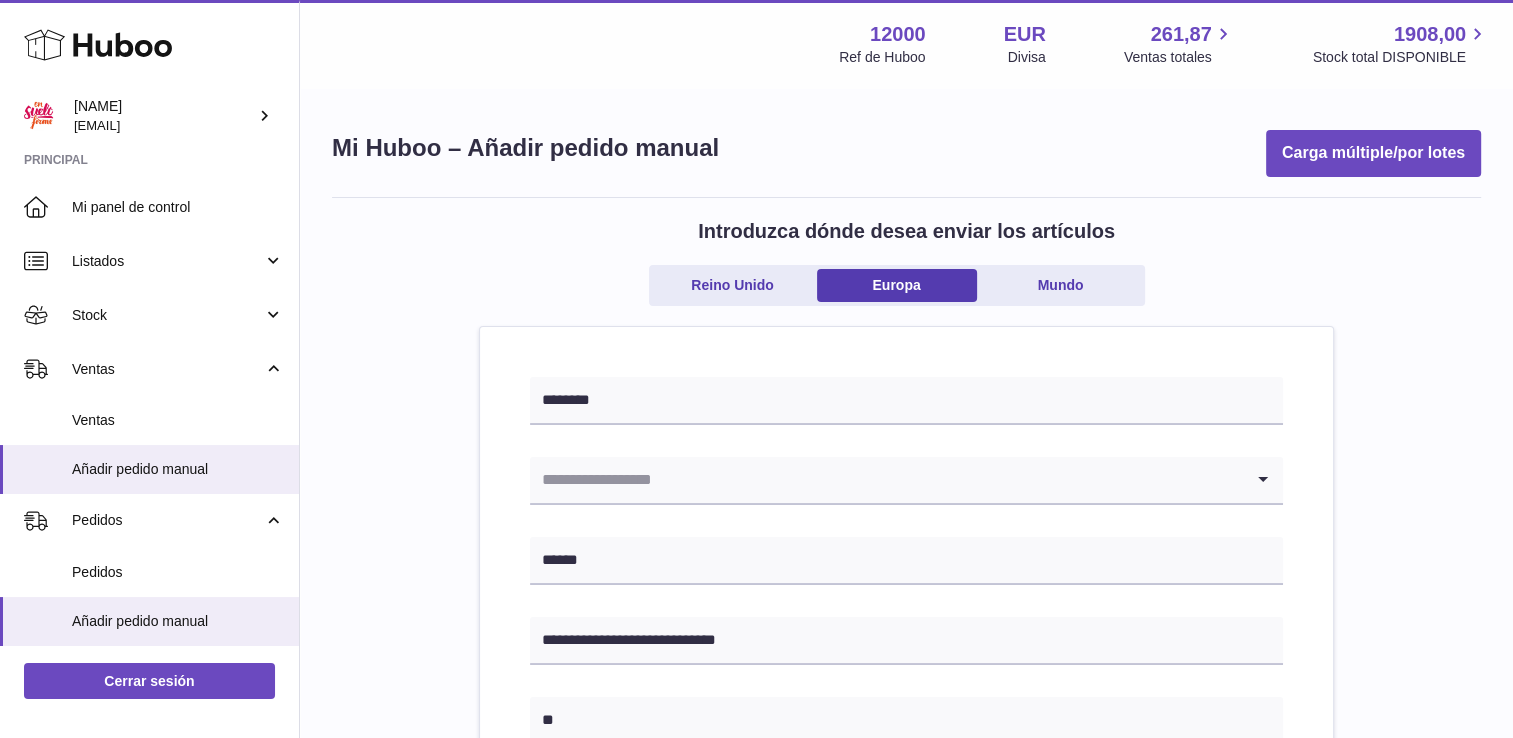 type on "**********" 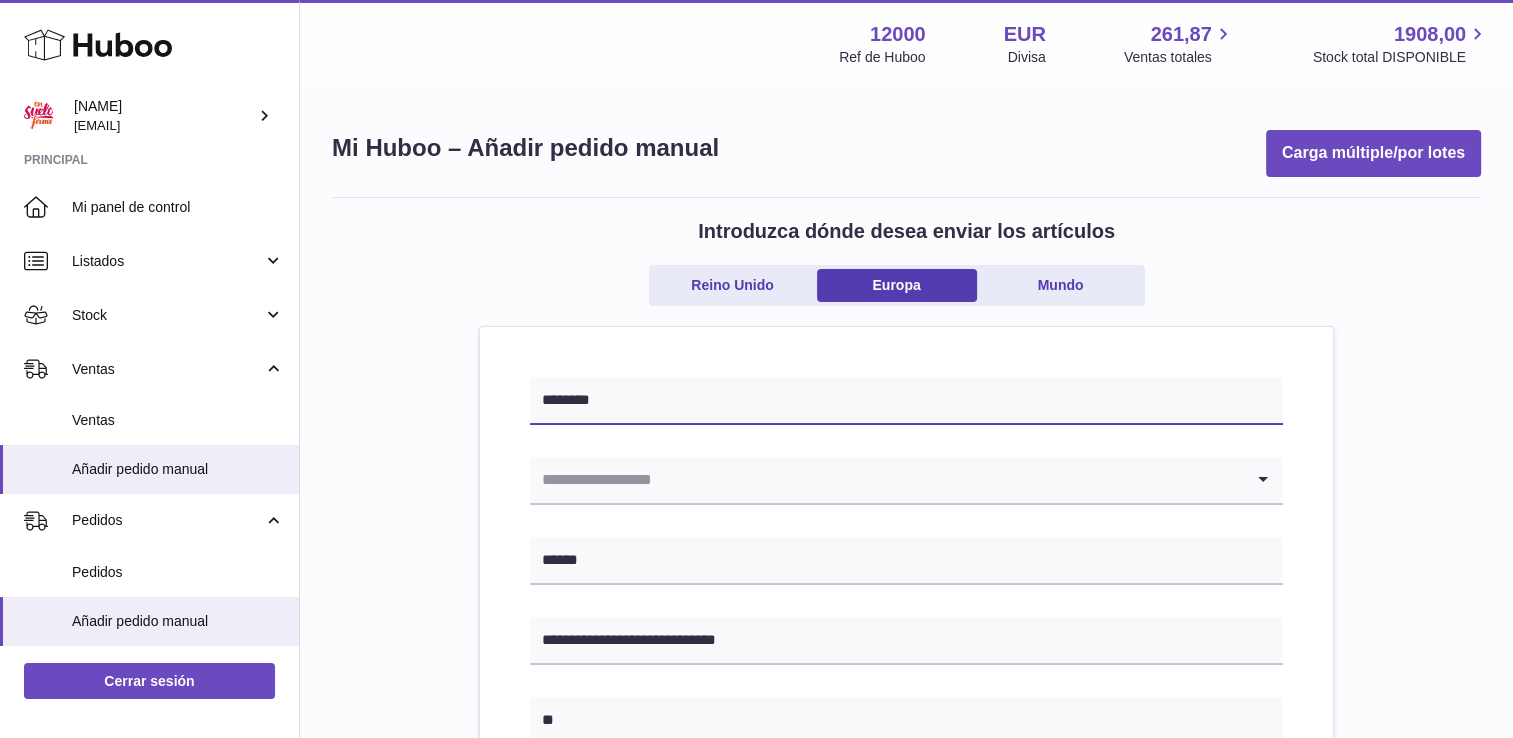 click on "********" at bounding box center [906, 401] 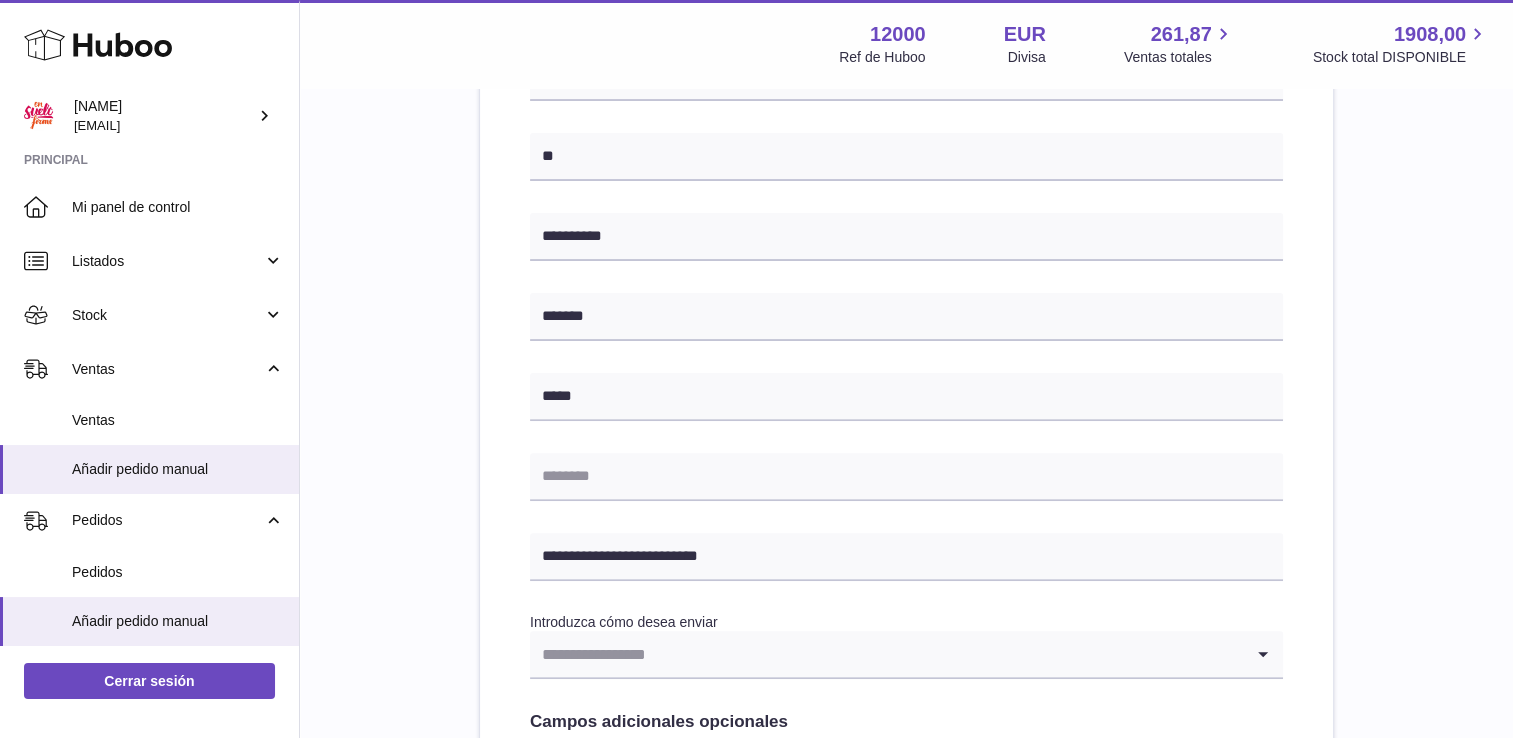 scroll, scrollTop: 600, scrollLeft: 0, axis: vertical 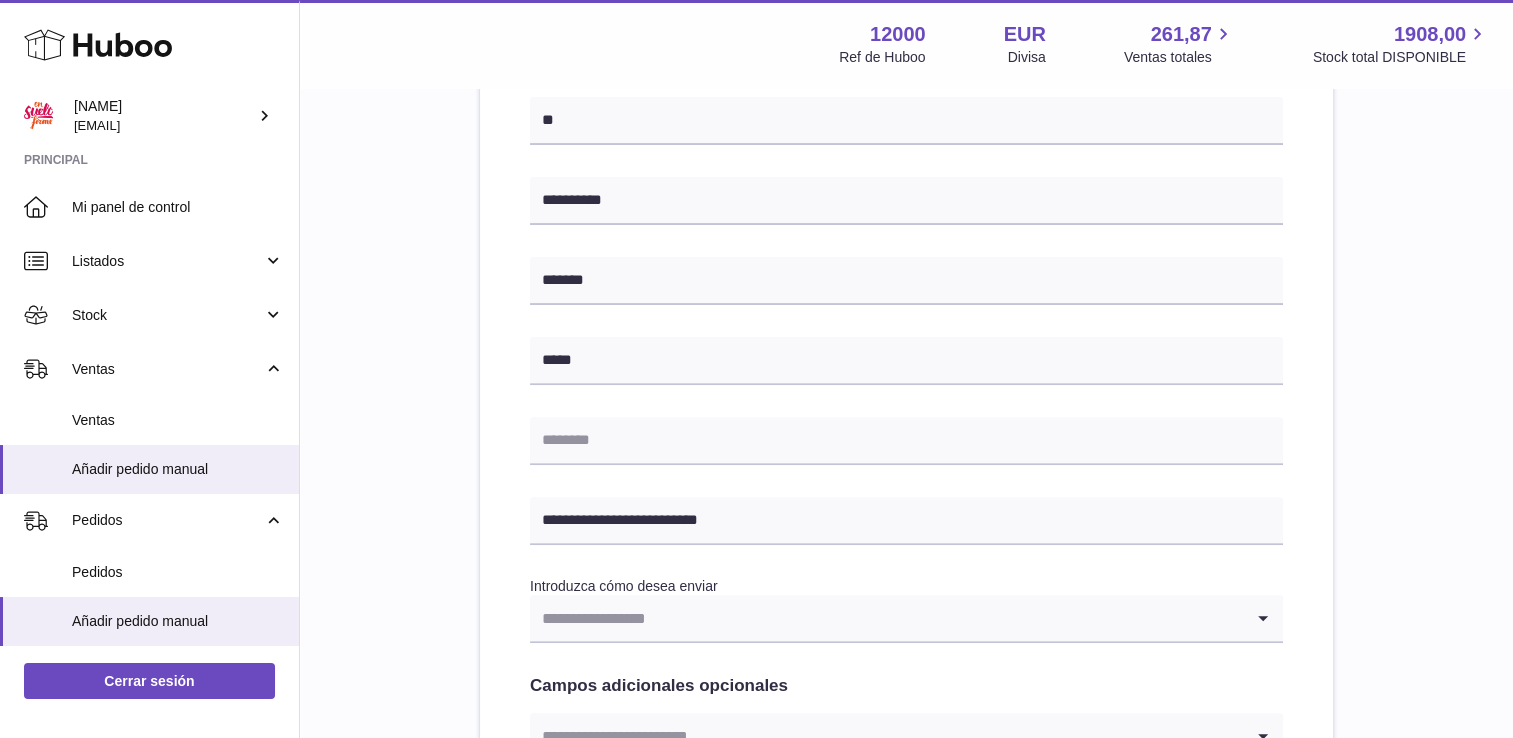 type on "********" 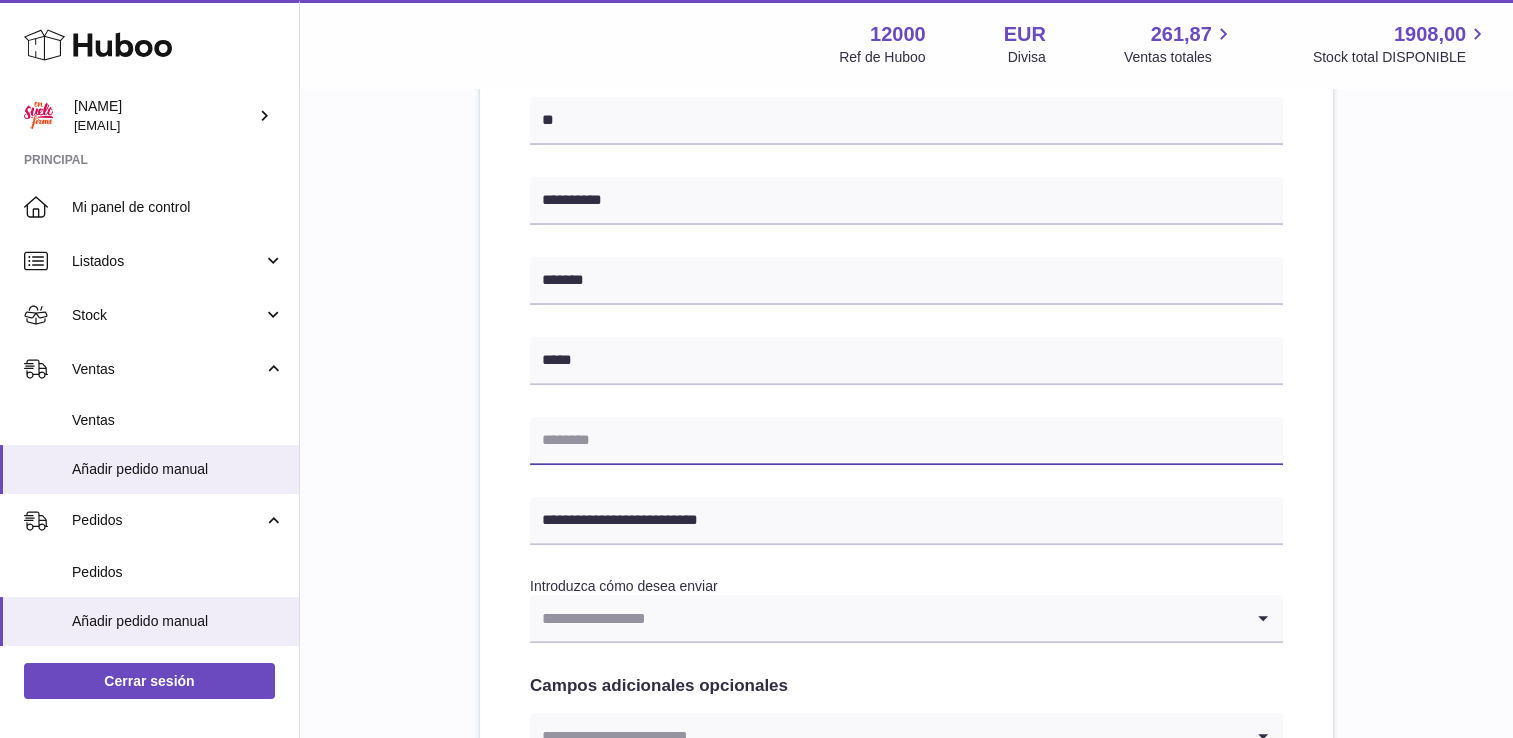 click at bounding box center (906, 441) 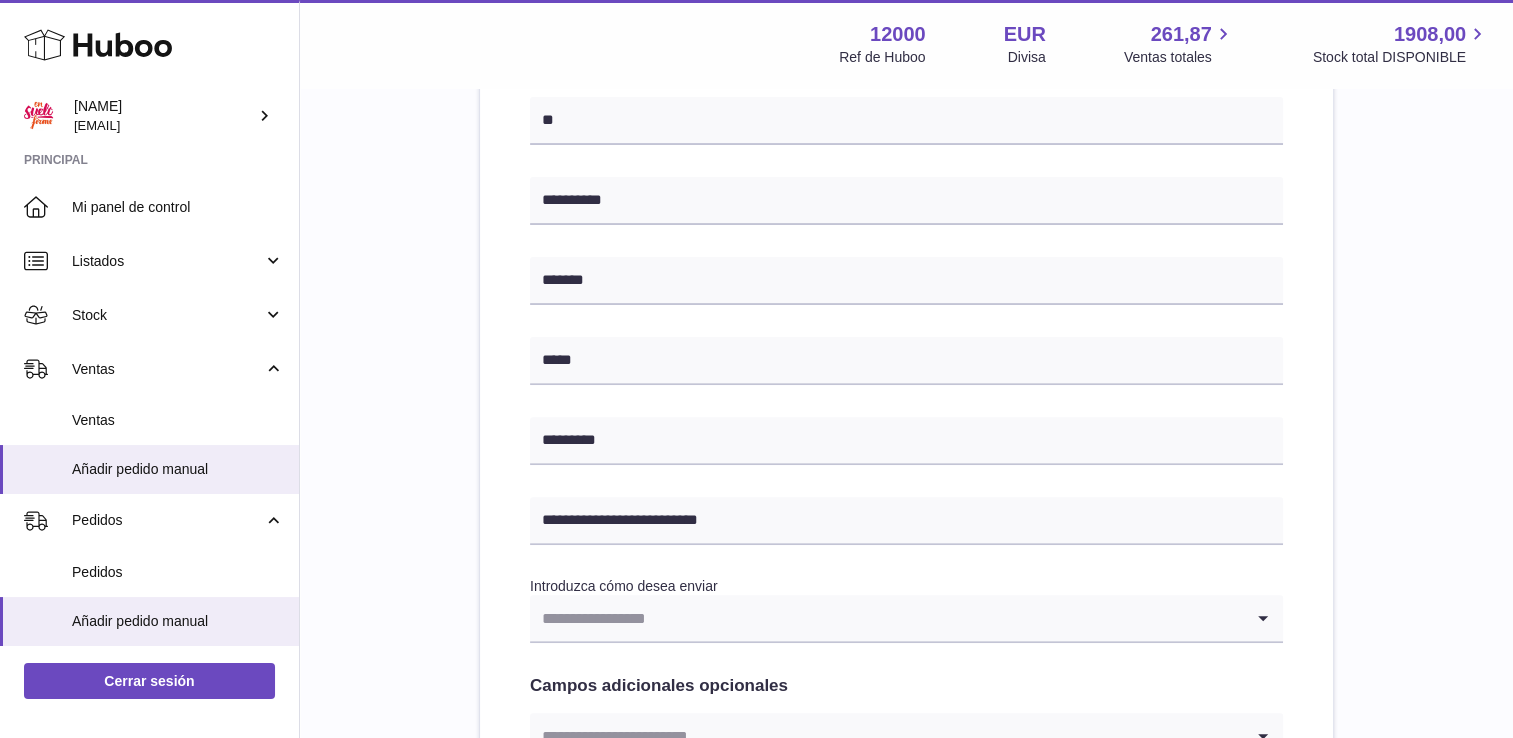 type on "******" 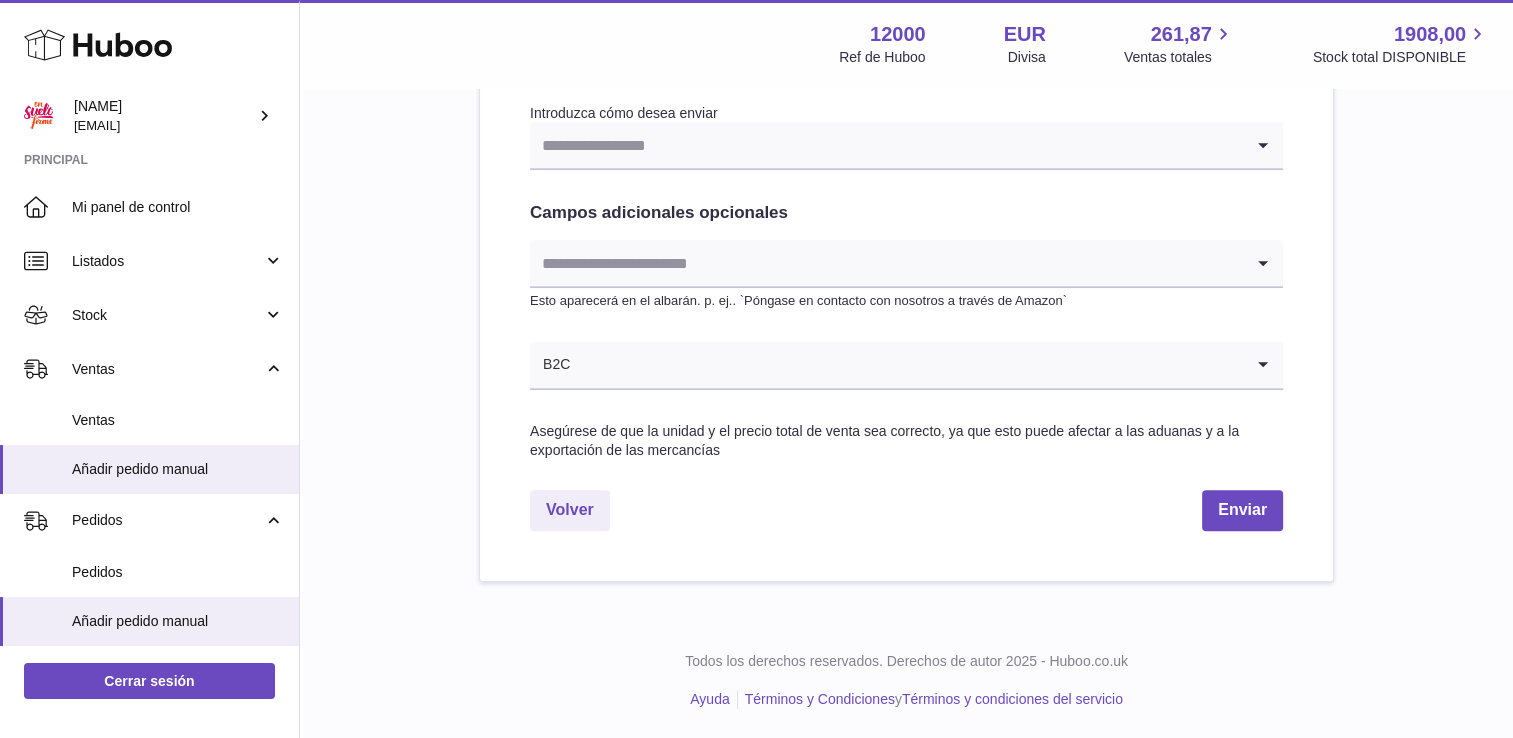 scroll, scrollTop: 773, scrollLeft: 0, axis: vertical 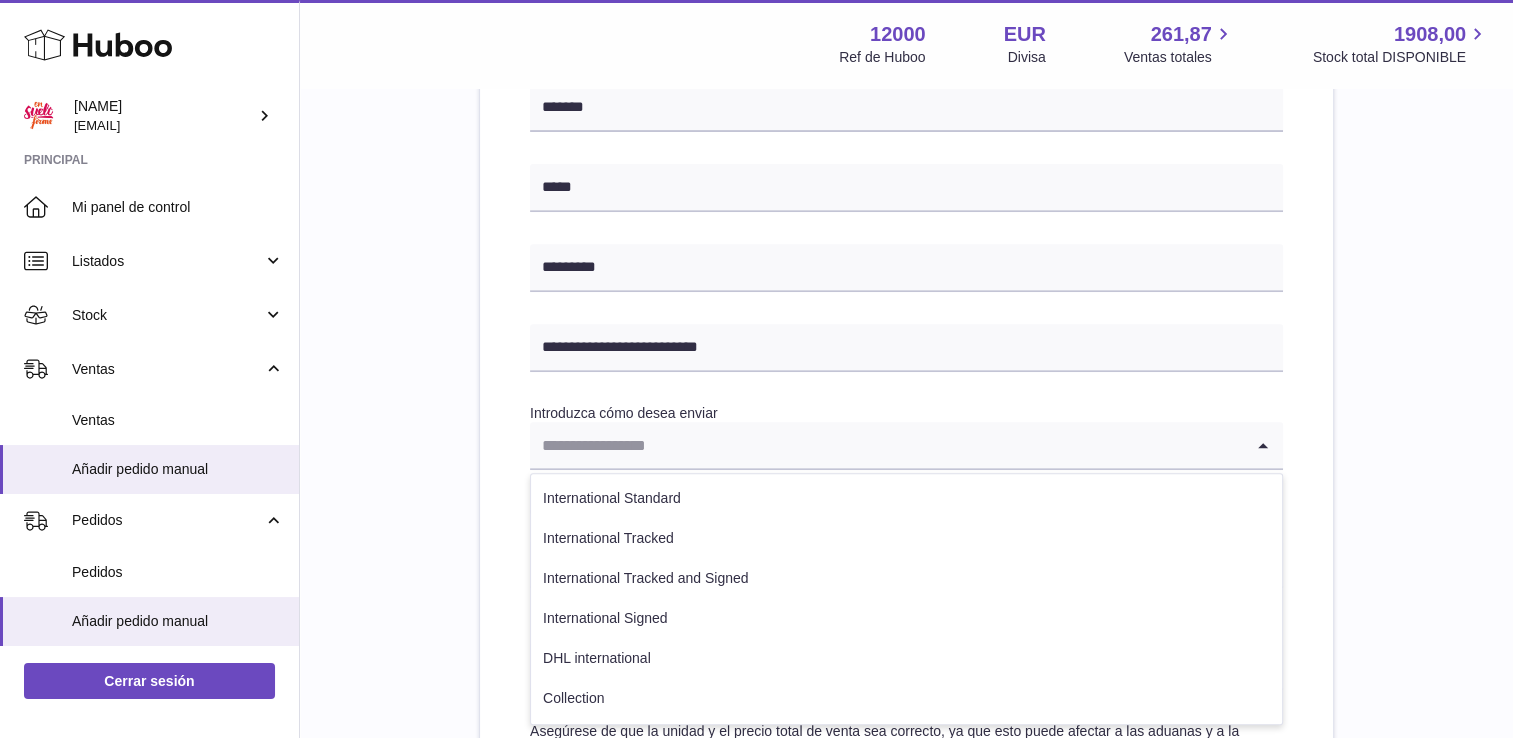 click at bounding box center [886, 445] 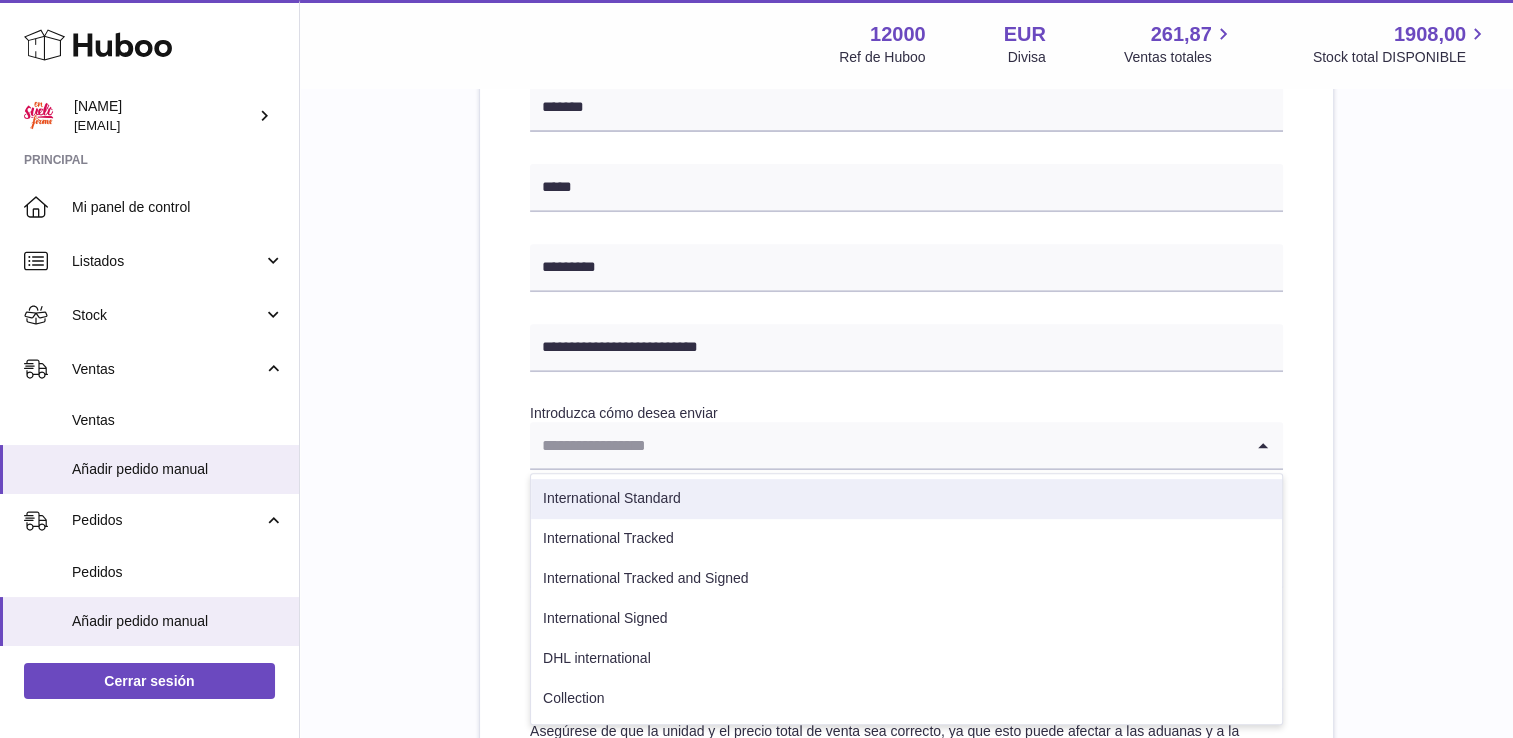 click on "International Standard" at bounding box center (906, 499) 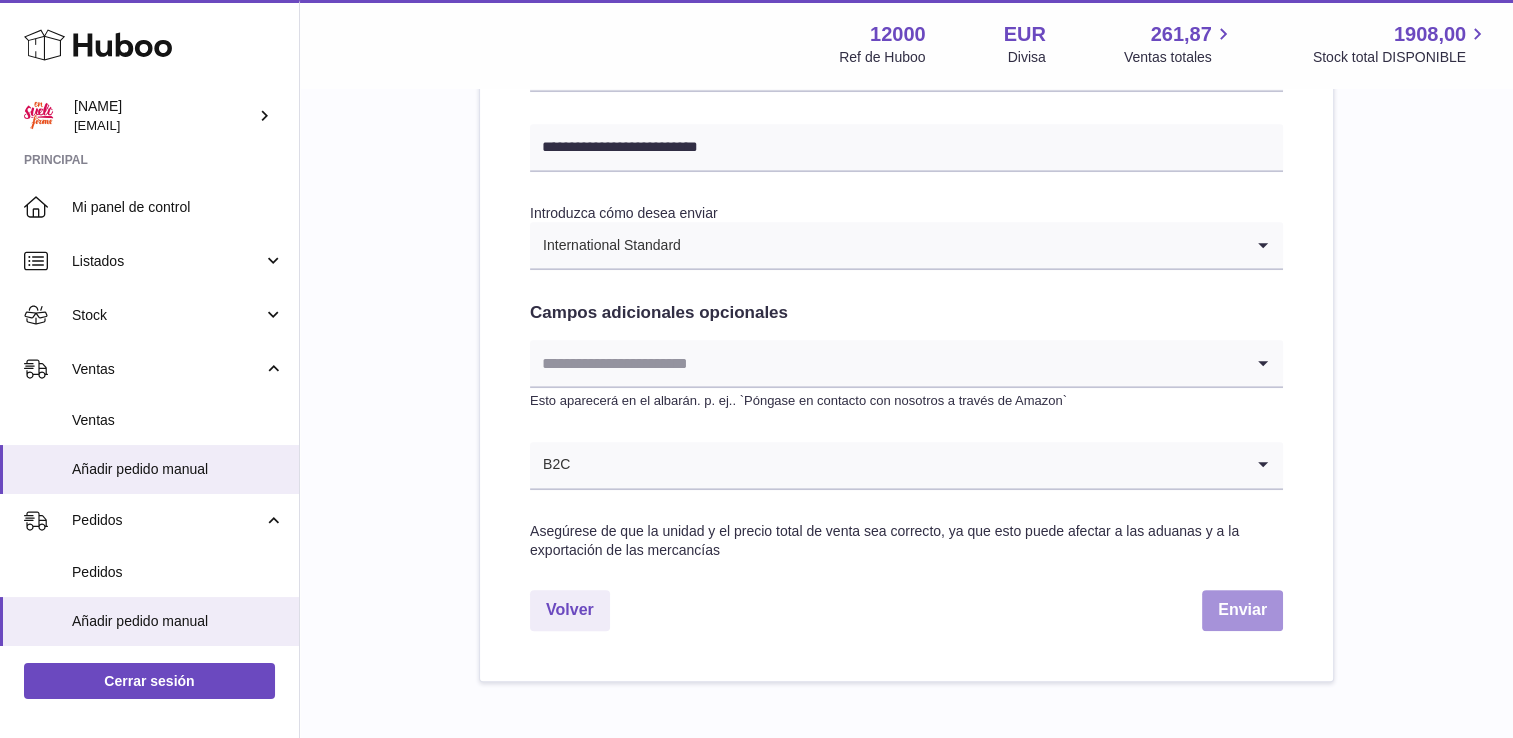 click on "Enviar" at bounding box center [1242, 610] 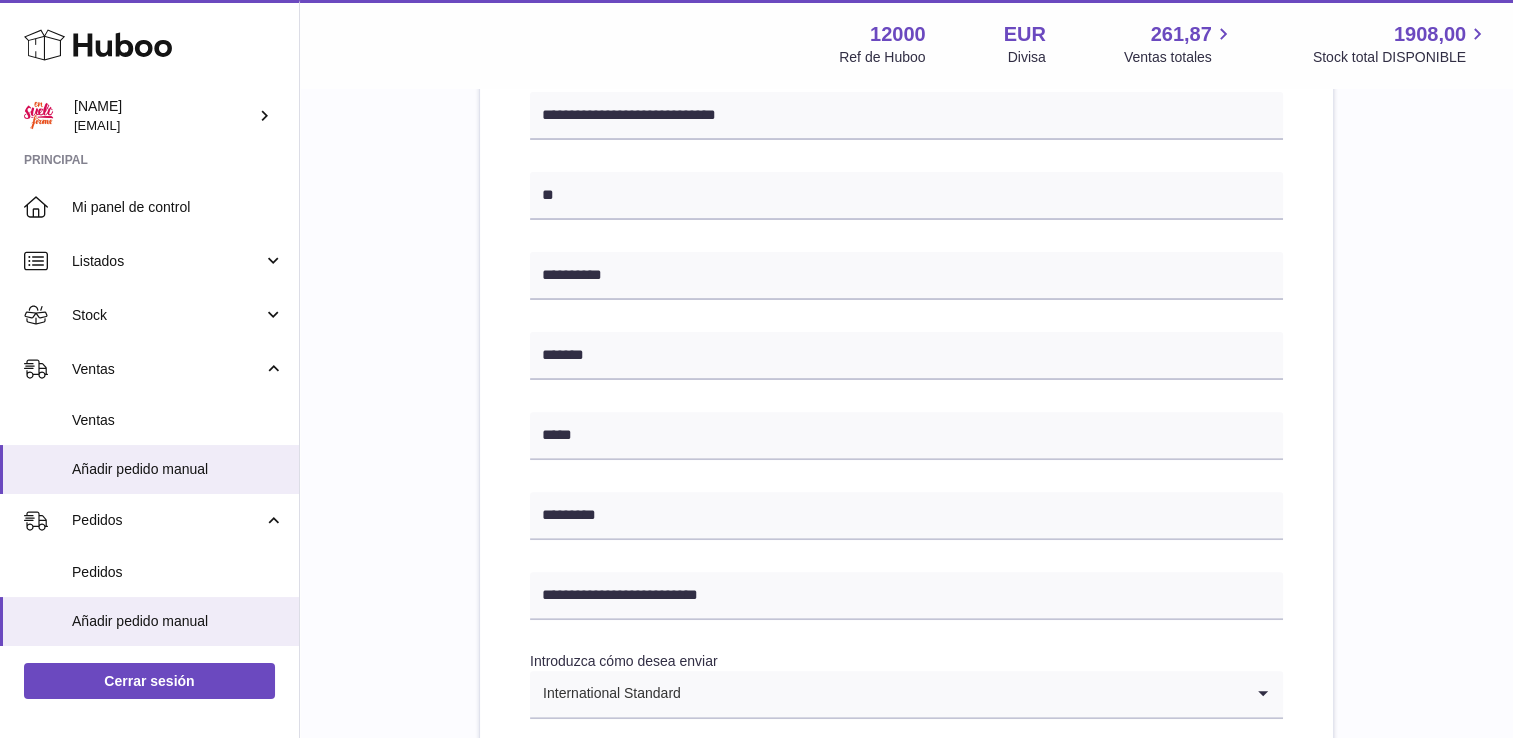 scroll, scrollTop: 294, scrollLeft: 0, axis: vertical 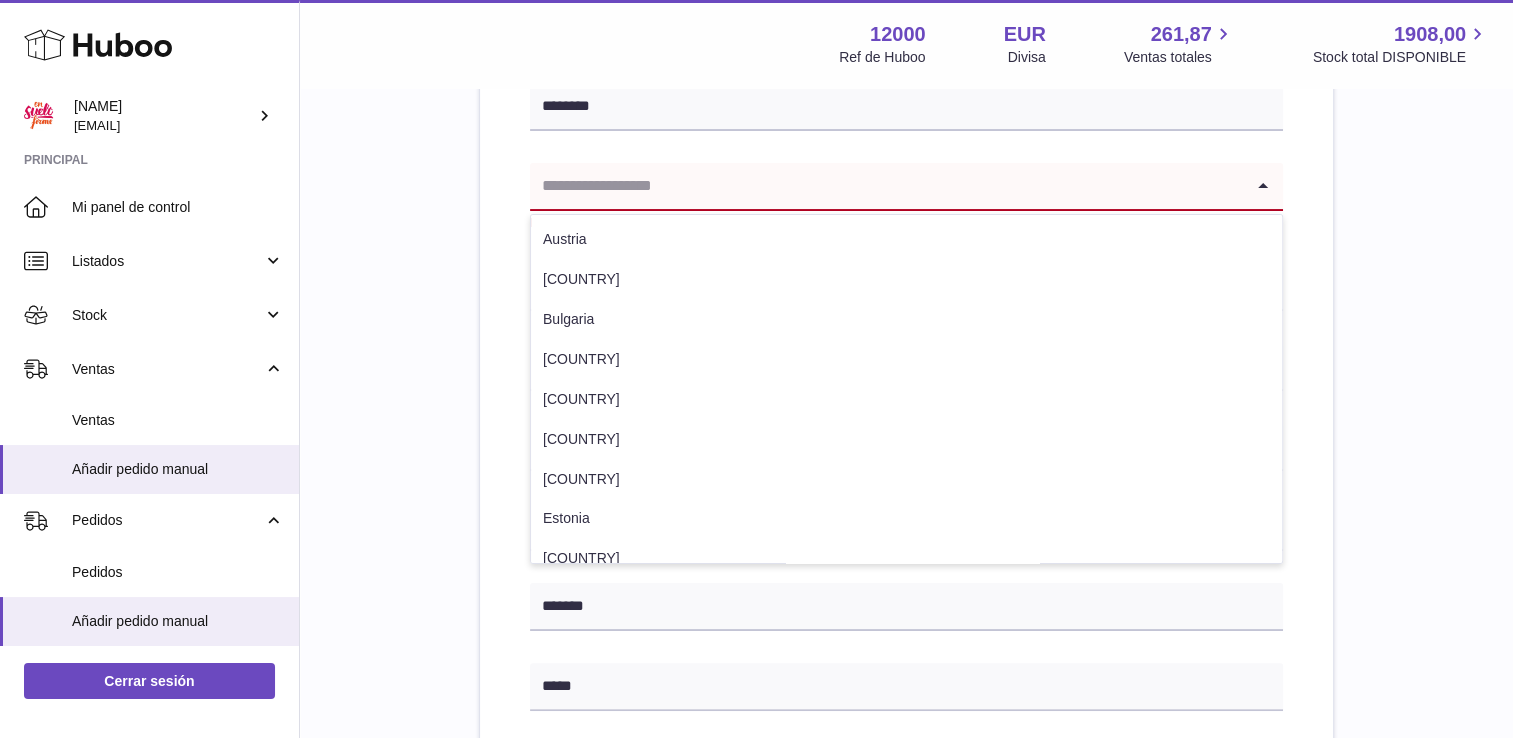 click at bounding box center [886, 186] 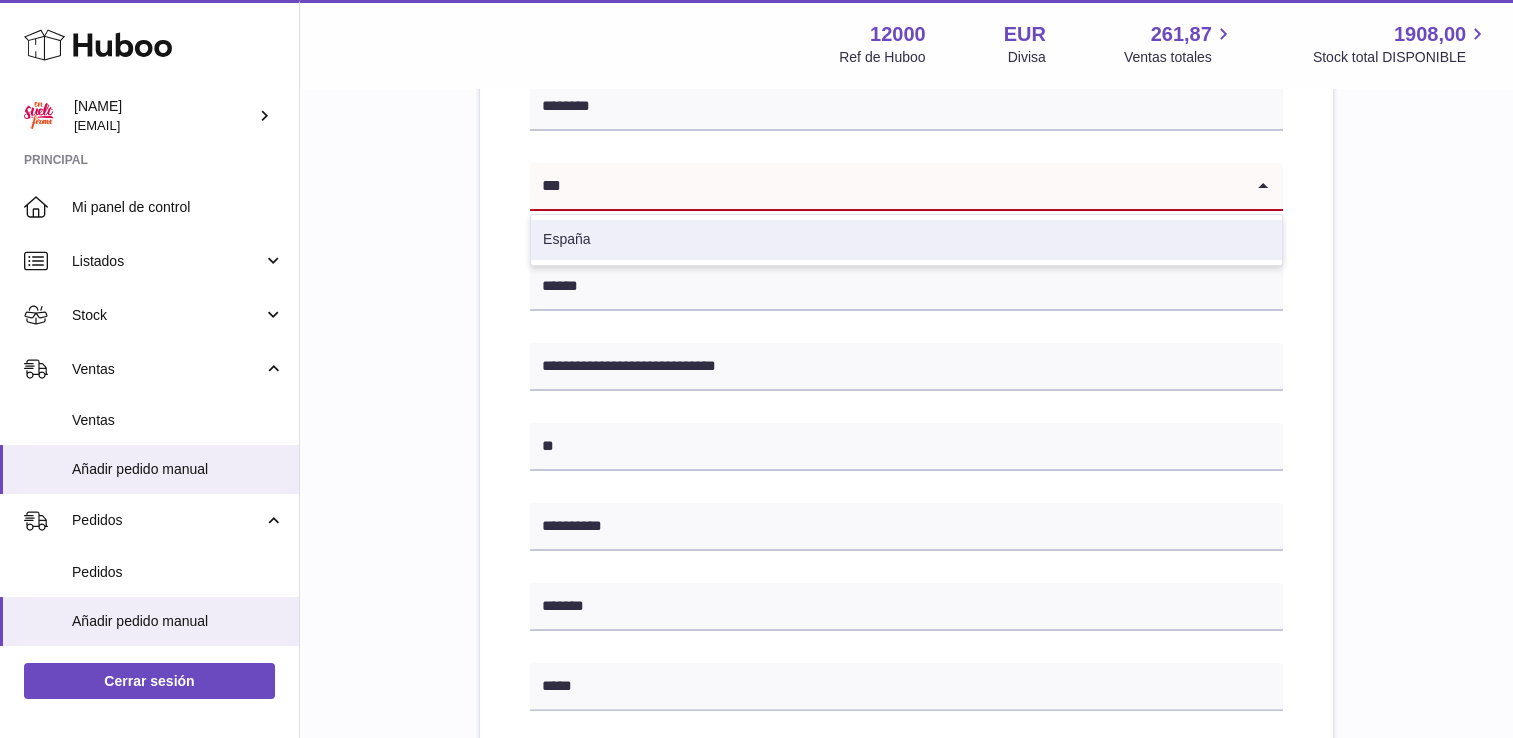 click on "España" at bounding box center [906, 240] 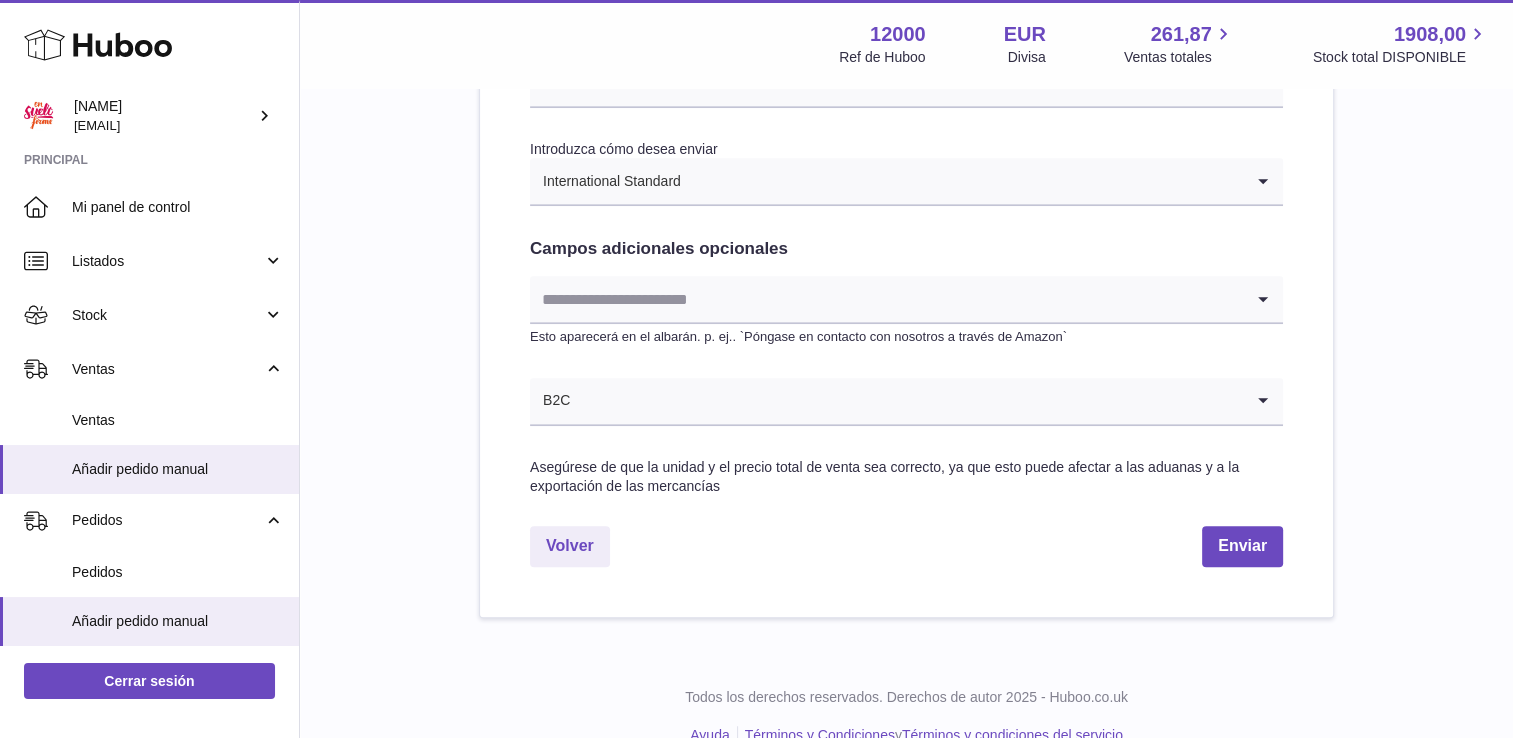 scroll, scrollTop: 1073, scrollLeft: 0, axis: vertical 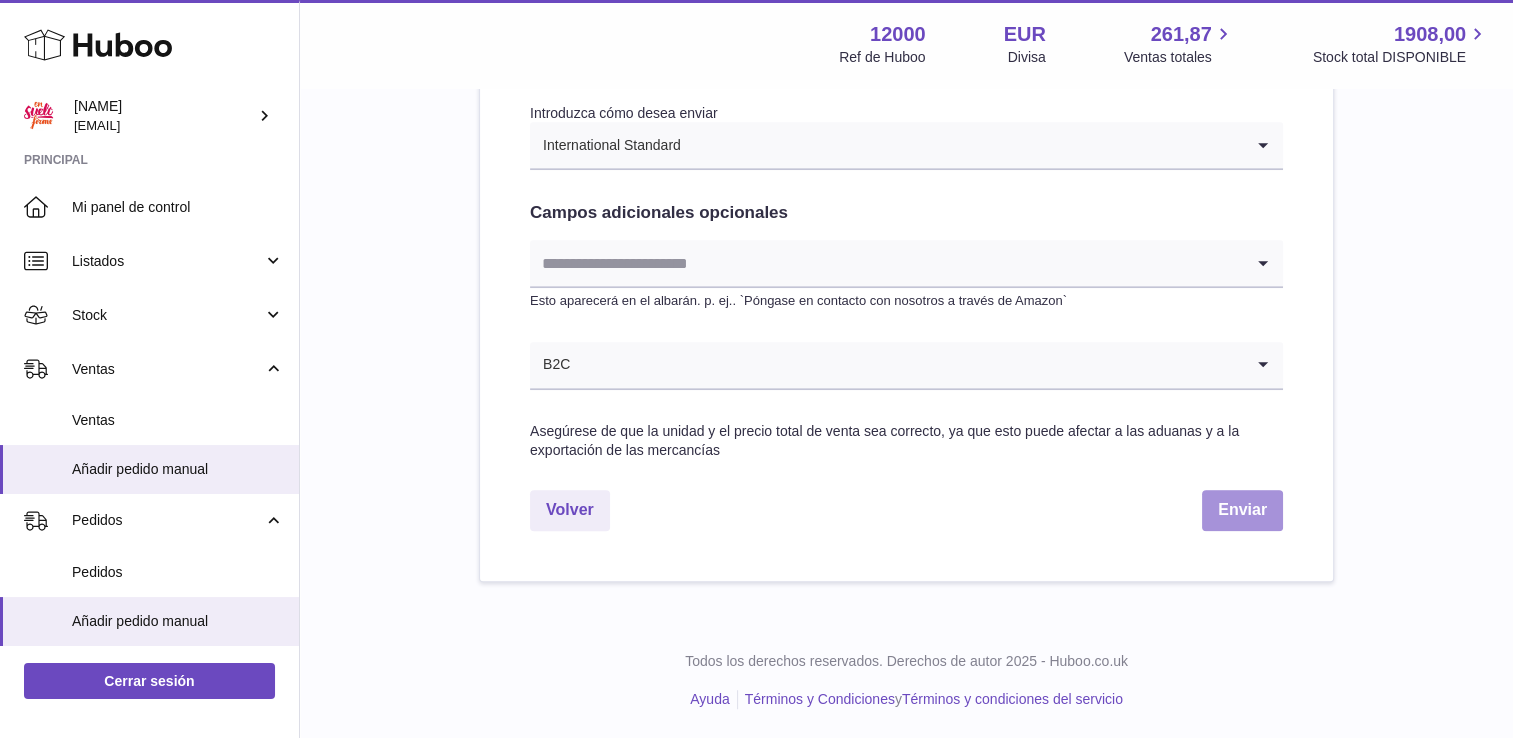 click on "Enviar" at bounding box center [1242, 510] 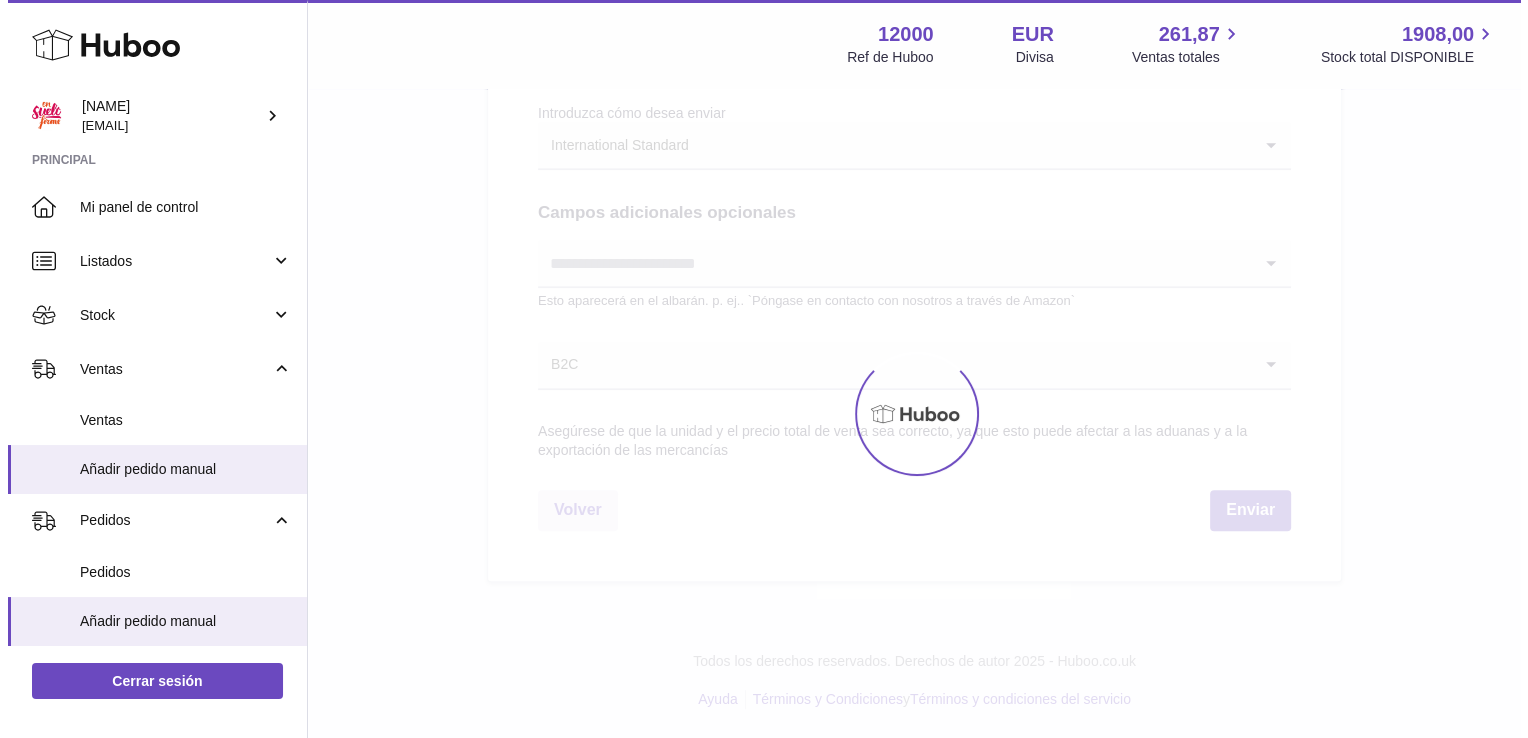 scroll, scrollTop: 0, scrollLeft: 0, axis: both 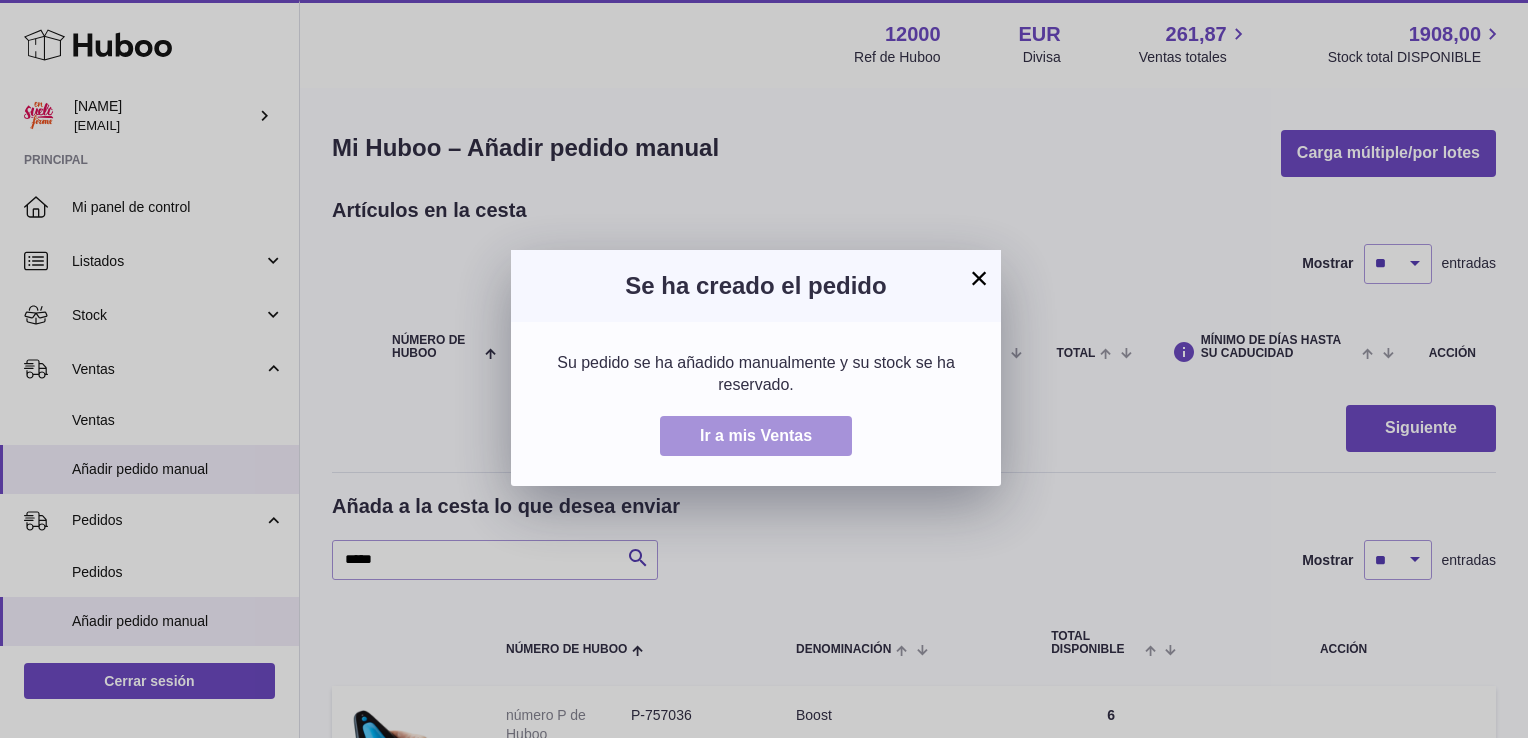 click on "Ir a mis Ventas" at bounding box center (756, 435) 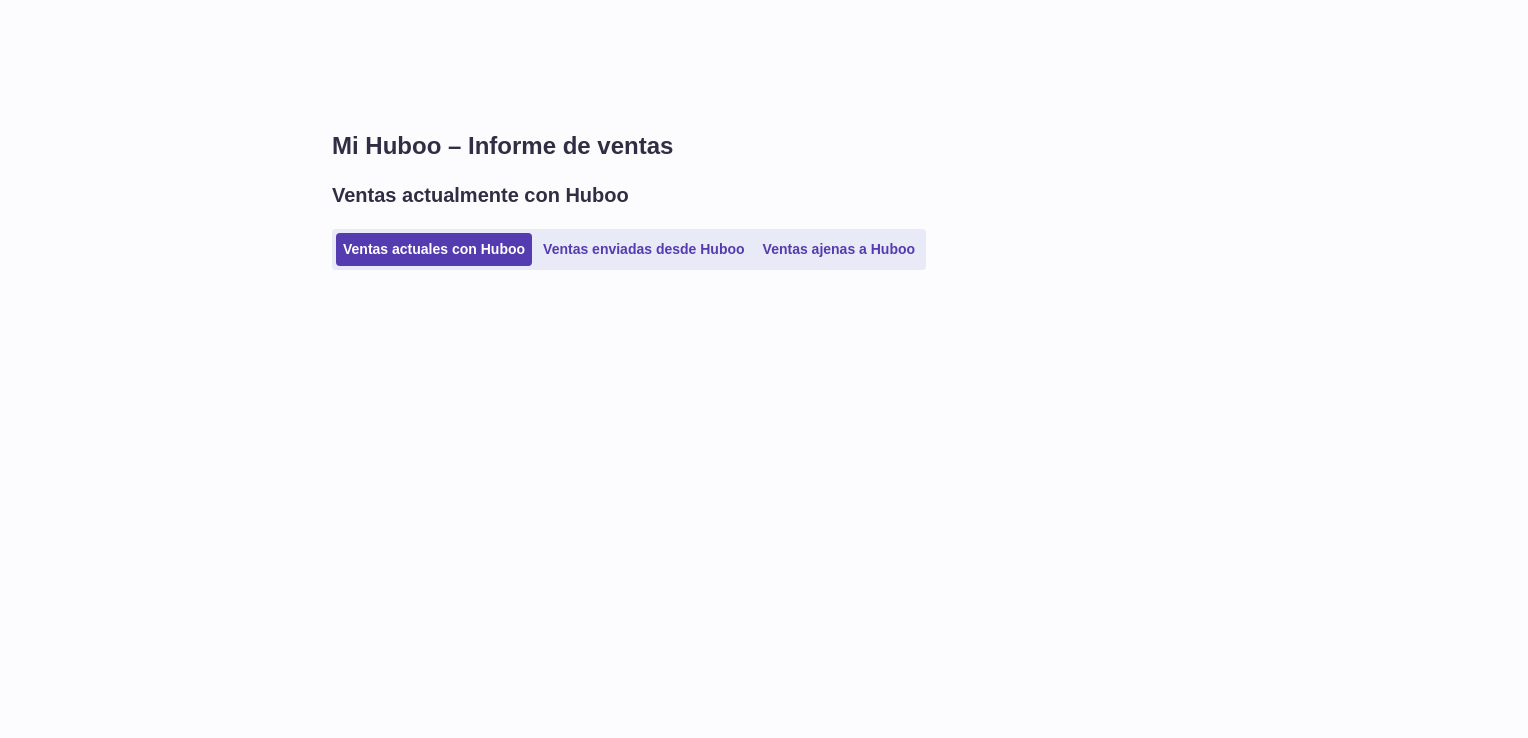 scroll, scrollTop: 0, scrollLeft: 0, axis: both 